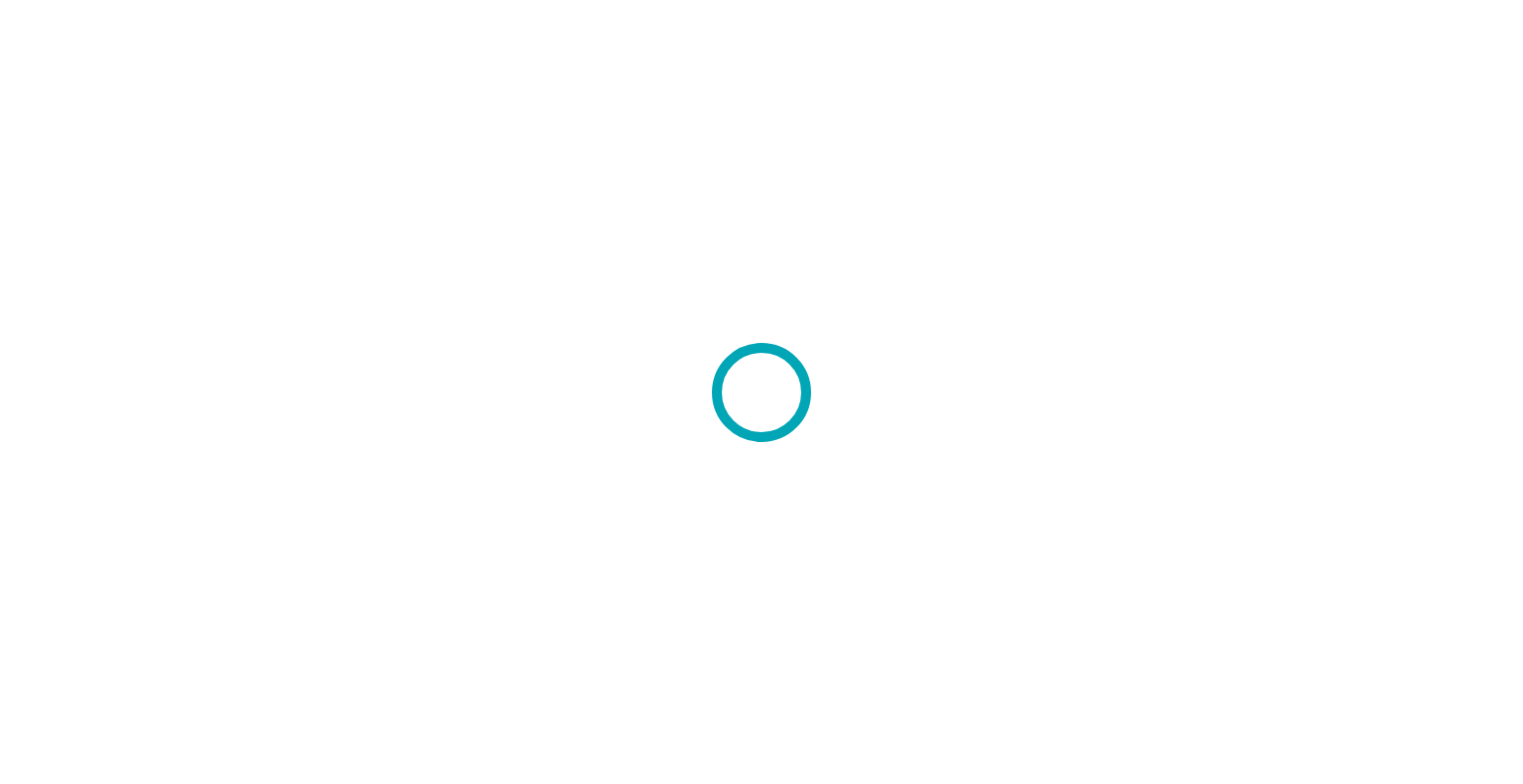 scroll, scrollTop: 0, scrollLeft: 0, axis: both 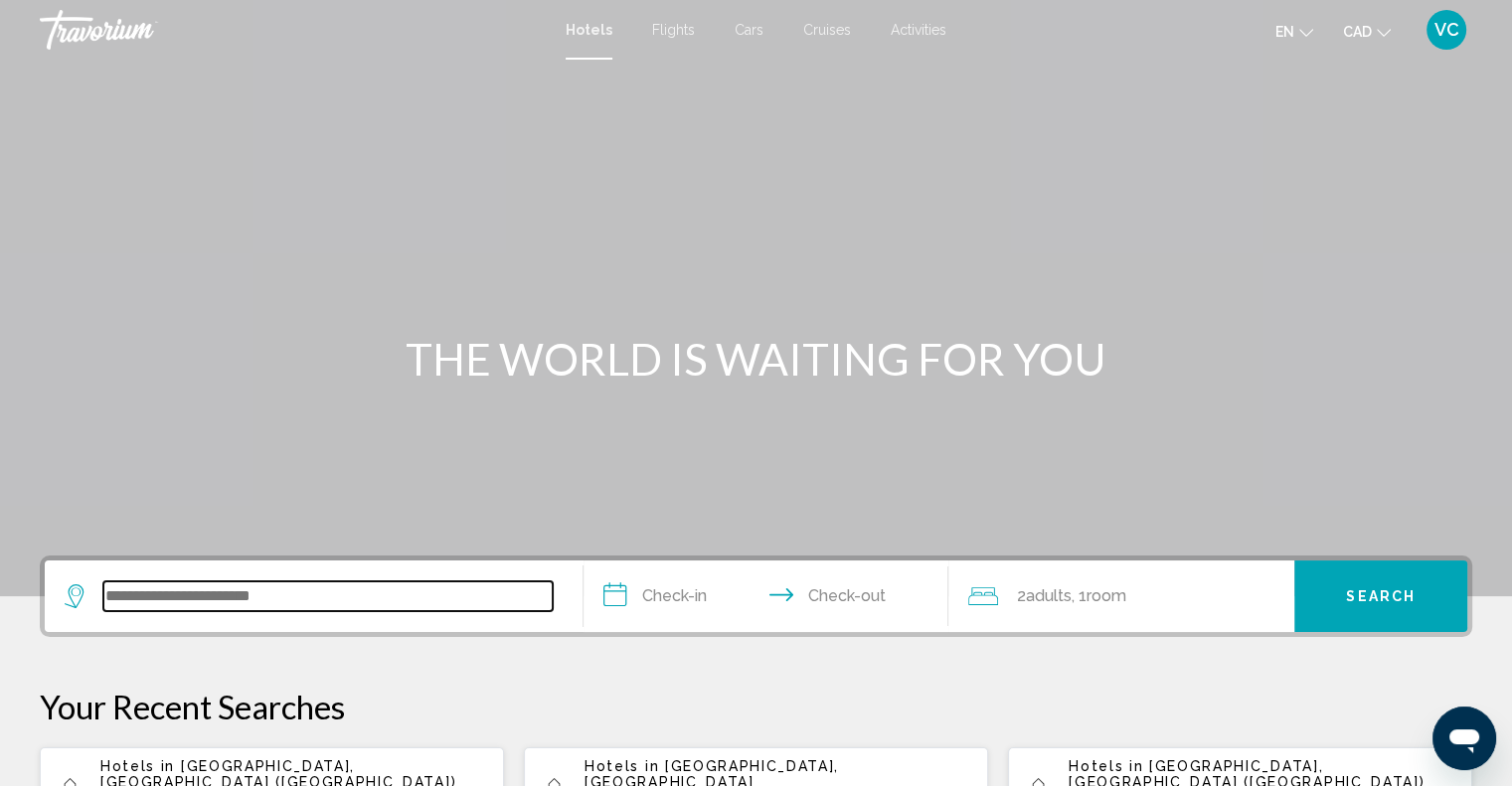 click at bounding box center [328, 596] 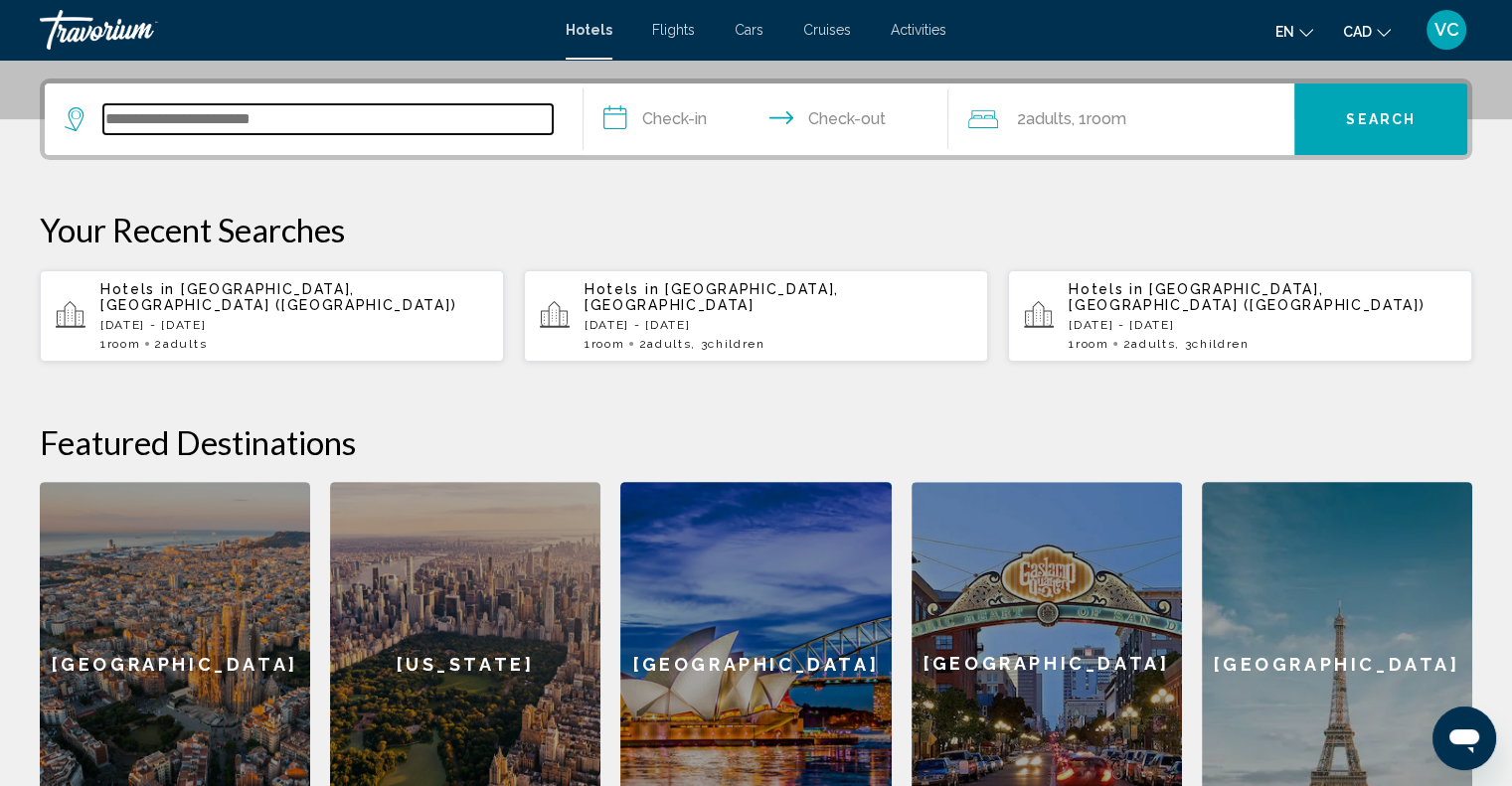 scroll, scrollTop: 490, scrollLeft: 0, axis: vertical 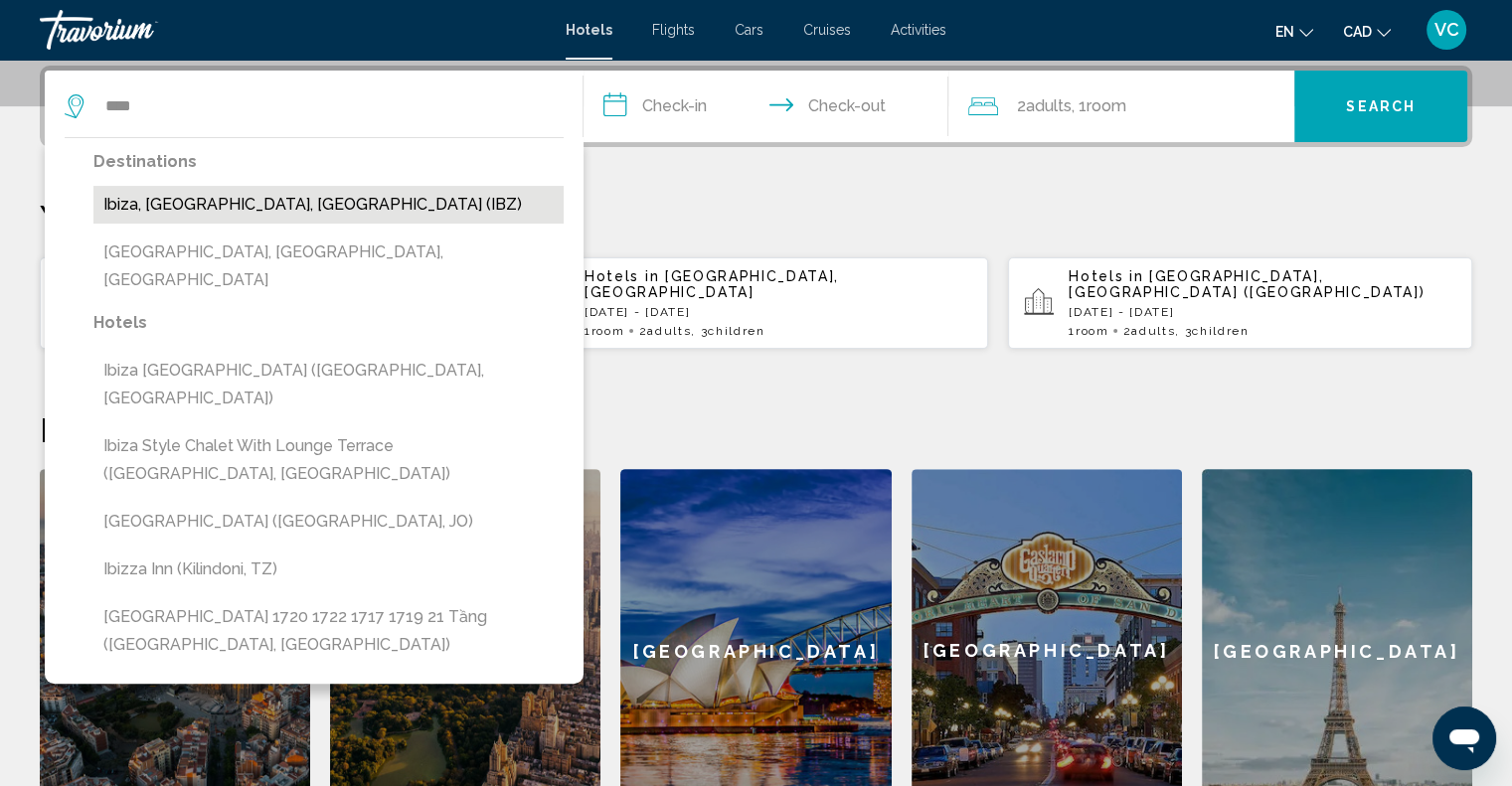 click on "Ibiza, [GEOGRAPHIC_DATA], [GEOGRAPHIC_DATA] (IBZ)" at bounding box center (328, 205) 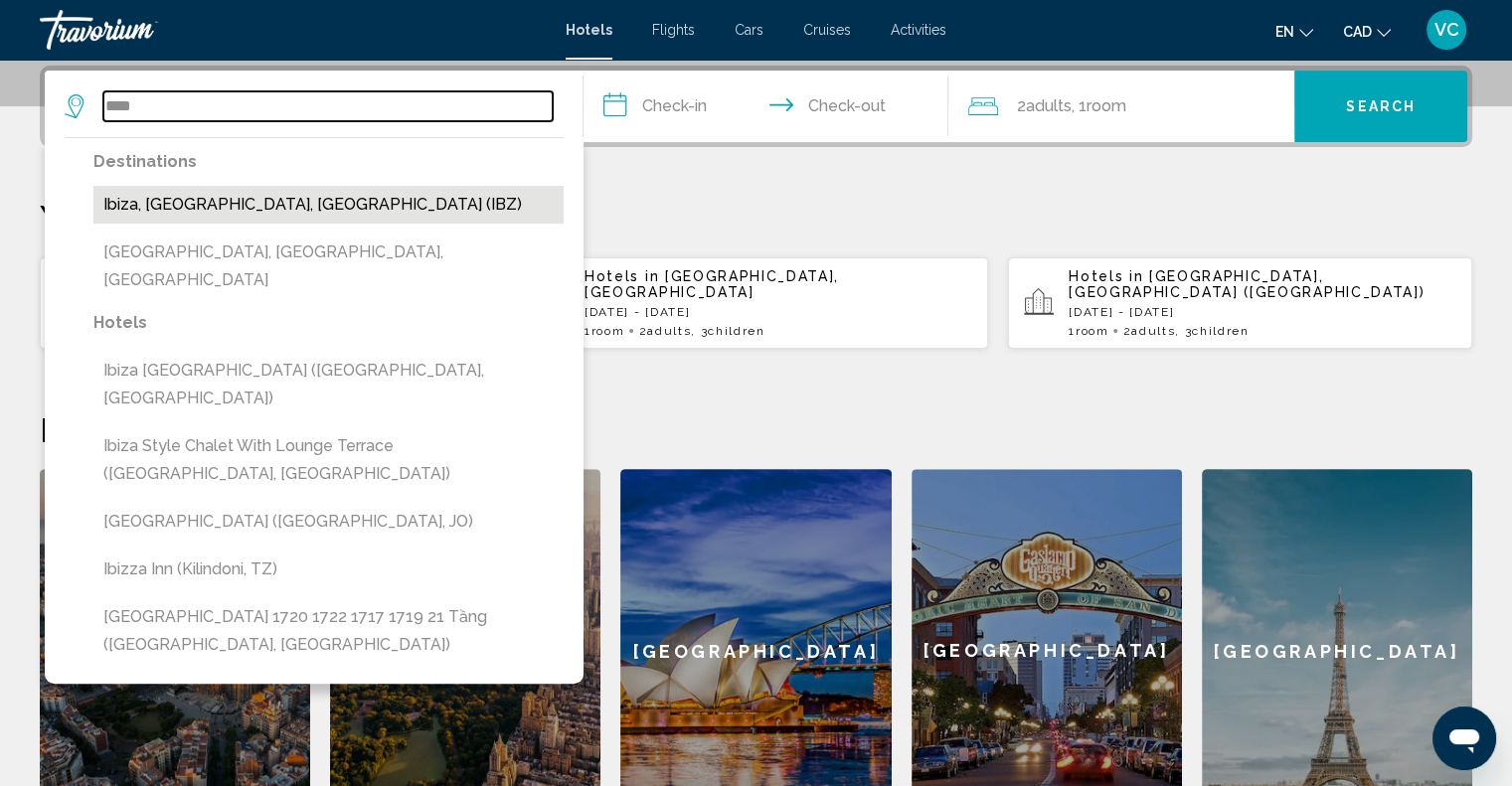 type on "**********" 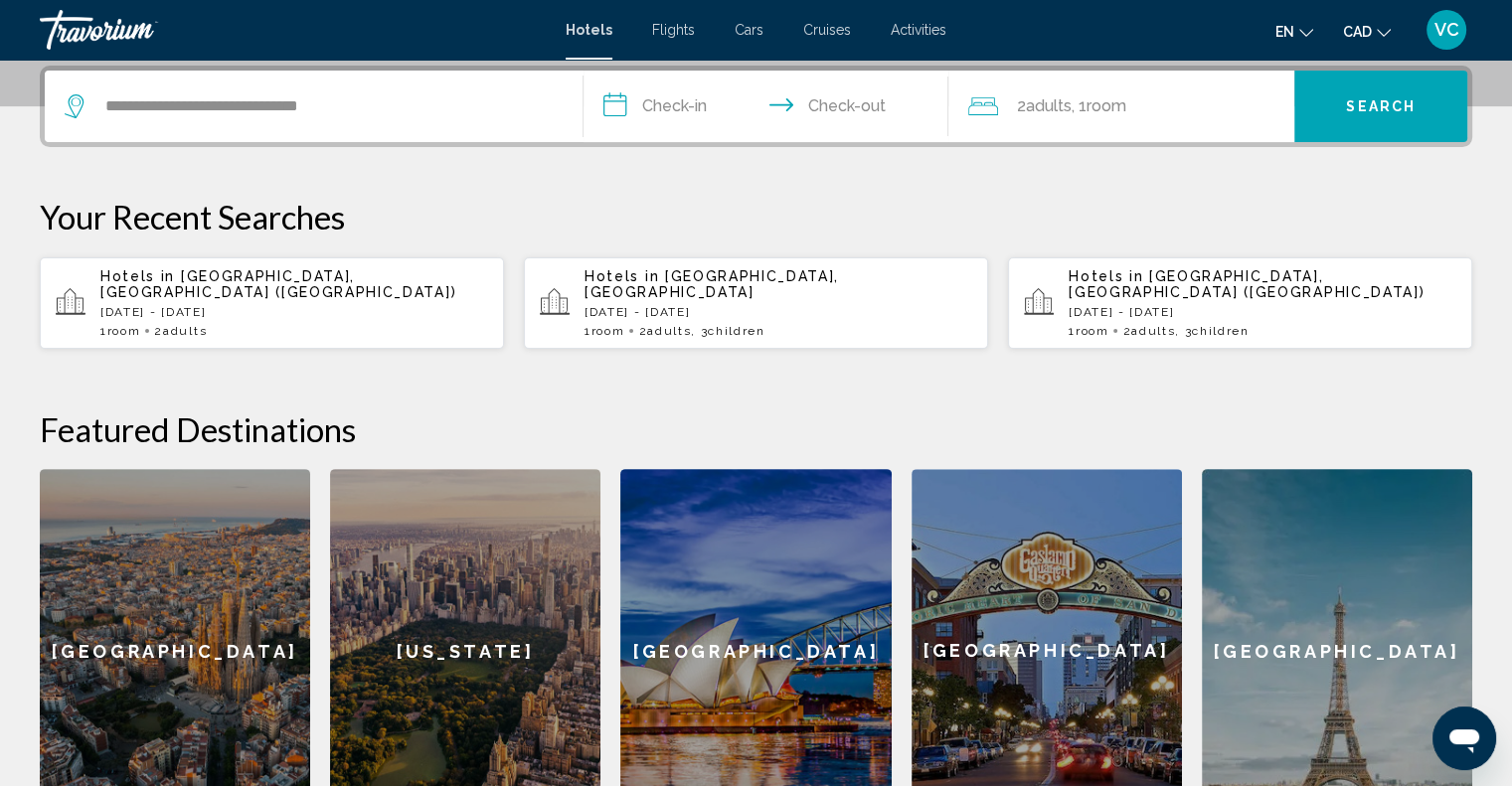 click on "**********" at bounding box center (770, 109) 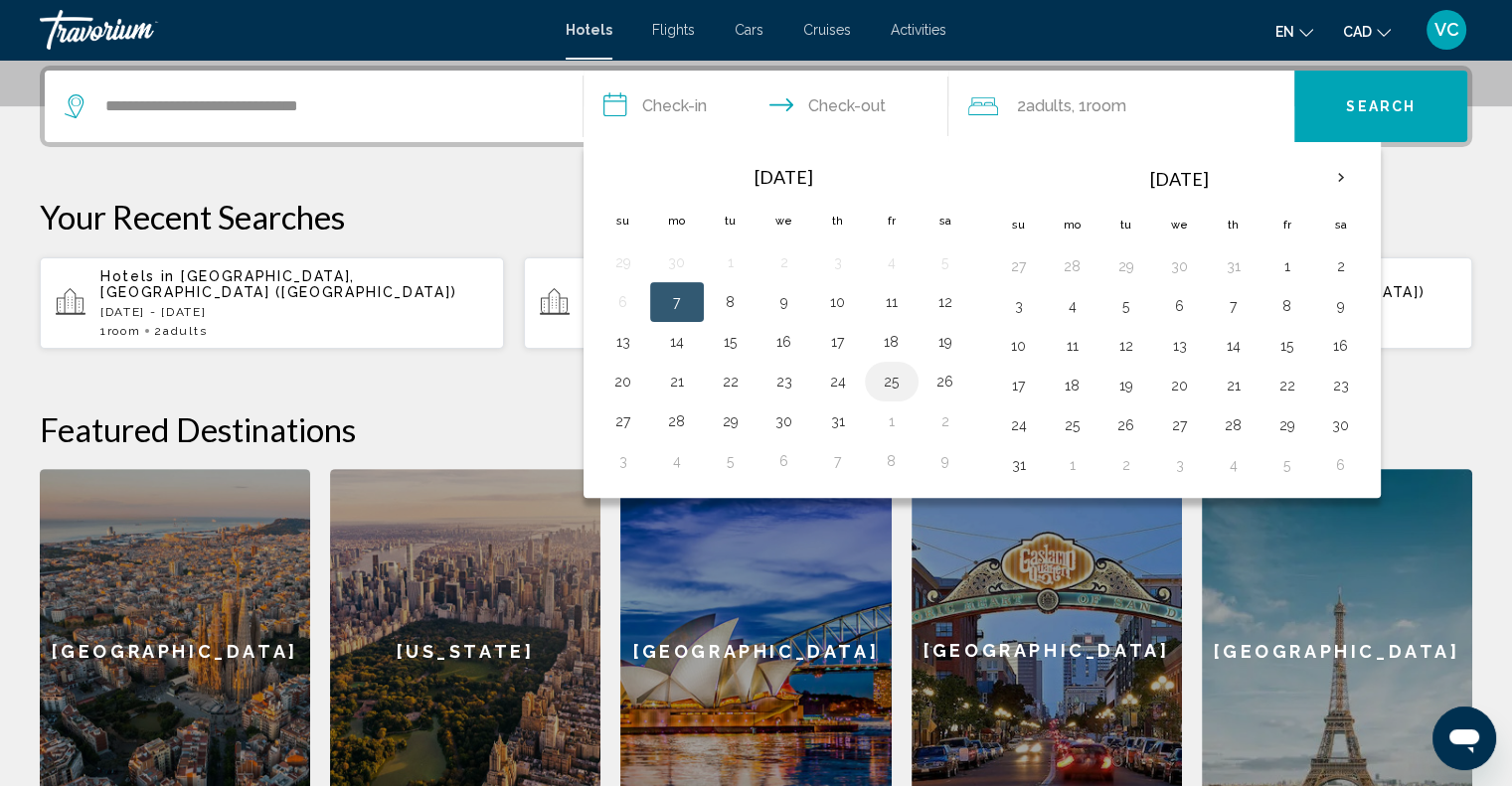 click on "25" at bounding box center [892, 382] 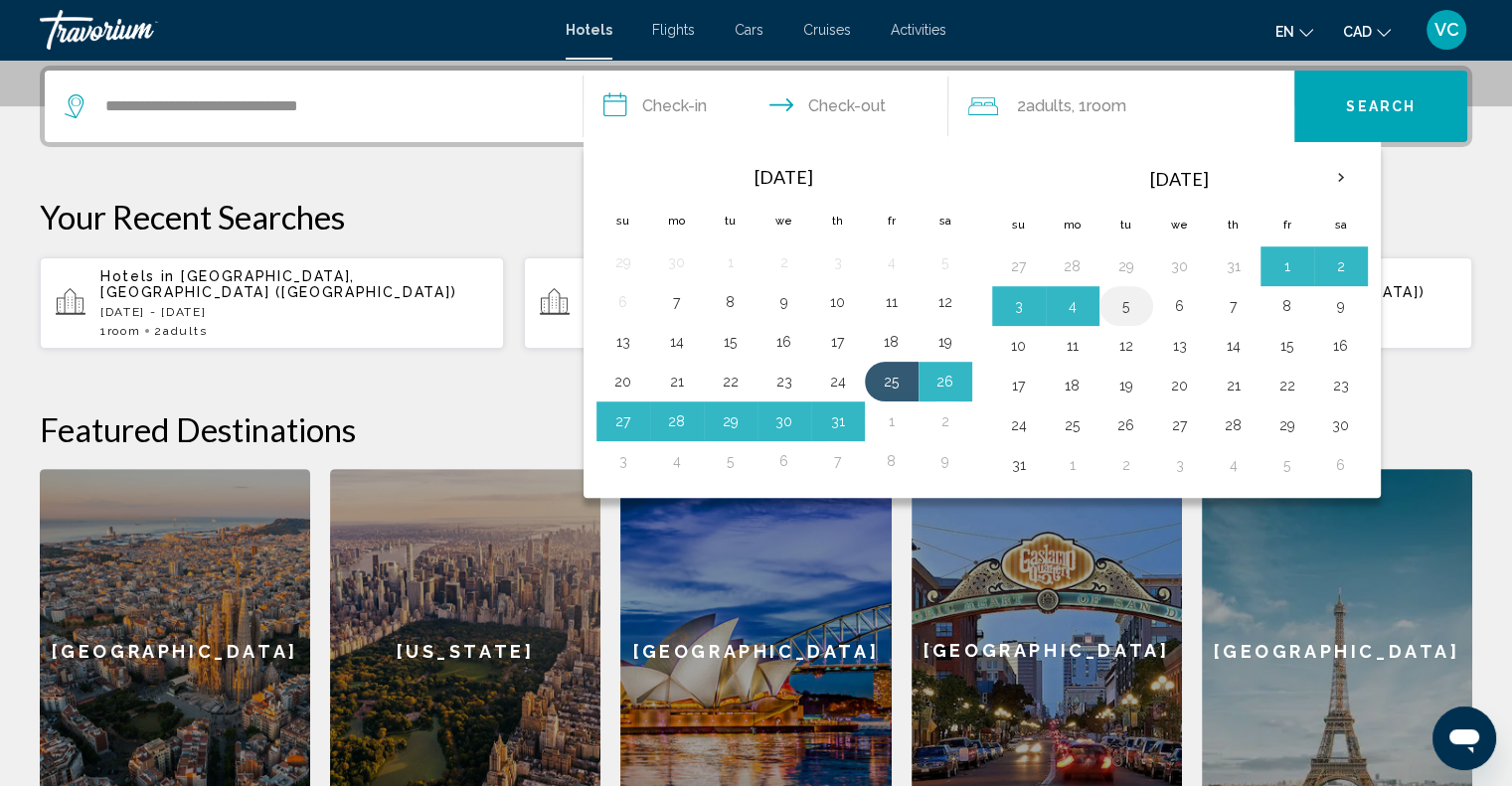 click on "5" at bounding box center (1126, 306) 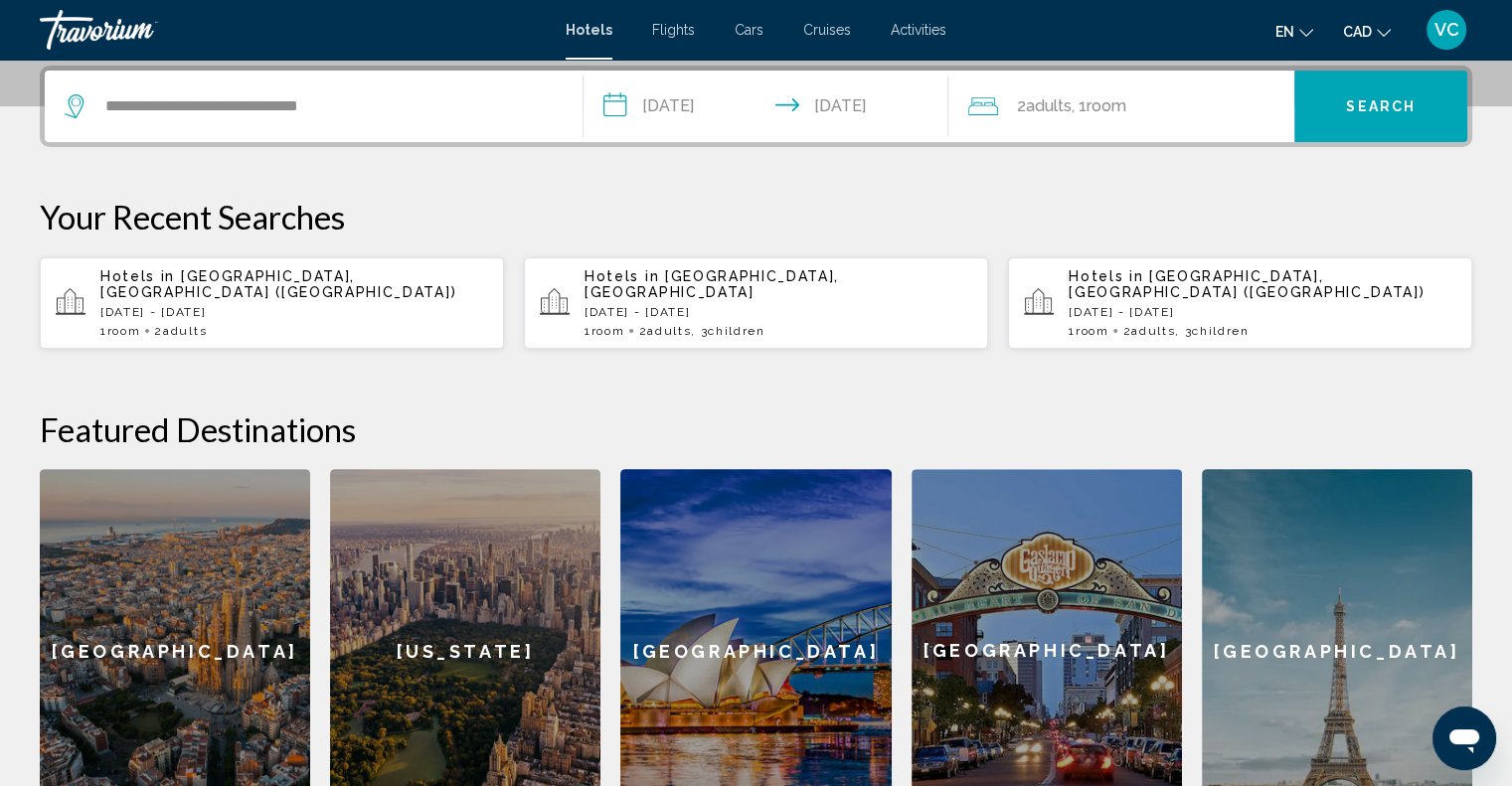 click on "Room" 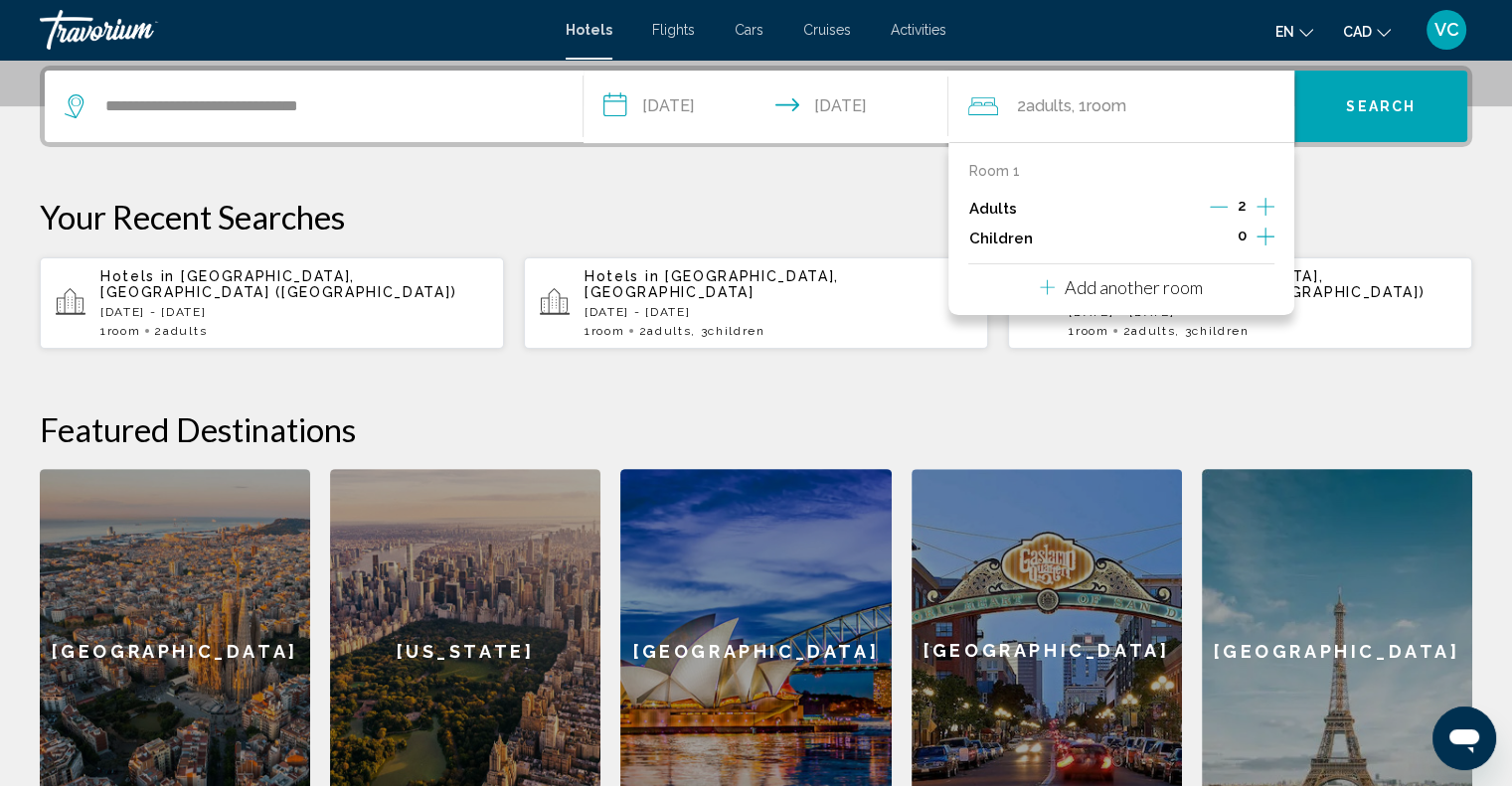 click 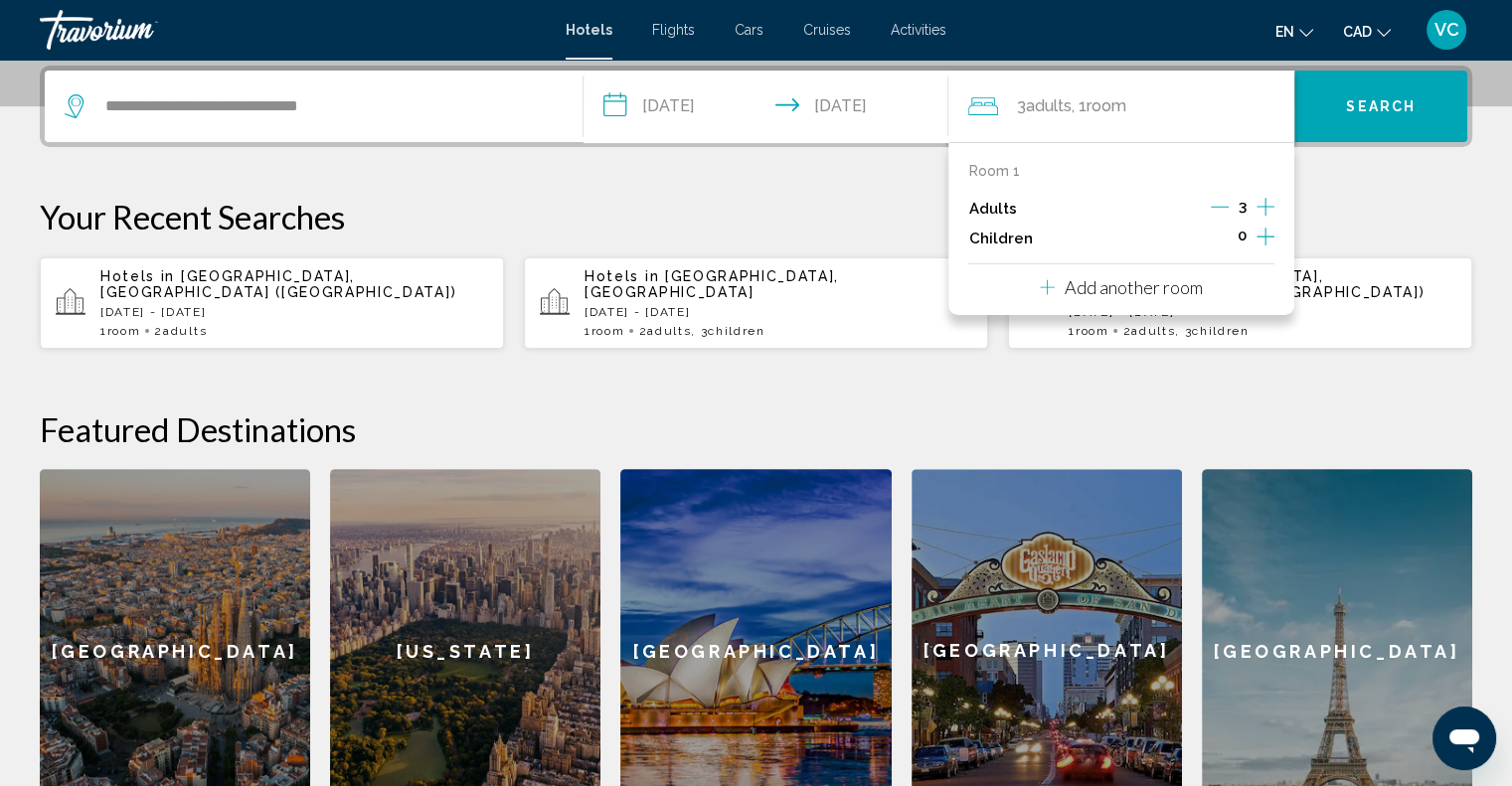 click on "Room" 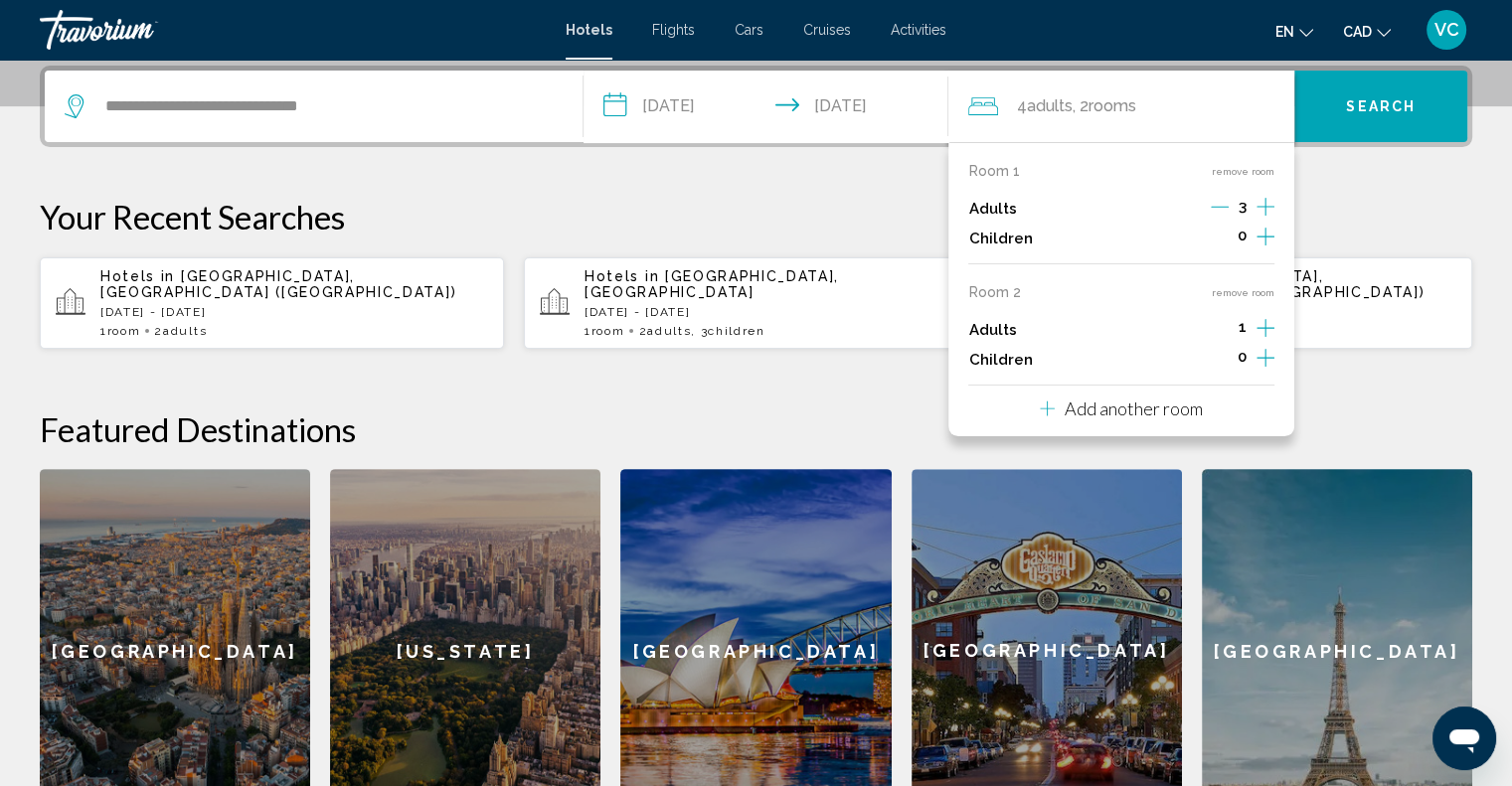click 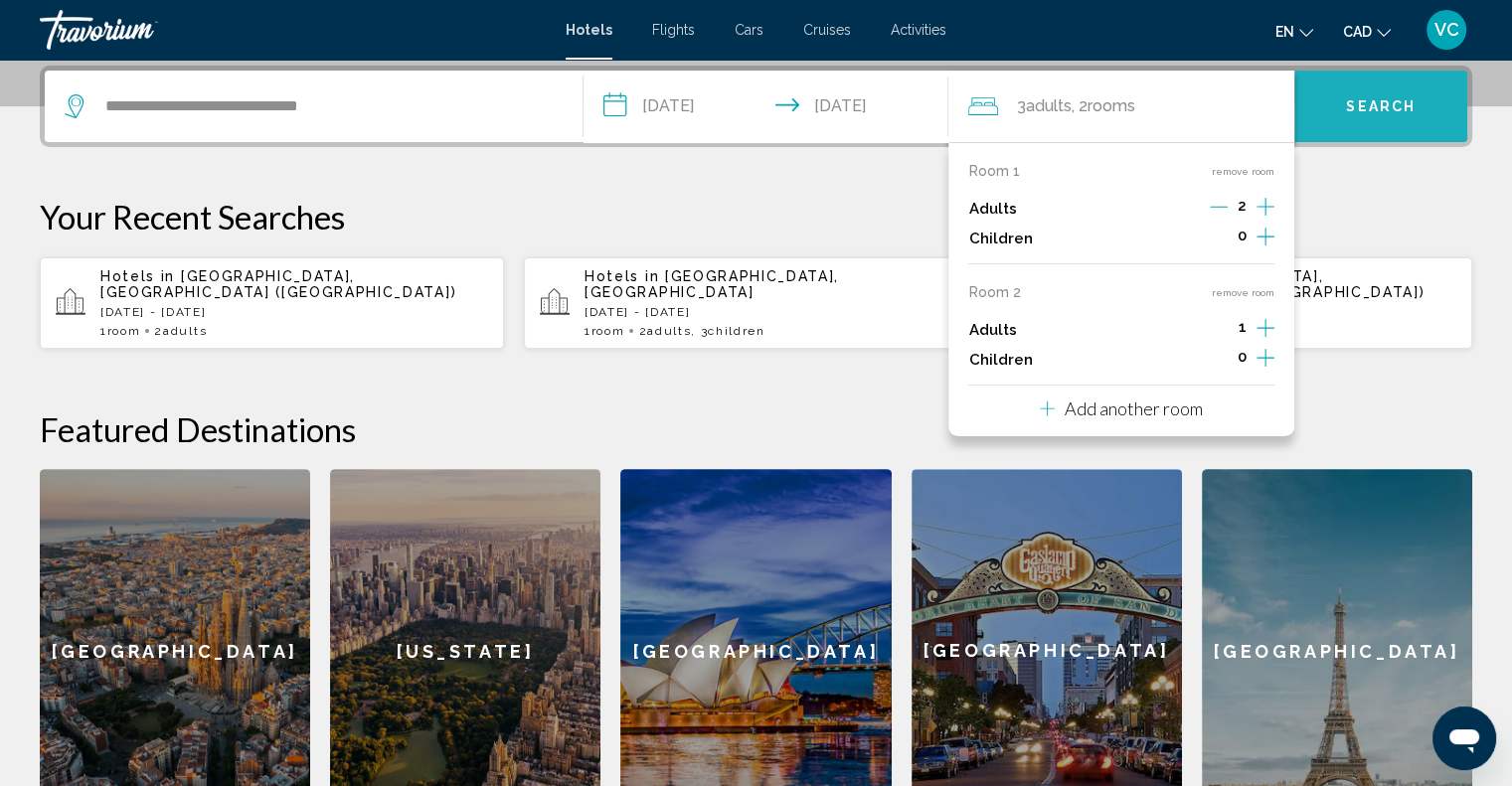 click on "Search" at bounding box center [1381, 107] 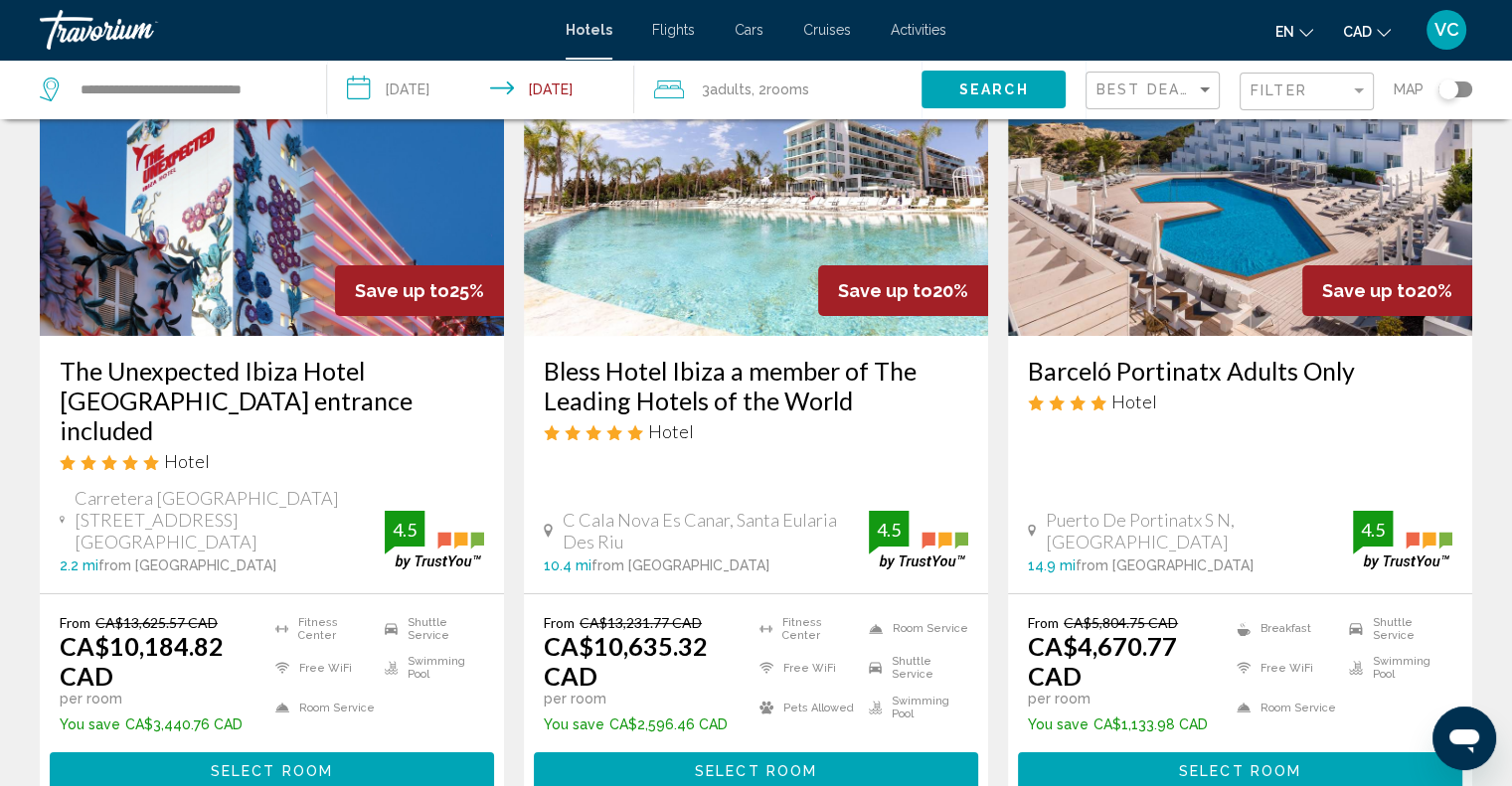 scroll, scrollTop: 99, scrollLeft: 0, axis: vertical 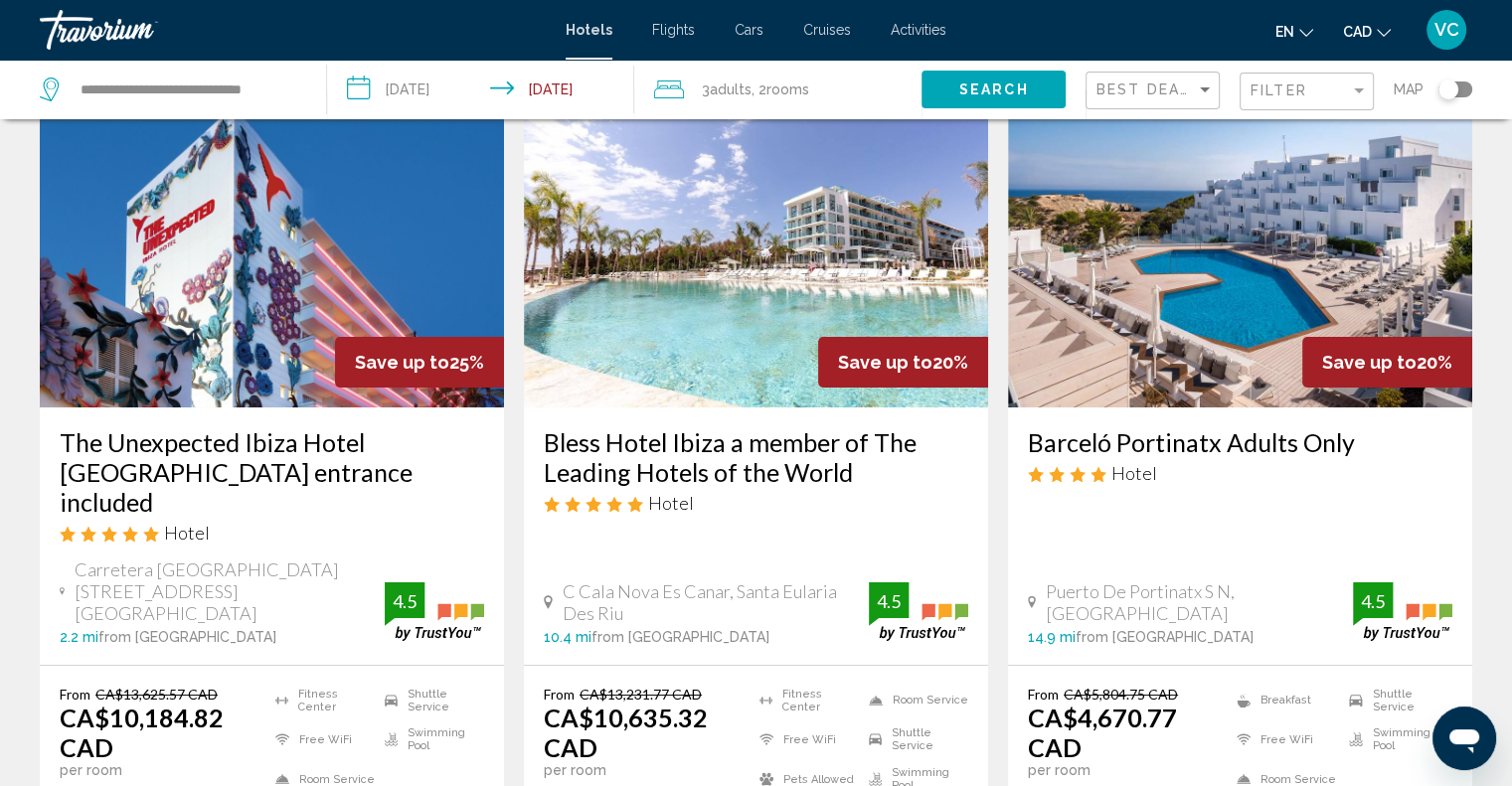 click on "**********" at bounding box center (484, 92) 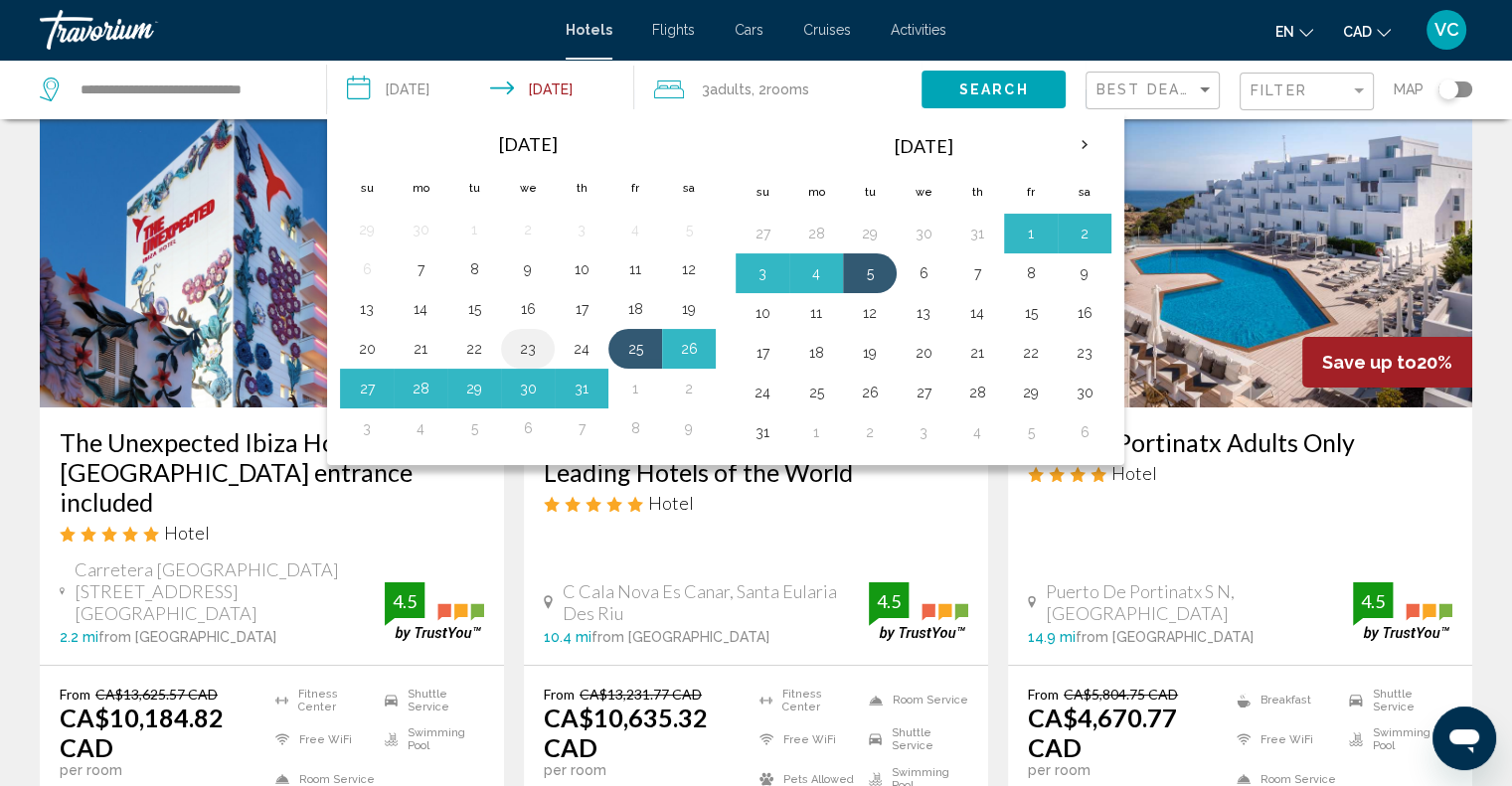 click on "23" at bounding box center (528, 349) 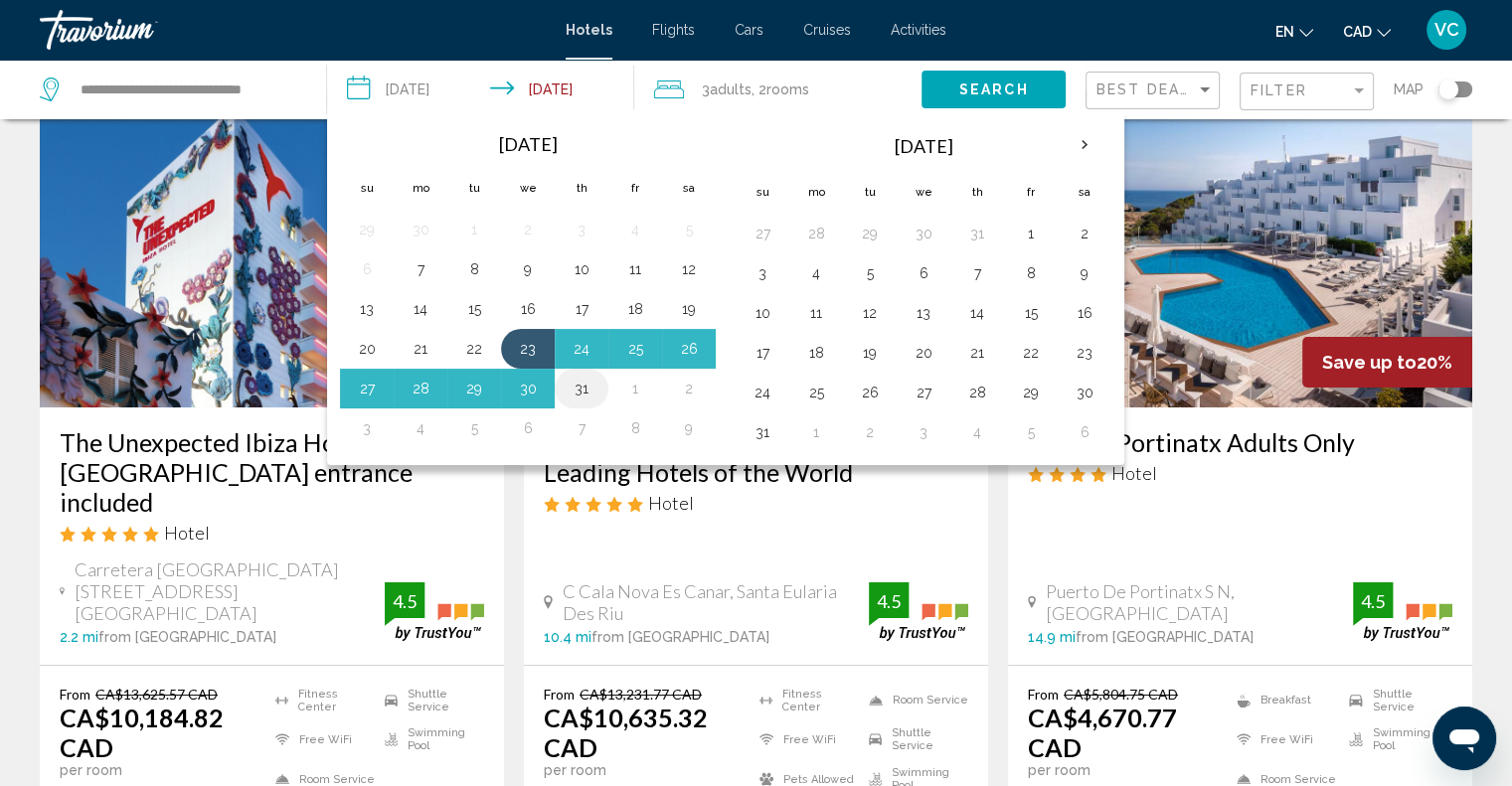click on "31" at bounding box center [582, 389] 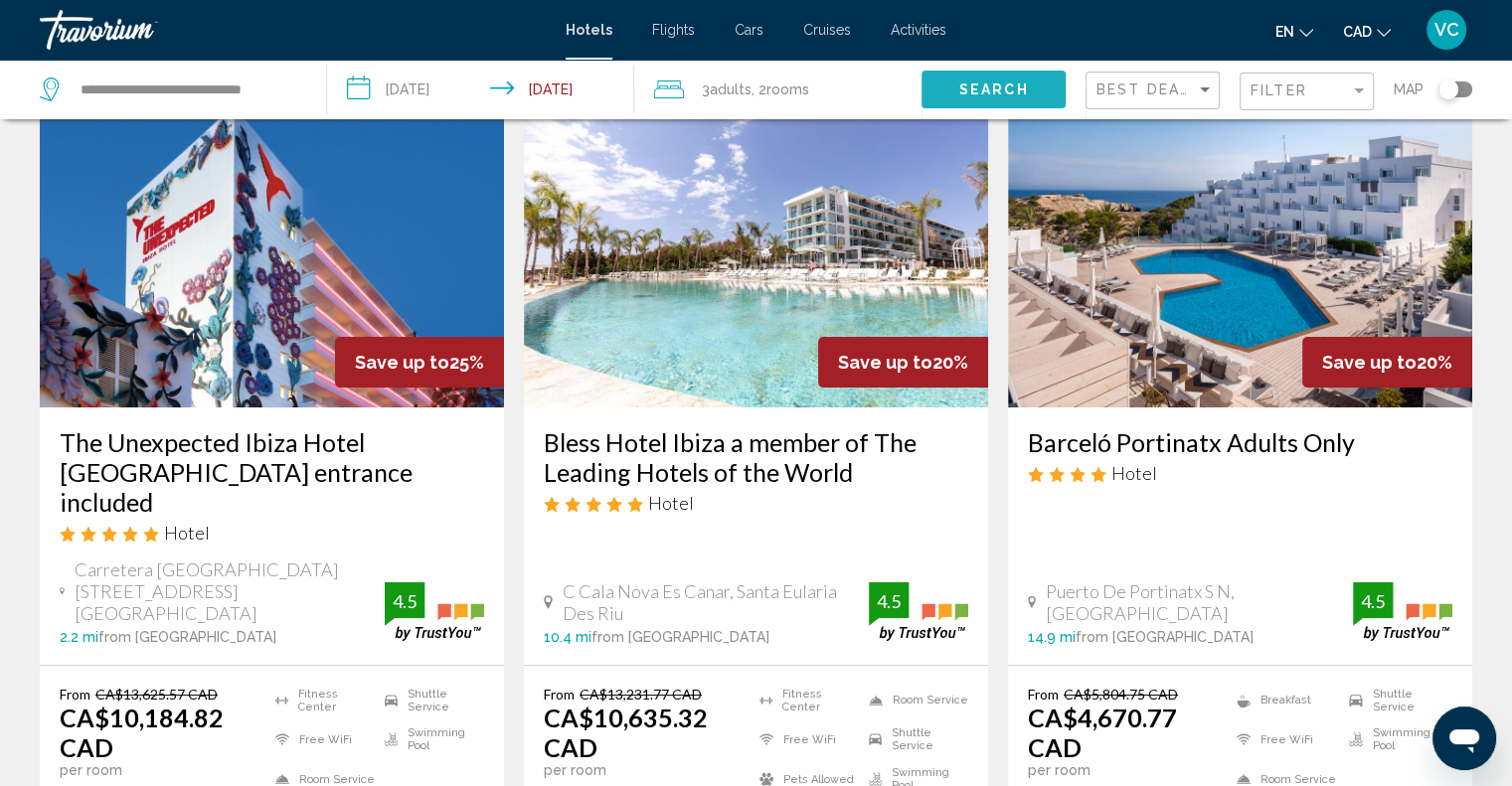 click on "Search" 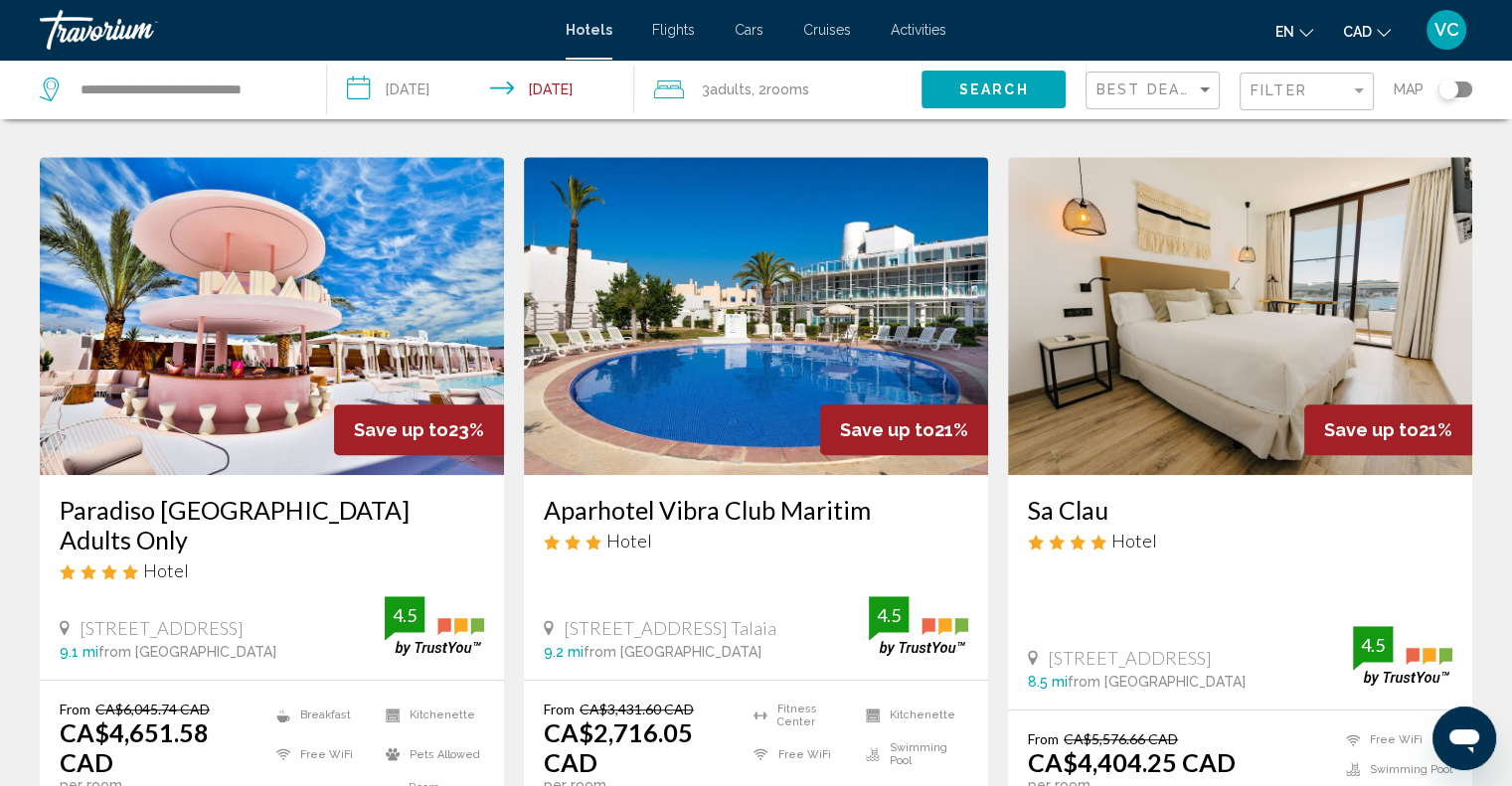 scroll, scrollTop: 894, scrollLeft: 0, axis: vertical 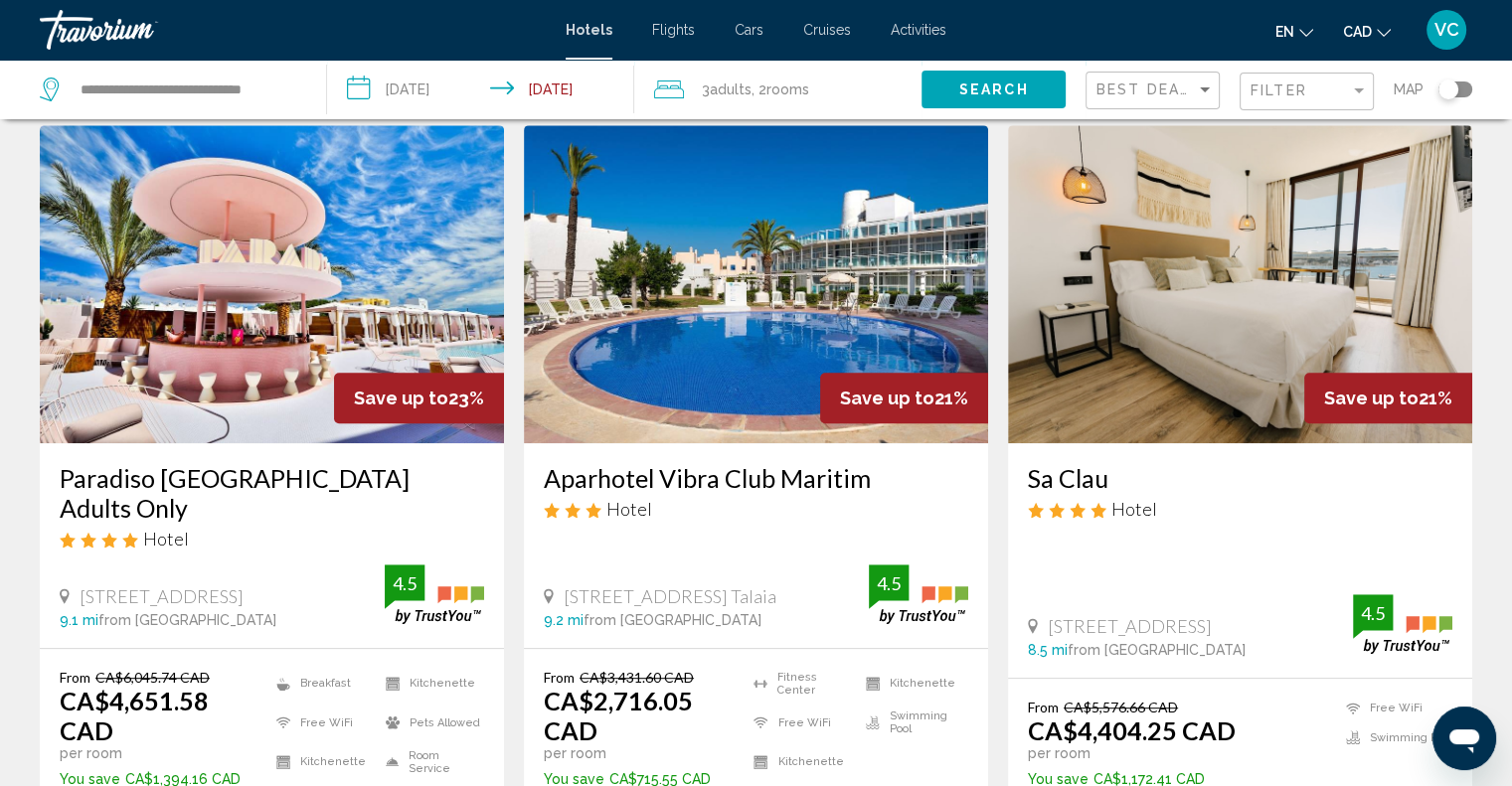 type 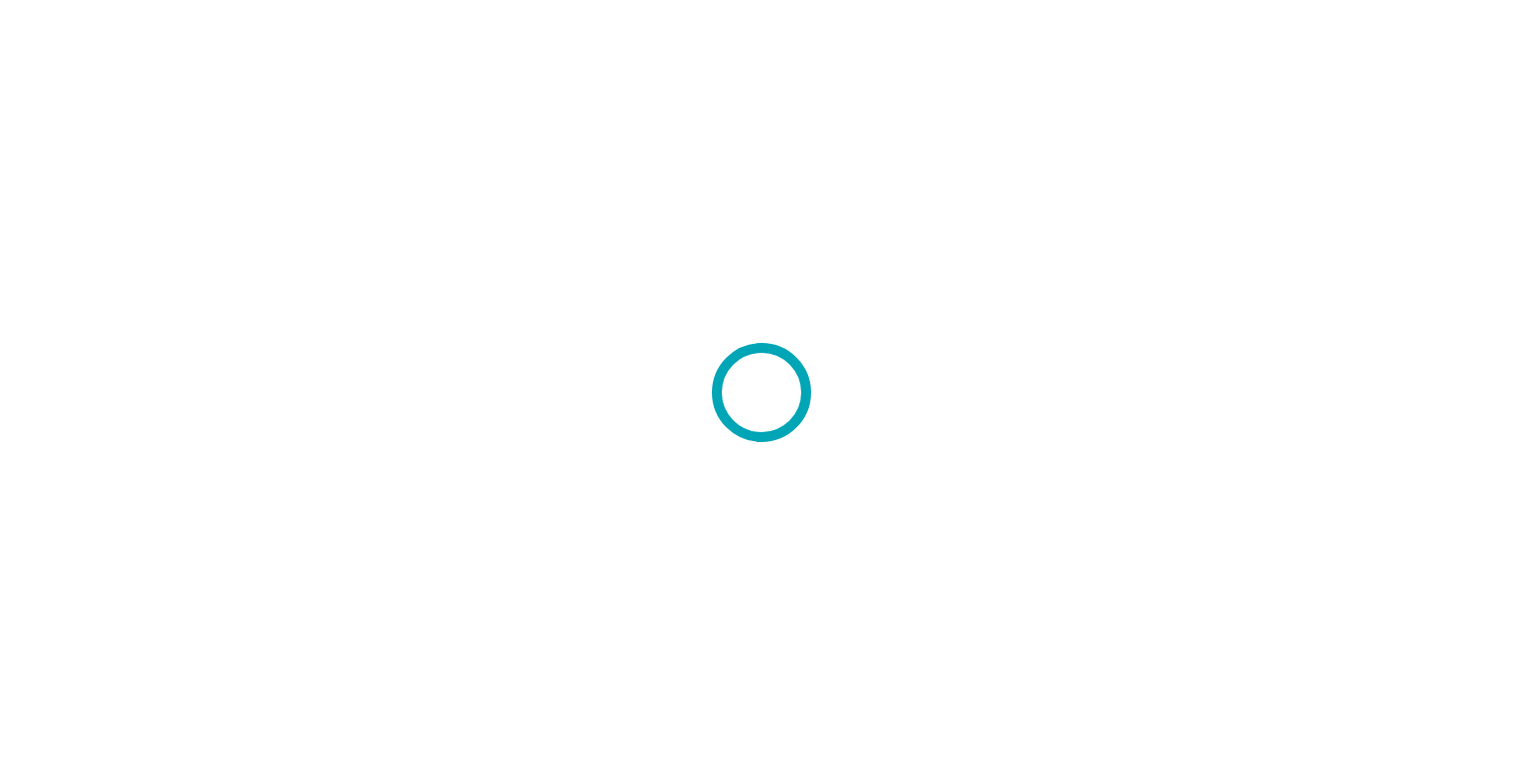 scroll, scrollTop: 0, scrollLeft: 0, axis: both 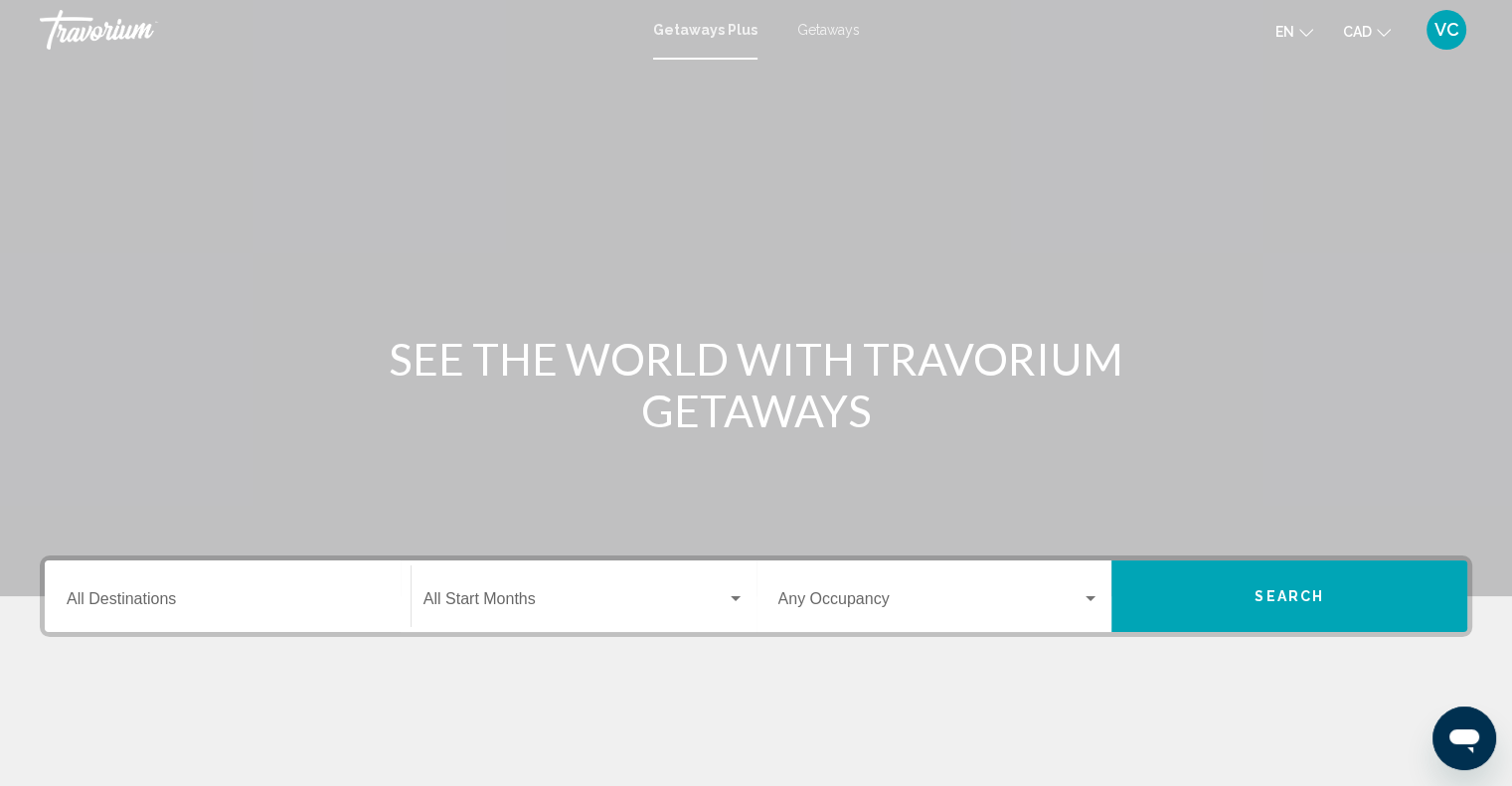 click on "Destination All Destinations" at bounding box center (228, 603) 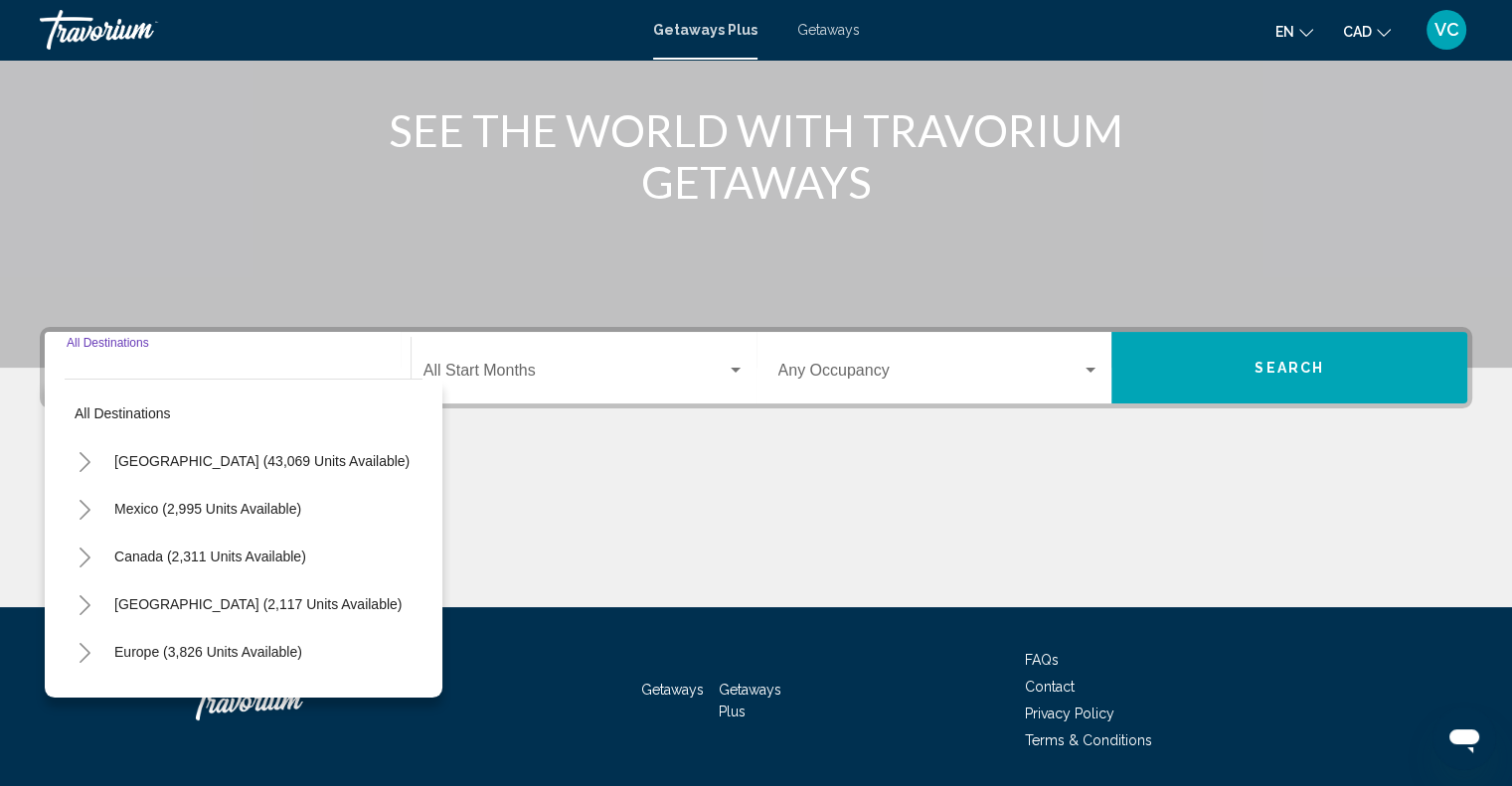 scroll, scrollTop: 292, scrollLeft: 0, axis: vertical 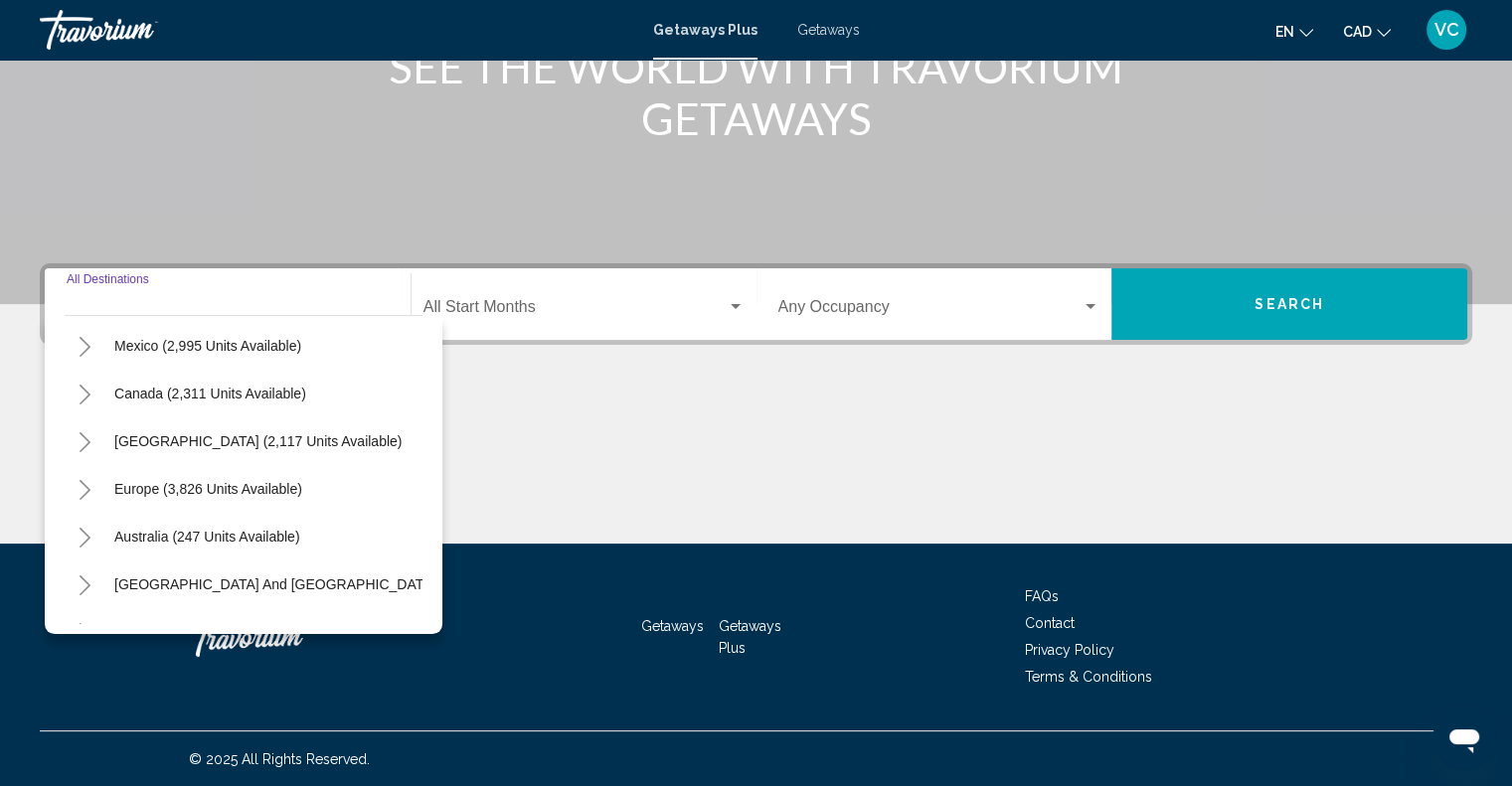 click 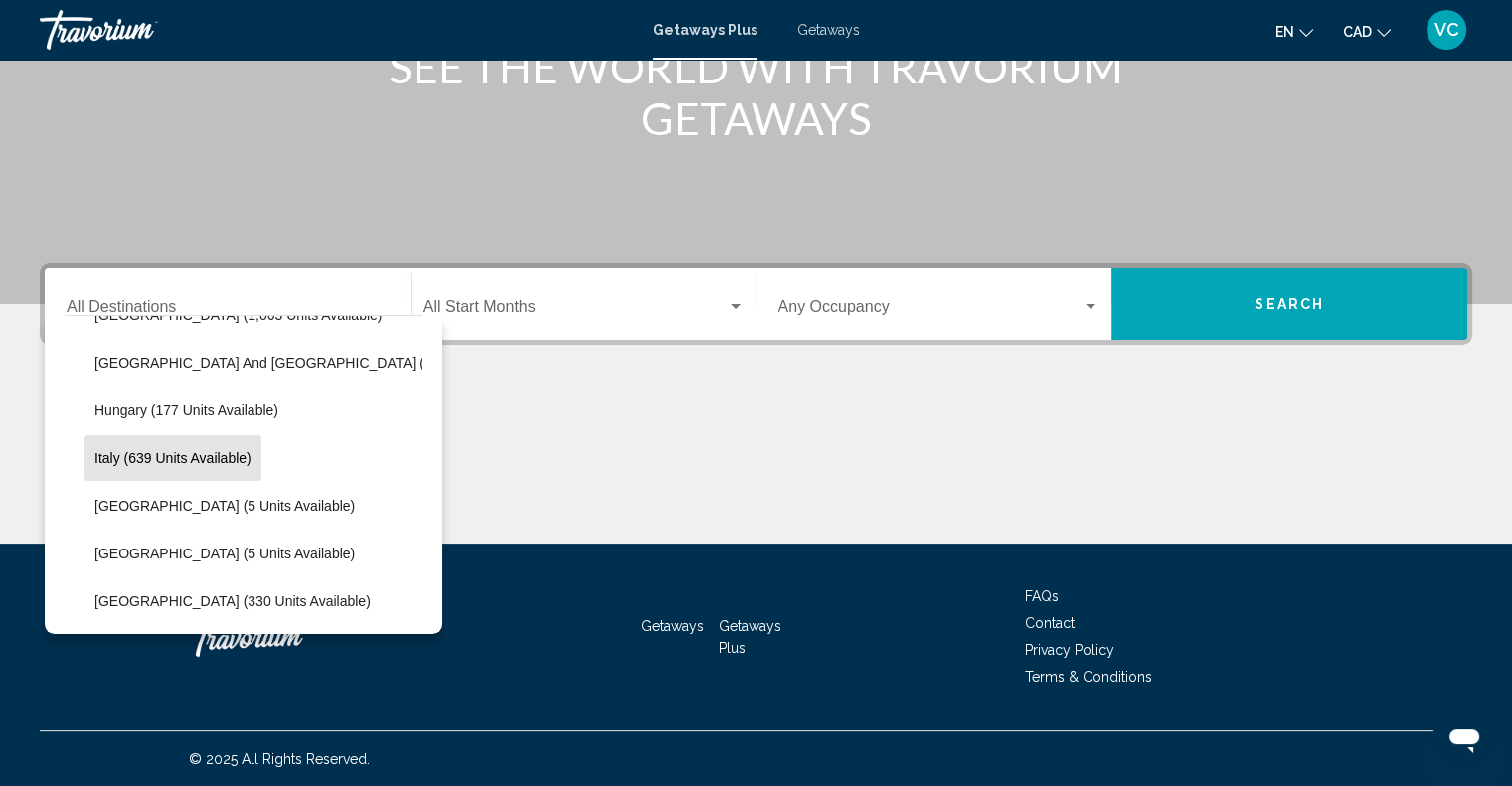 scroll, scrollTop: 497, scrollLeft: 0, axis: vertical 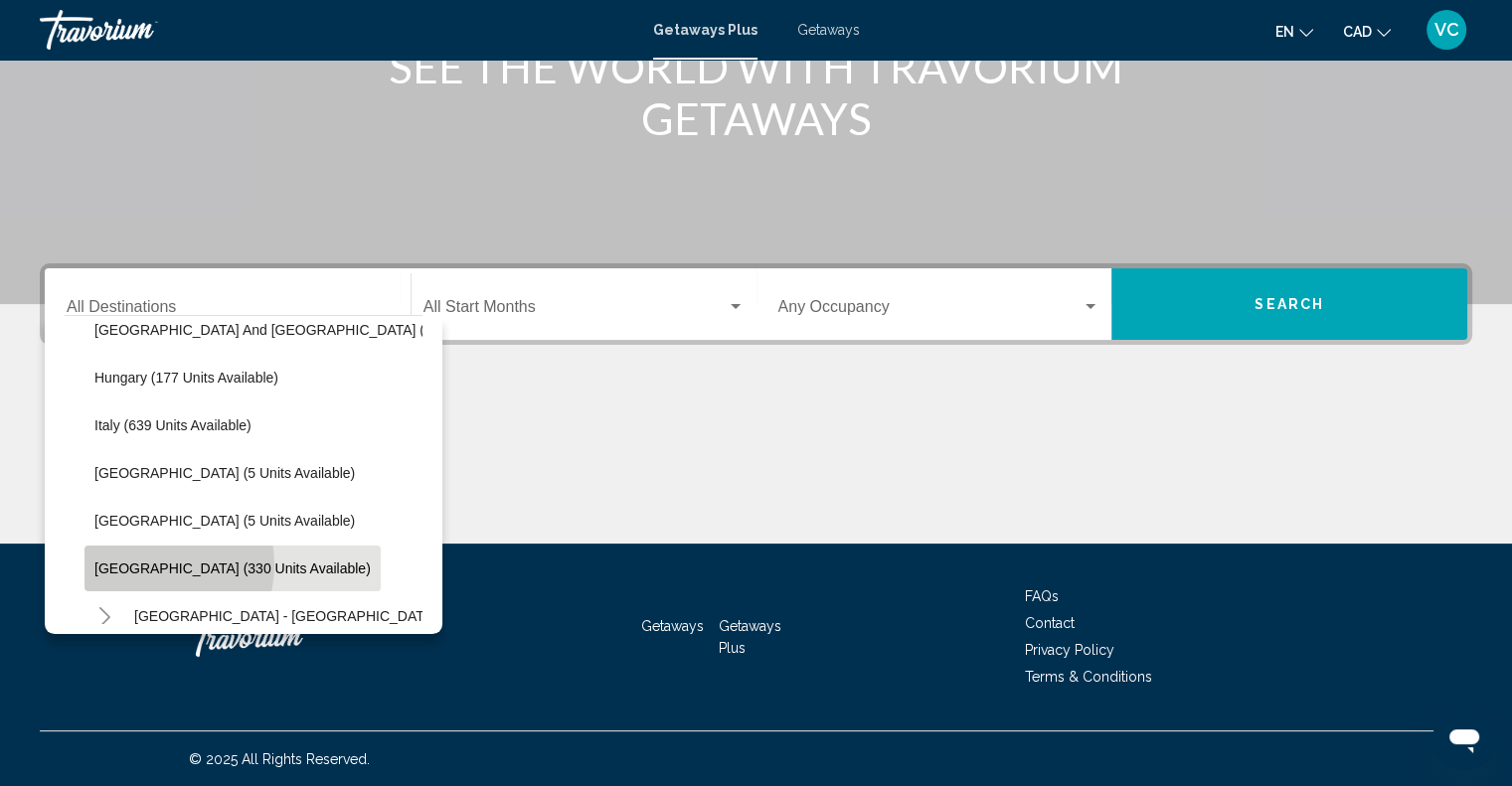 click on "Spain (330 units available)" 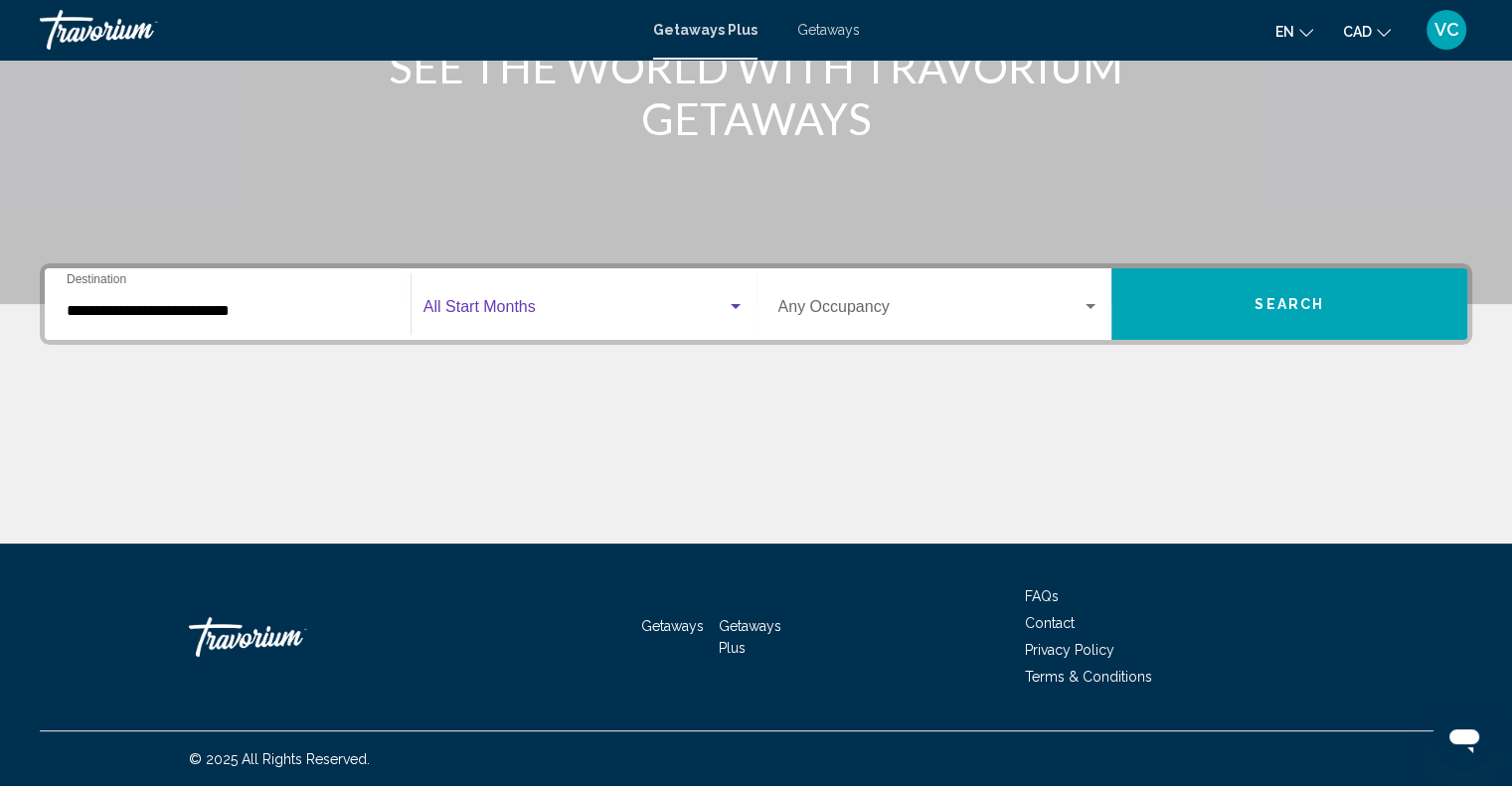 click at bounding box center [575, 311] 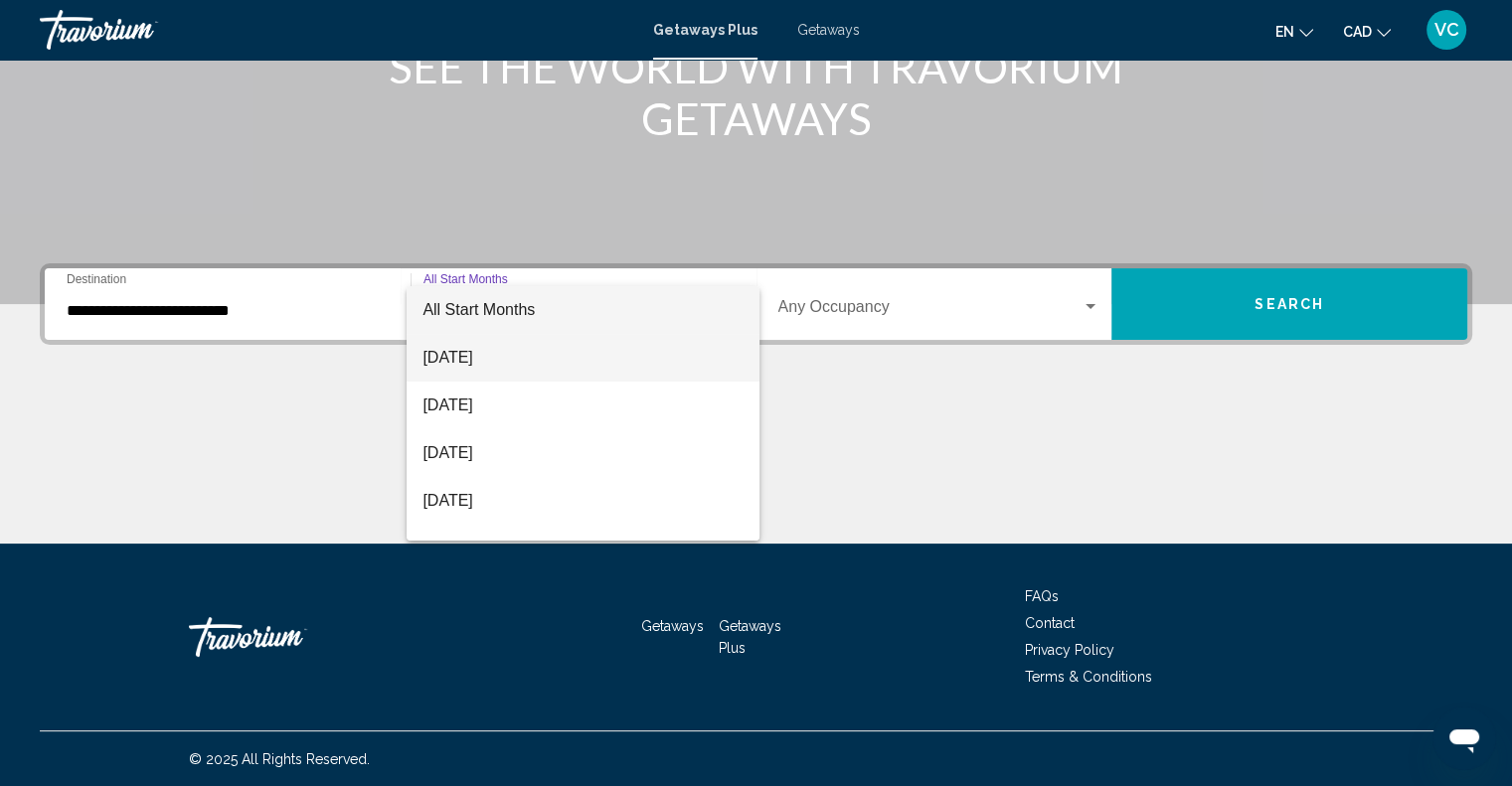 click on "July 2025" at bounding box center (583, 358) 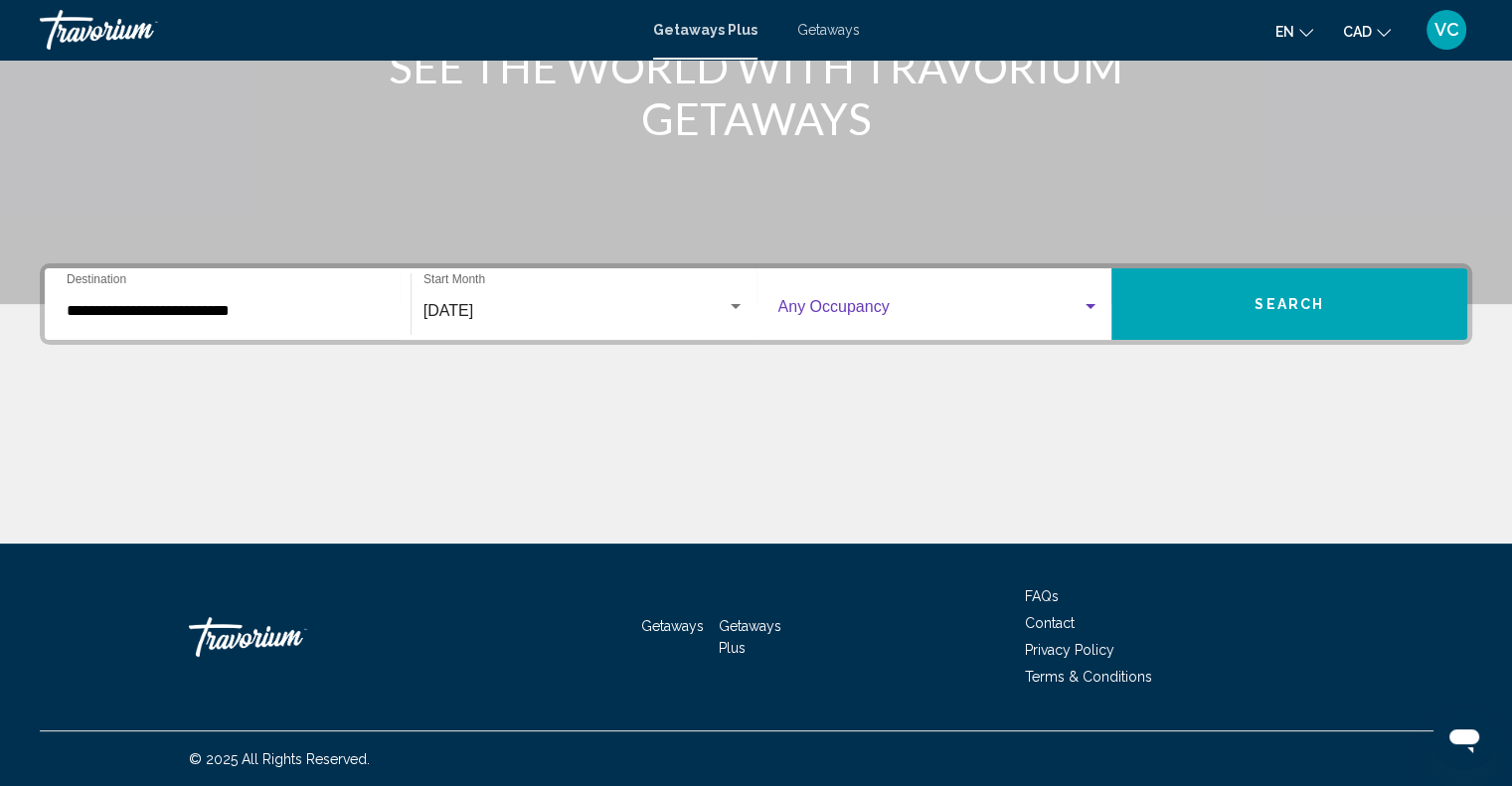 click at bounding box center (930, 311) 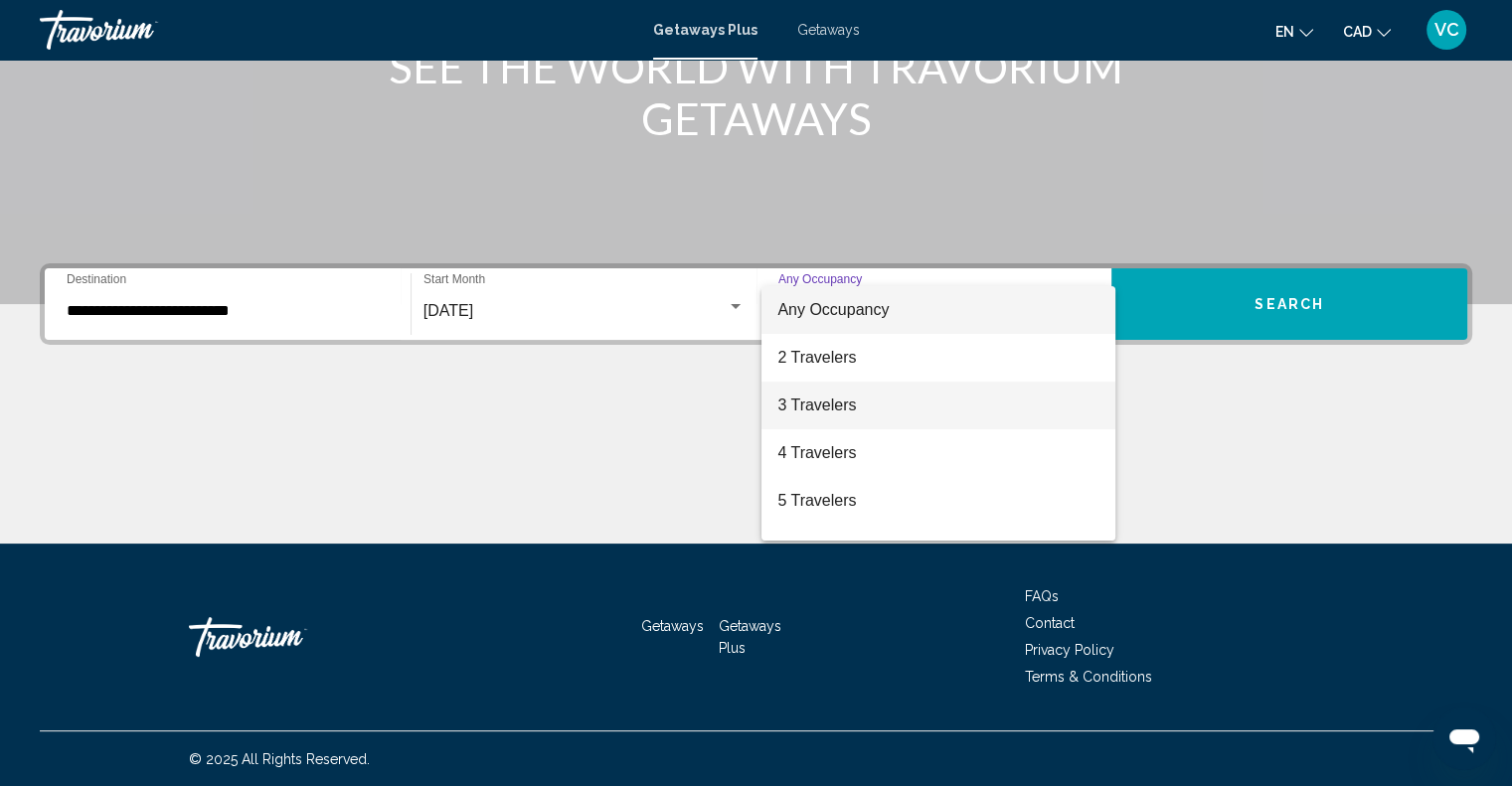 click on "3 Travelers" at bounding box center (938, 405) 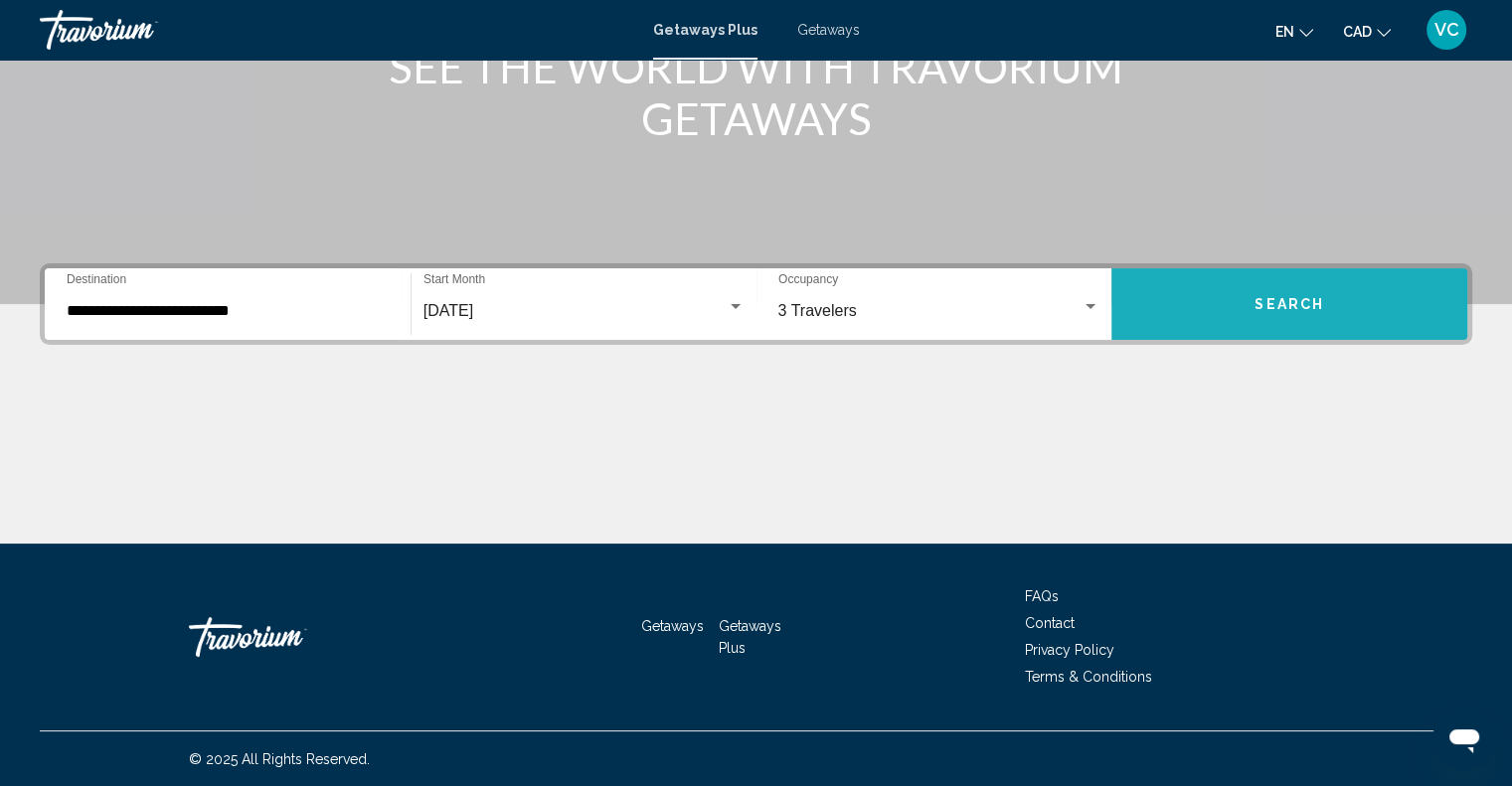 click on "Search" at bounding box center (1289, 305) 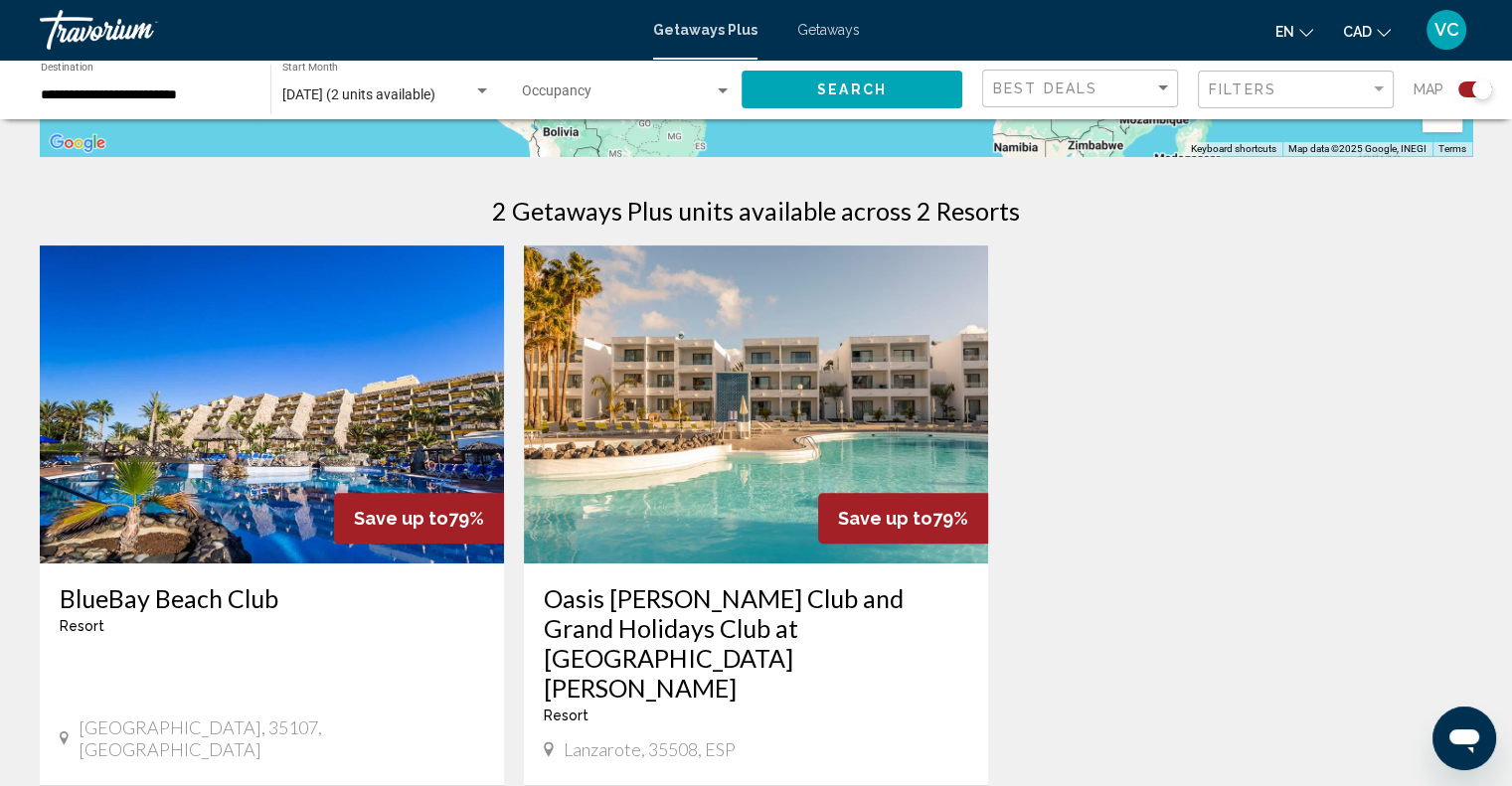 scroll, scrollTop: 549, scrollLeft: 0, axis: vertical 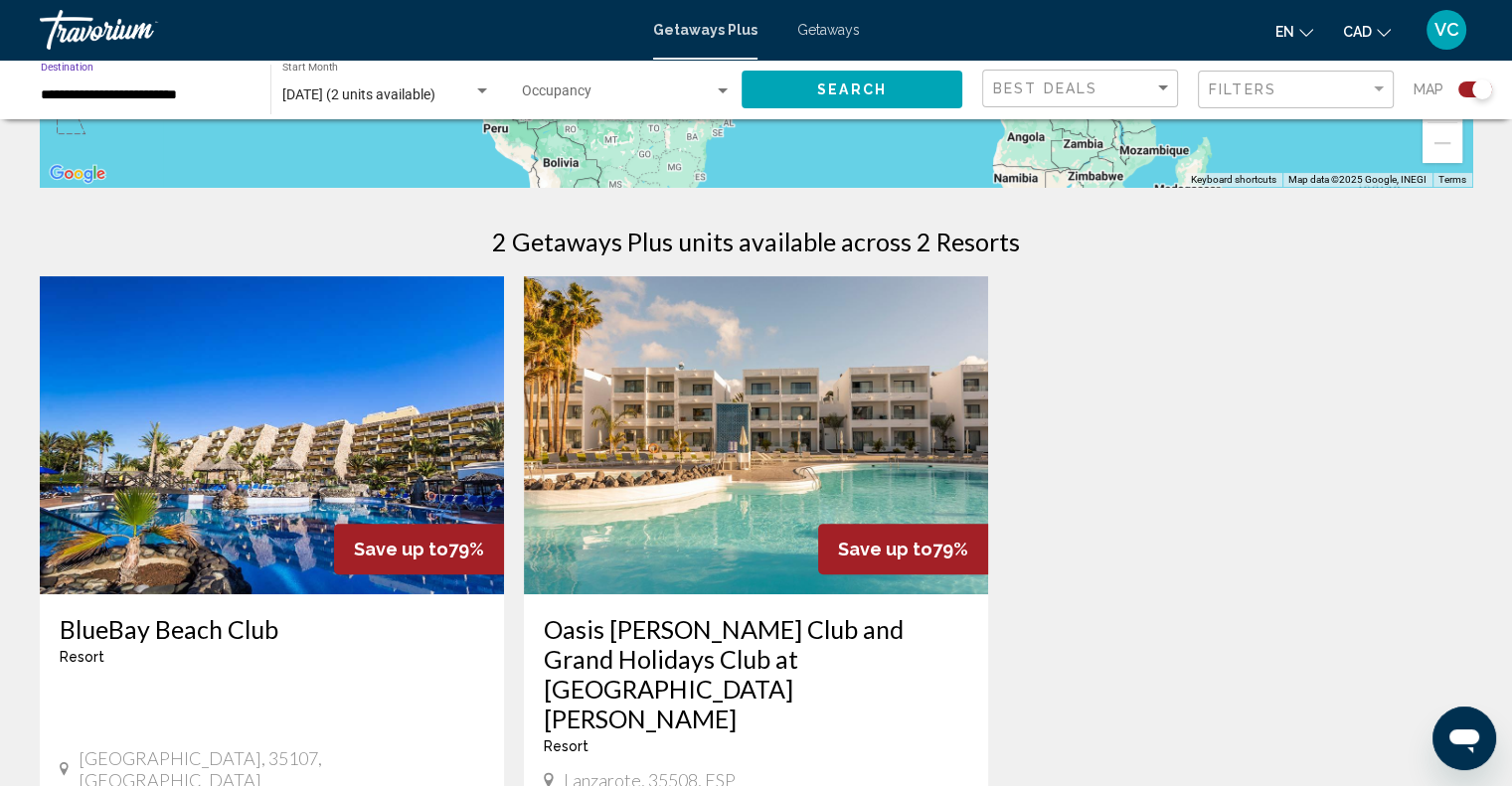 click on "**********" at bounding box center (145, 95) 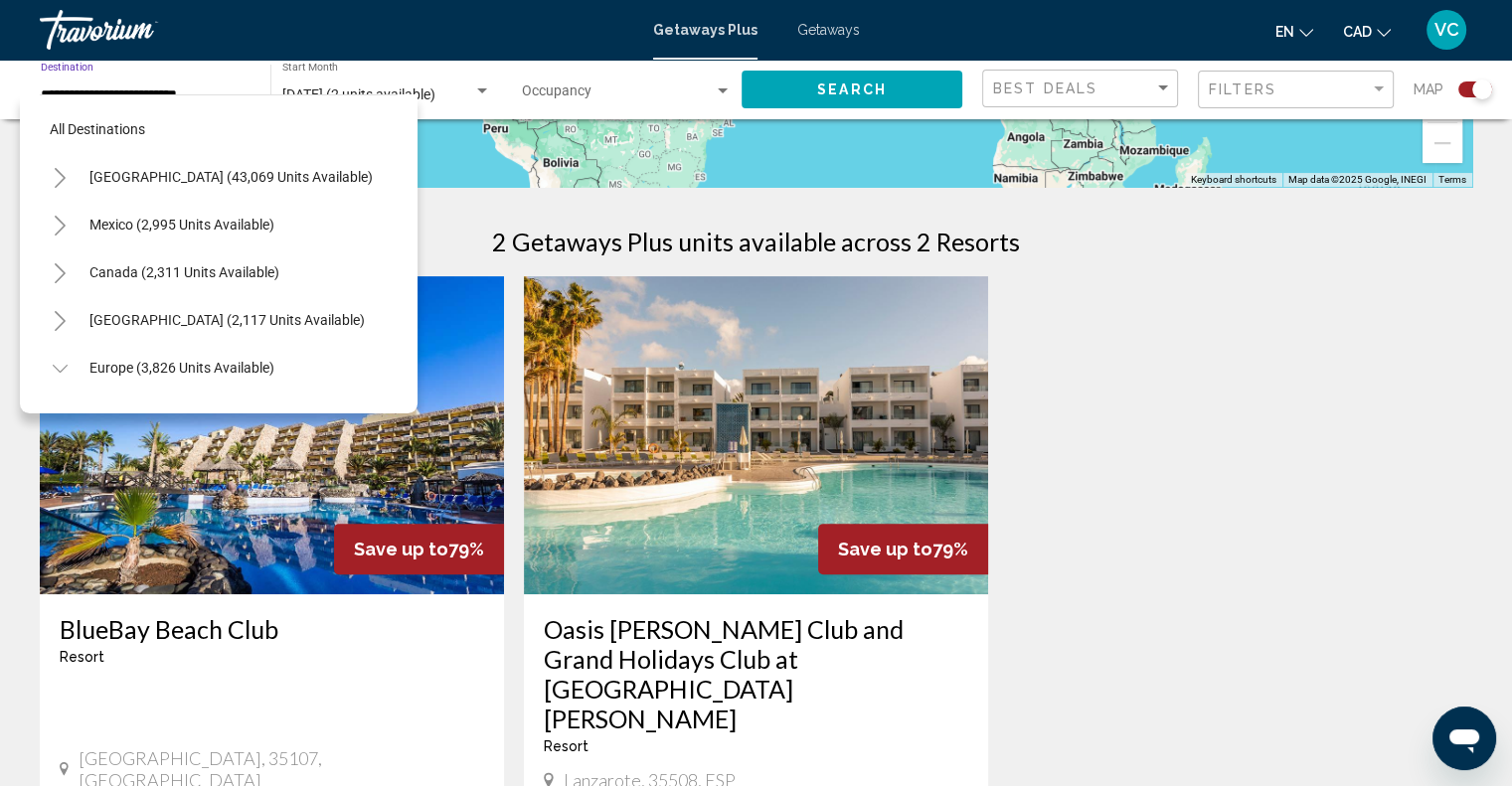scroll, scrollTop: 602, scrollLeft: 0, axis: vertical 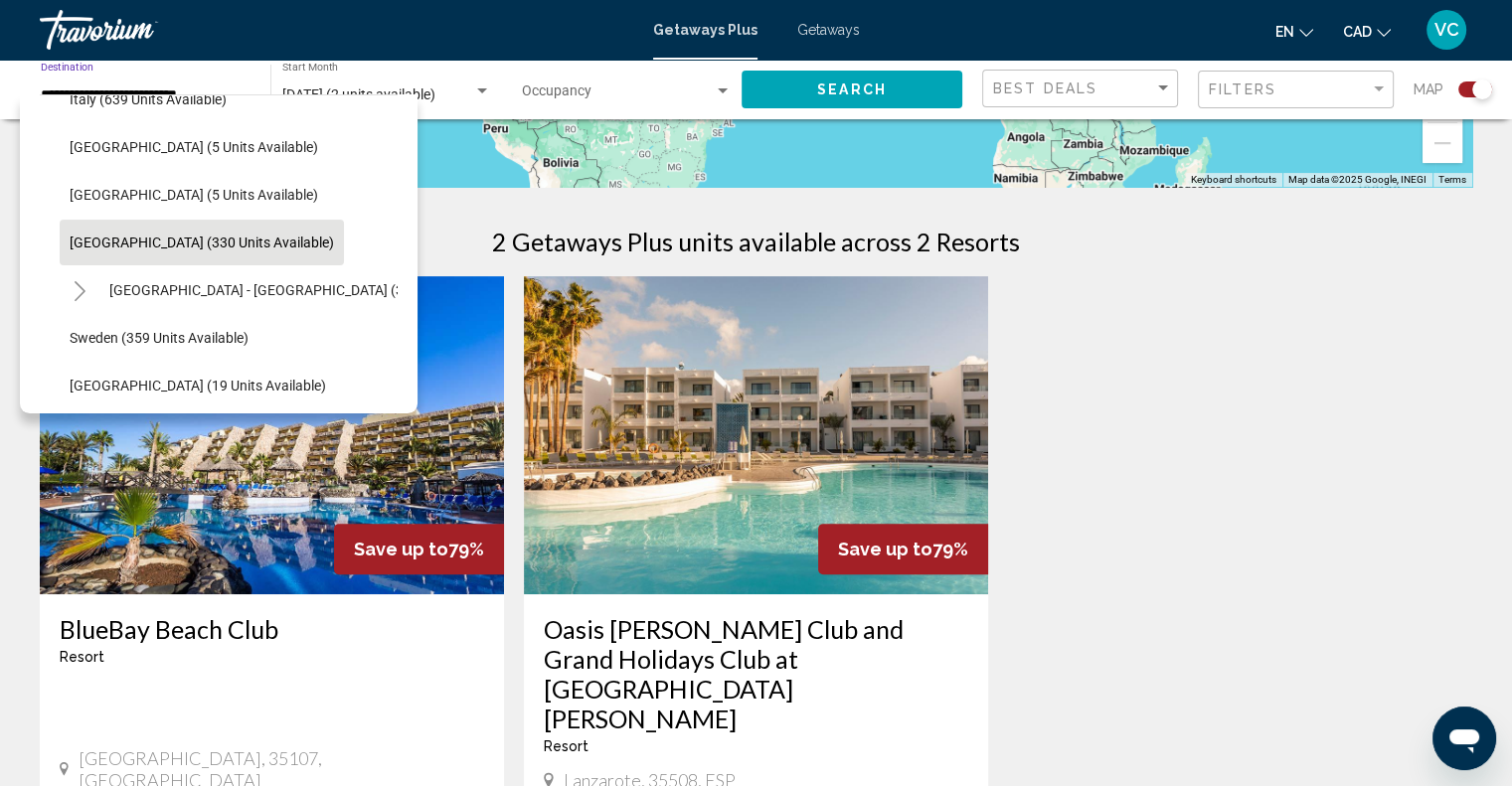 click 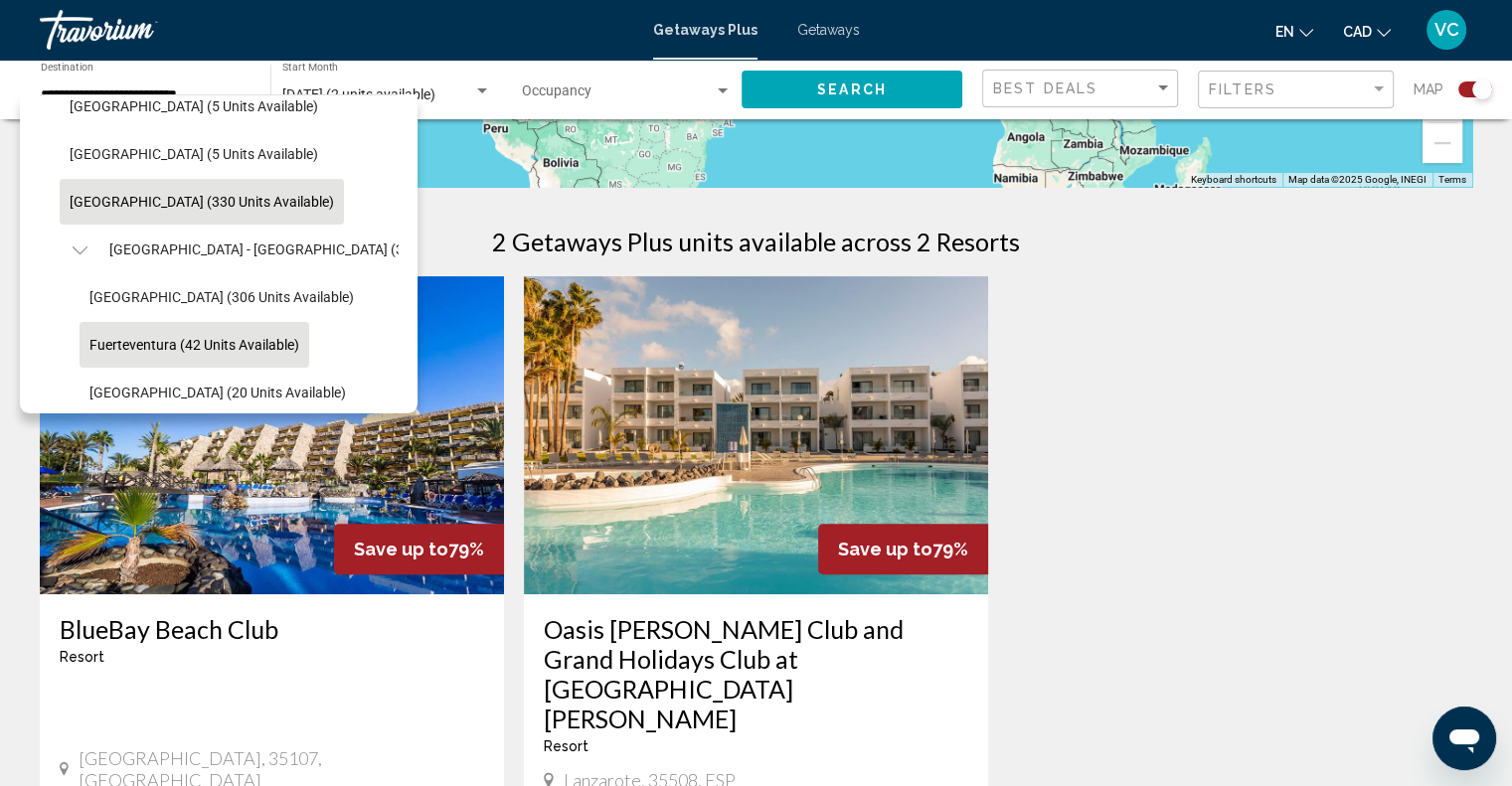scroll, scrollTop: 702, scrollLeft: 0, axis: vertical 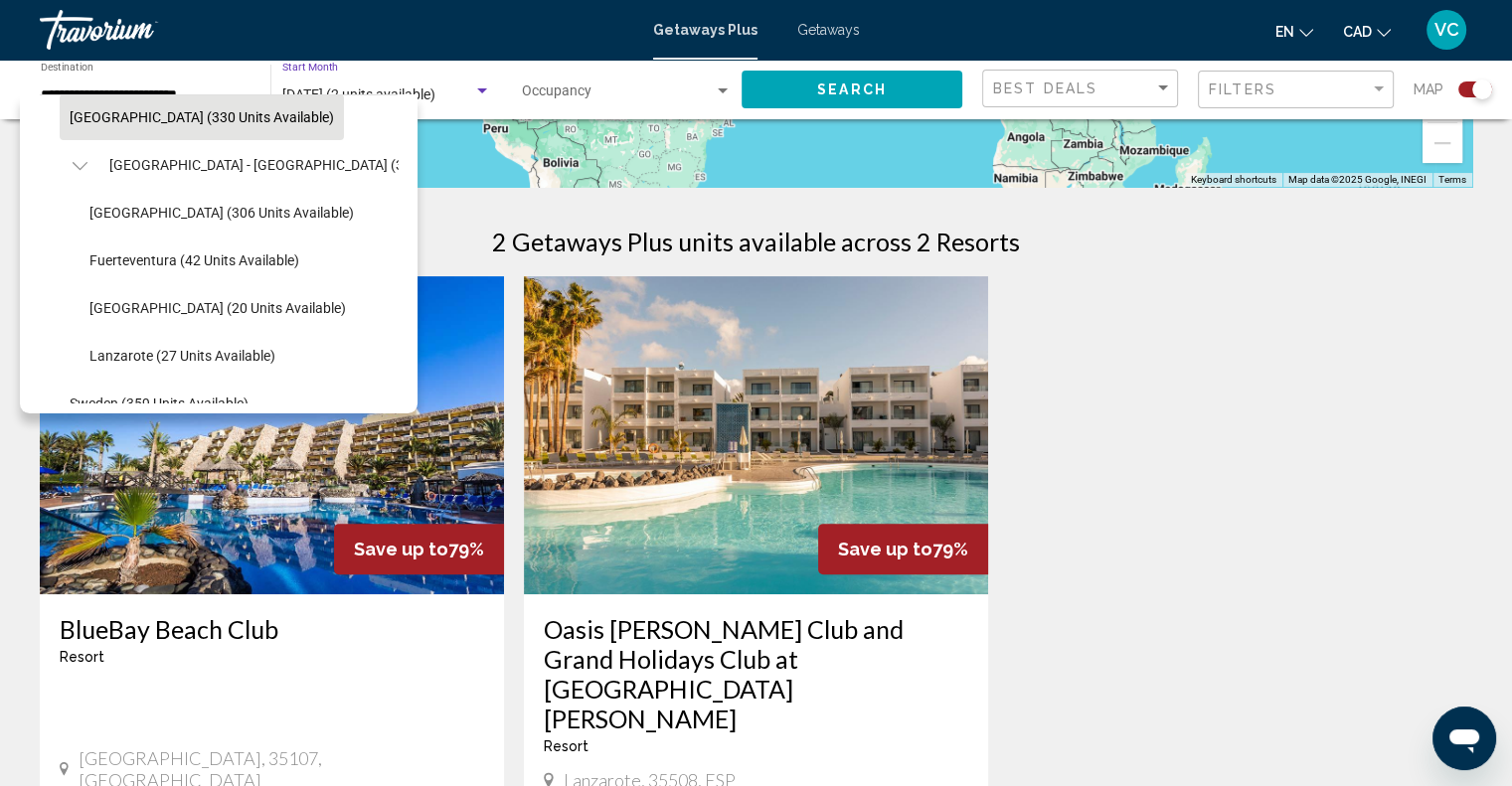 click at bounding box center [482, 90] 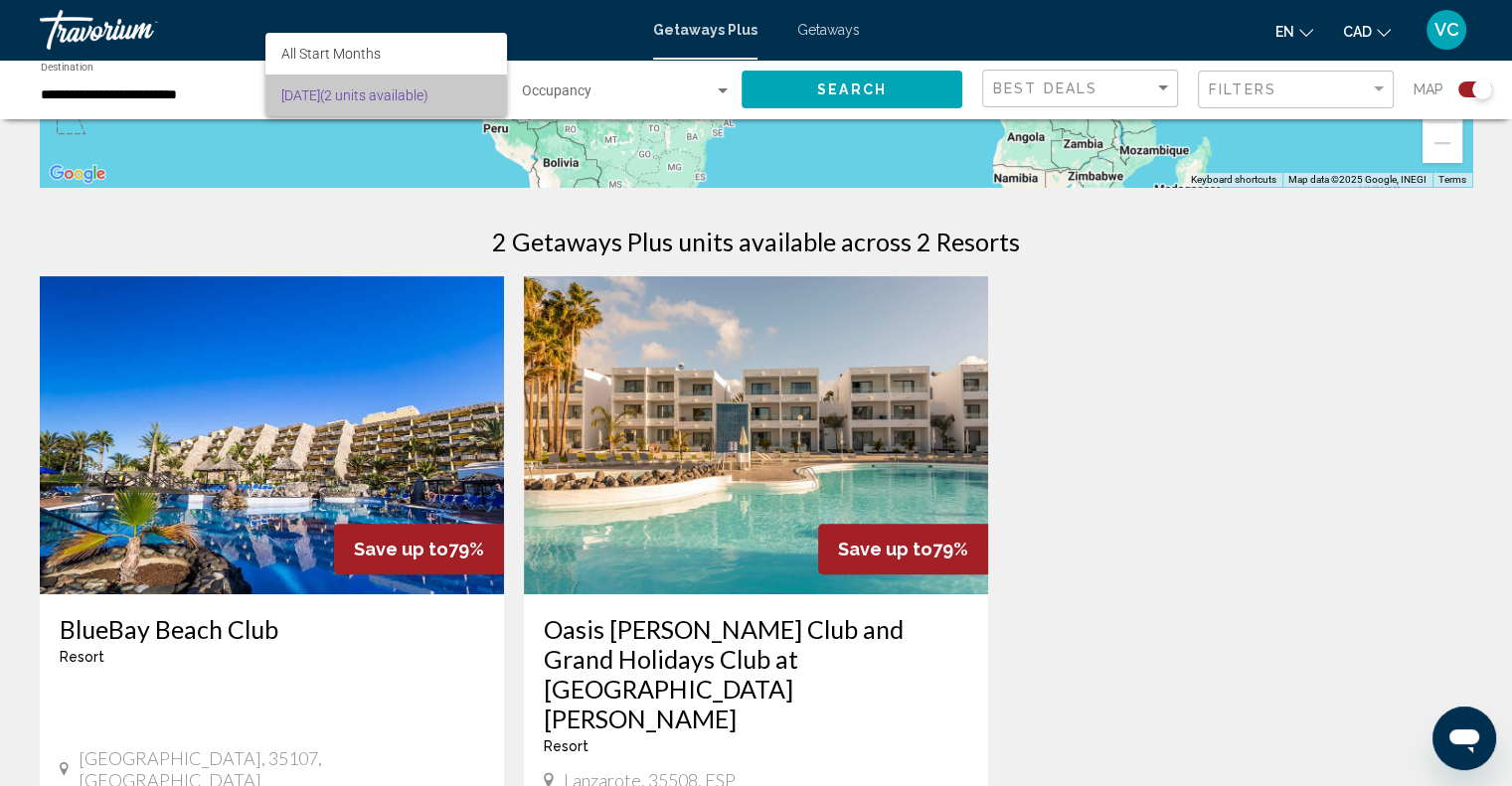 click on "July 2025  (2 units available)" at bounding box center [386, 95] 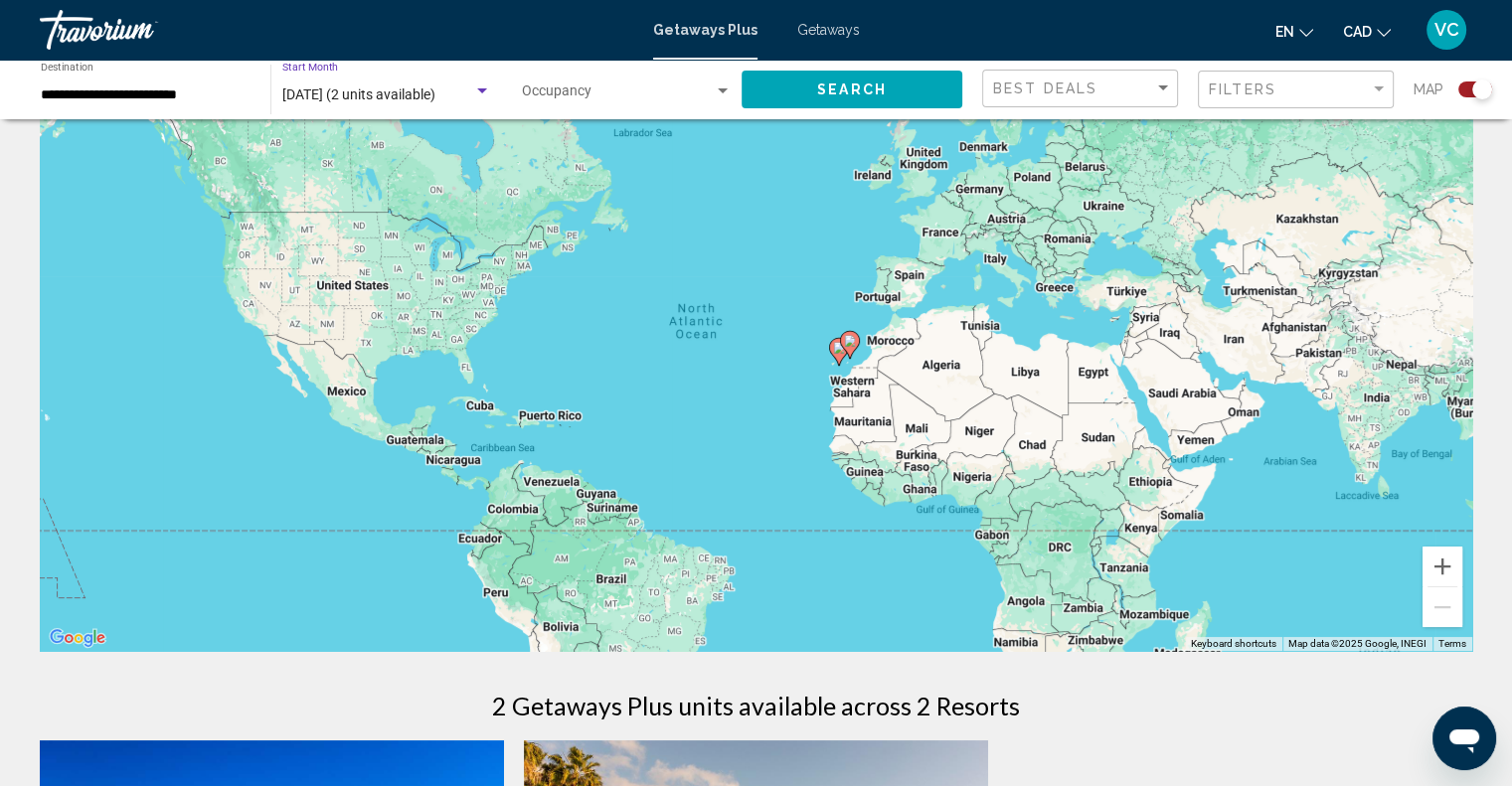 scroll, scrollTop: 0, scrollLeft: 0, axis: both 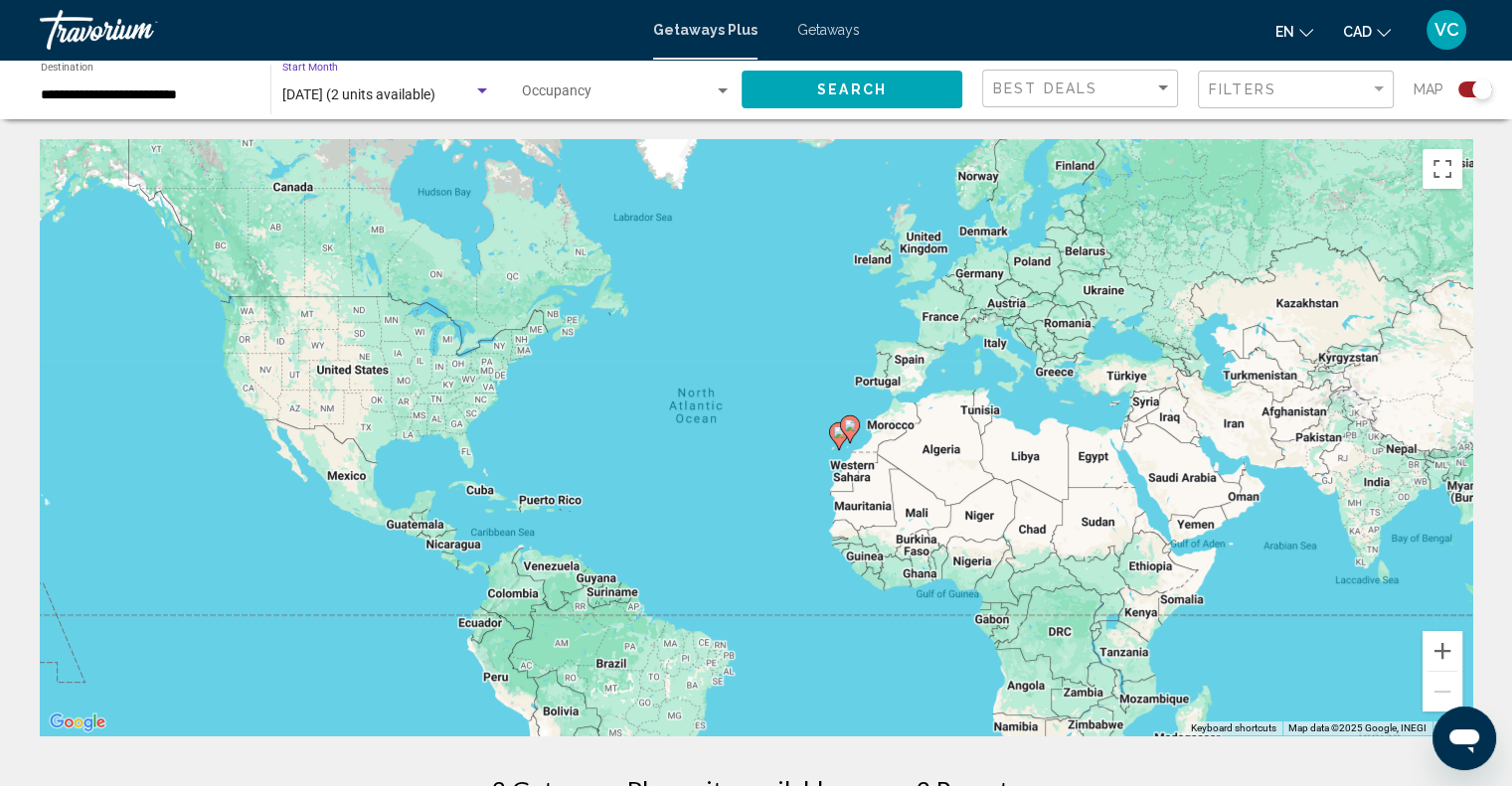 click at bounding box center (617, 95) 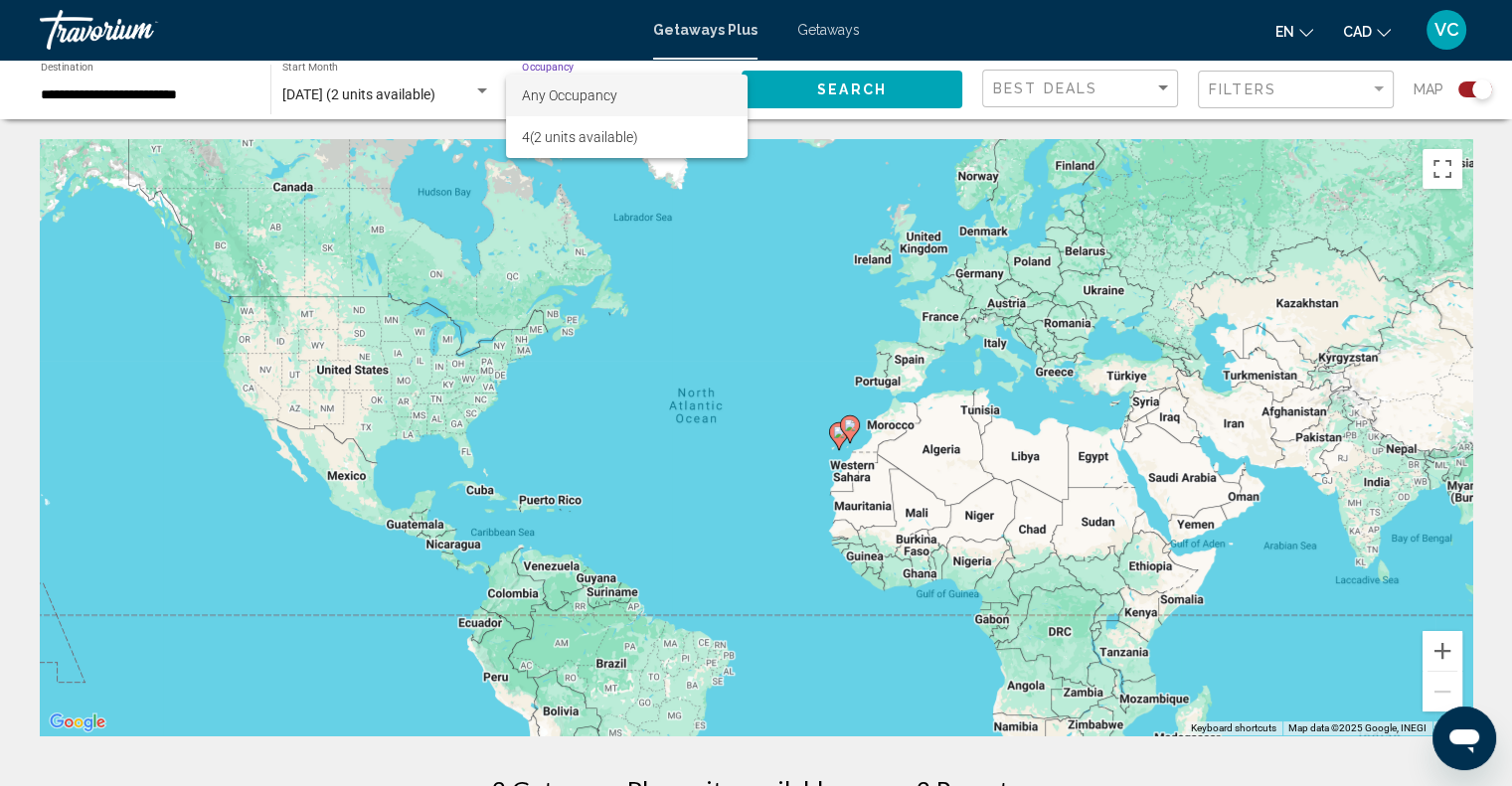 click on "Any Occupancy" at bounding box center [570, 95] 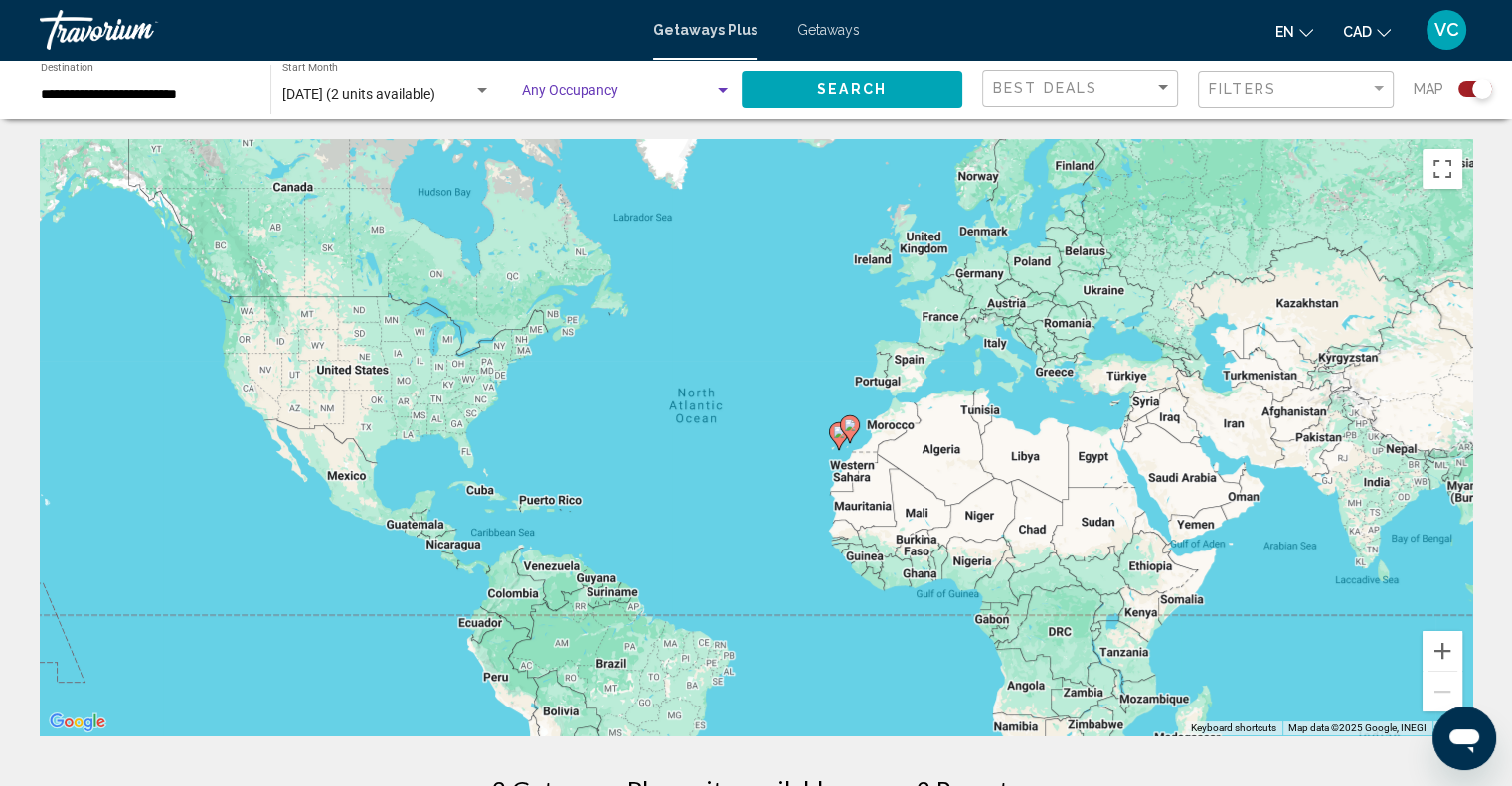 click on "July 2025 (2 units available)" at bounding box center (359, 94) 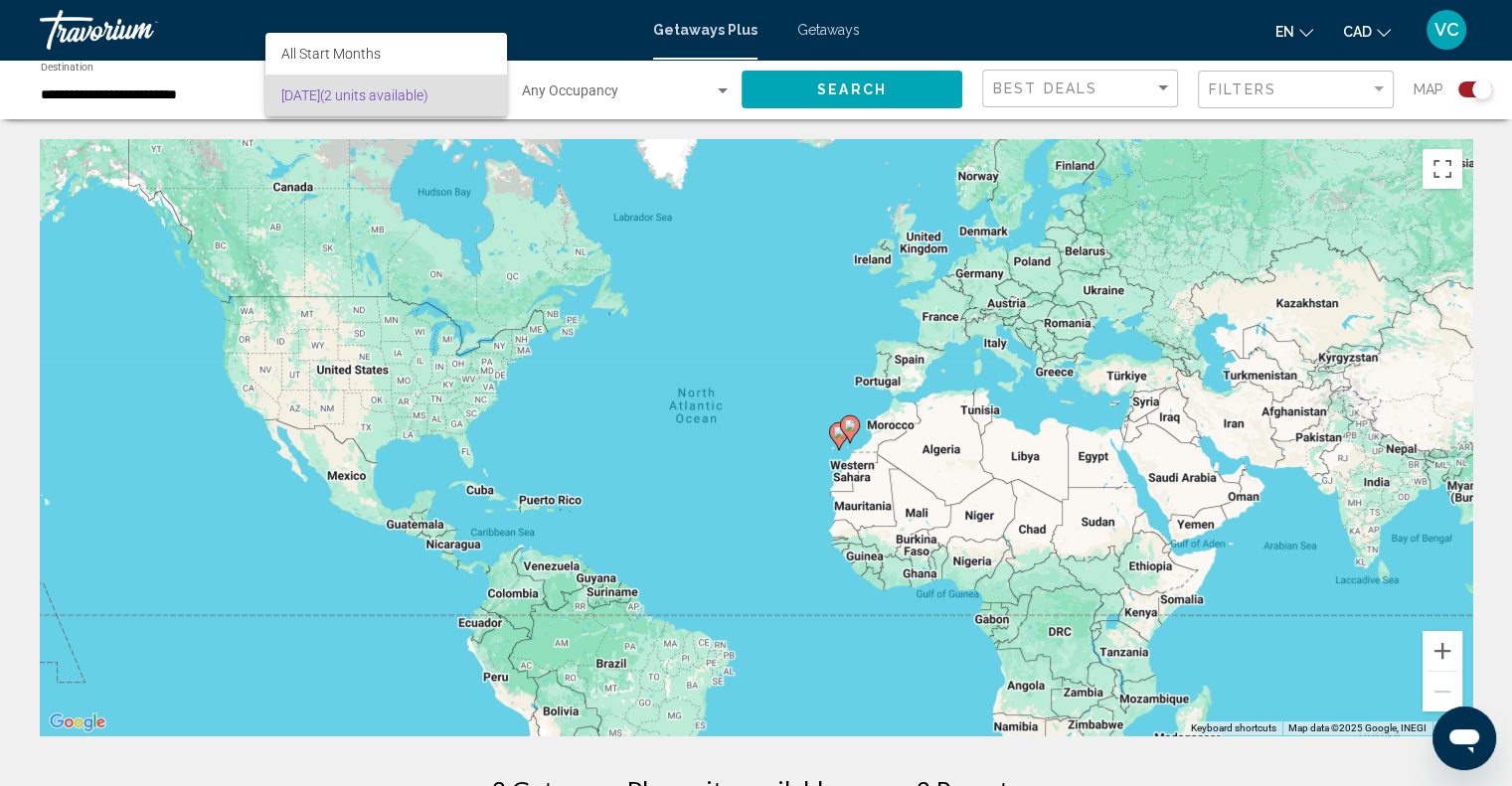 click at bounding box center (756, 393) 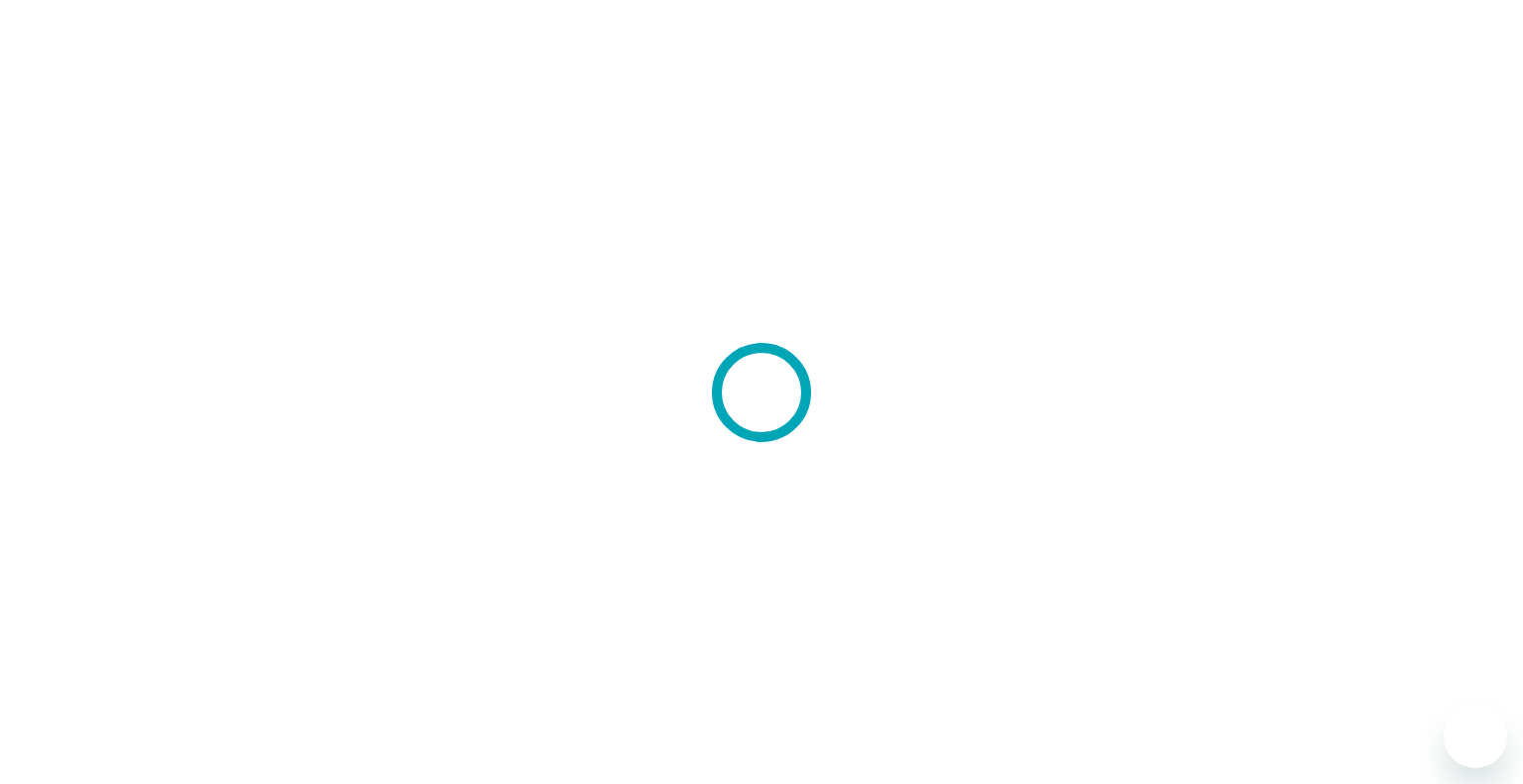 scroll, scrollTop: 0, scrollLeft: 0, axis: both 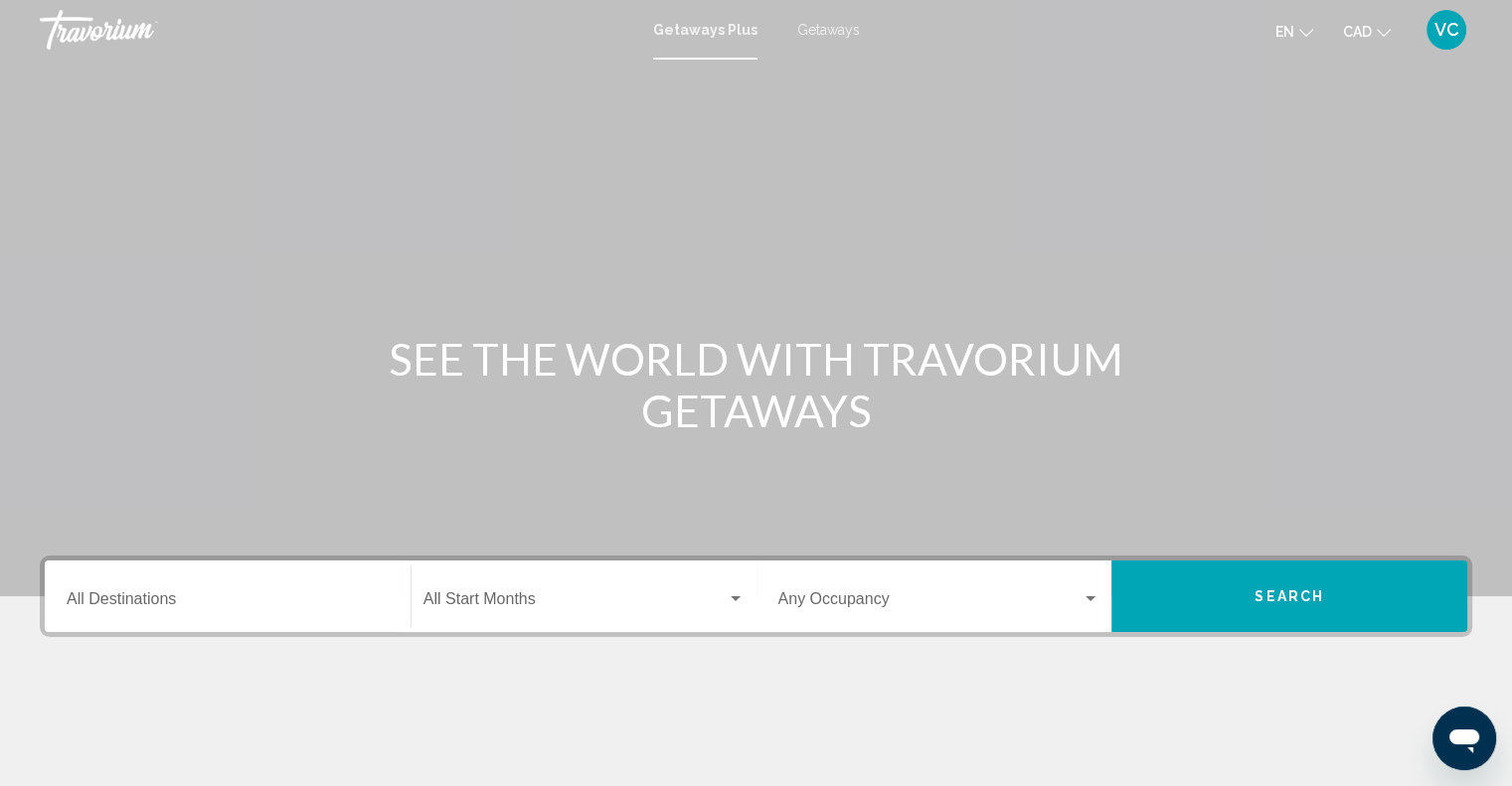 click on "Destination All Destinations" at bounding box center (228, 596) 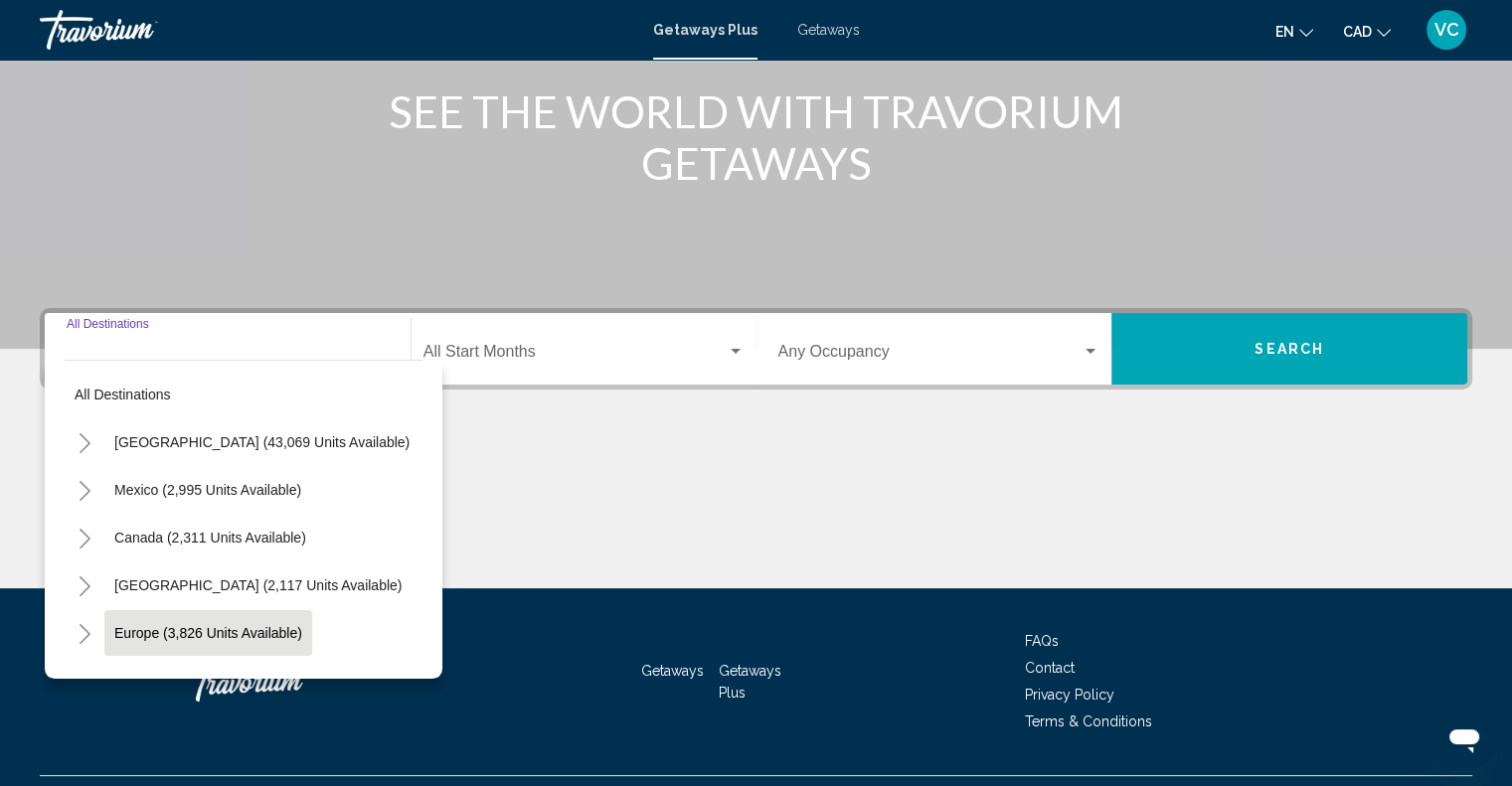 scroll, scrollTop: 292, scrollLeft: 0, axis: vertical 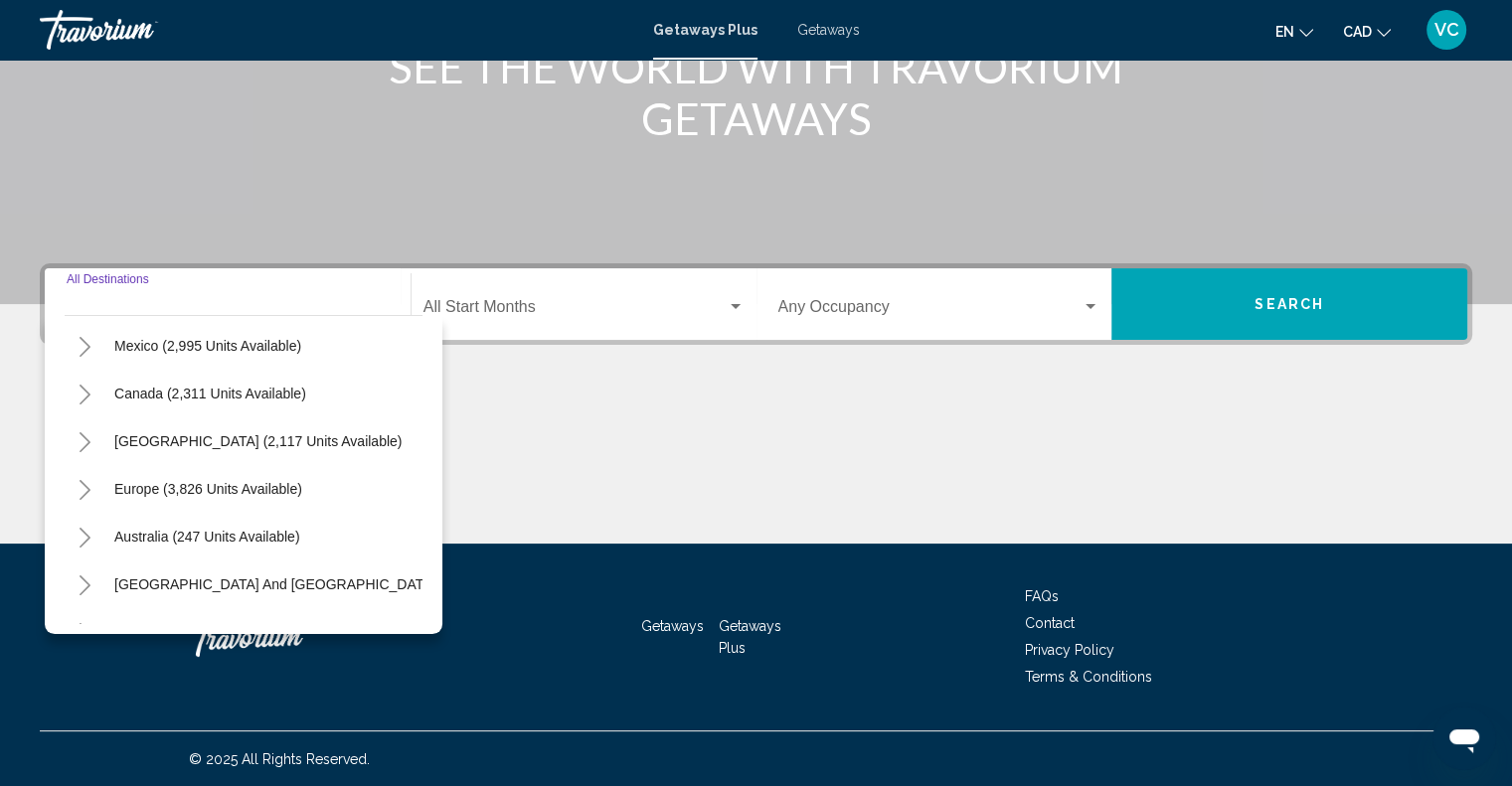 click 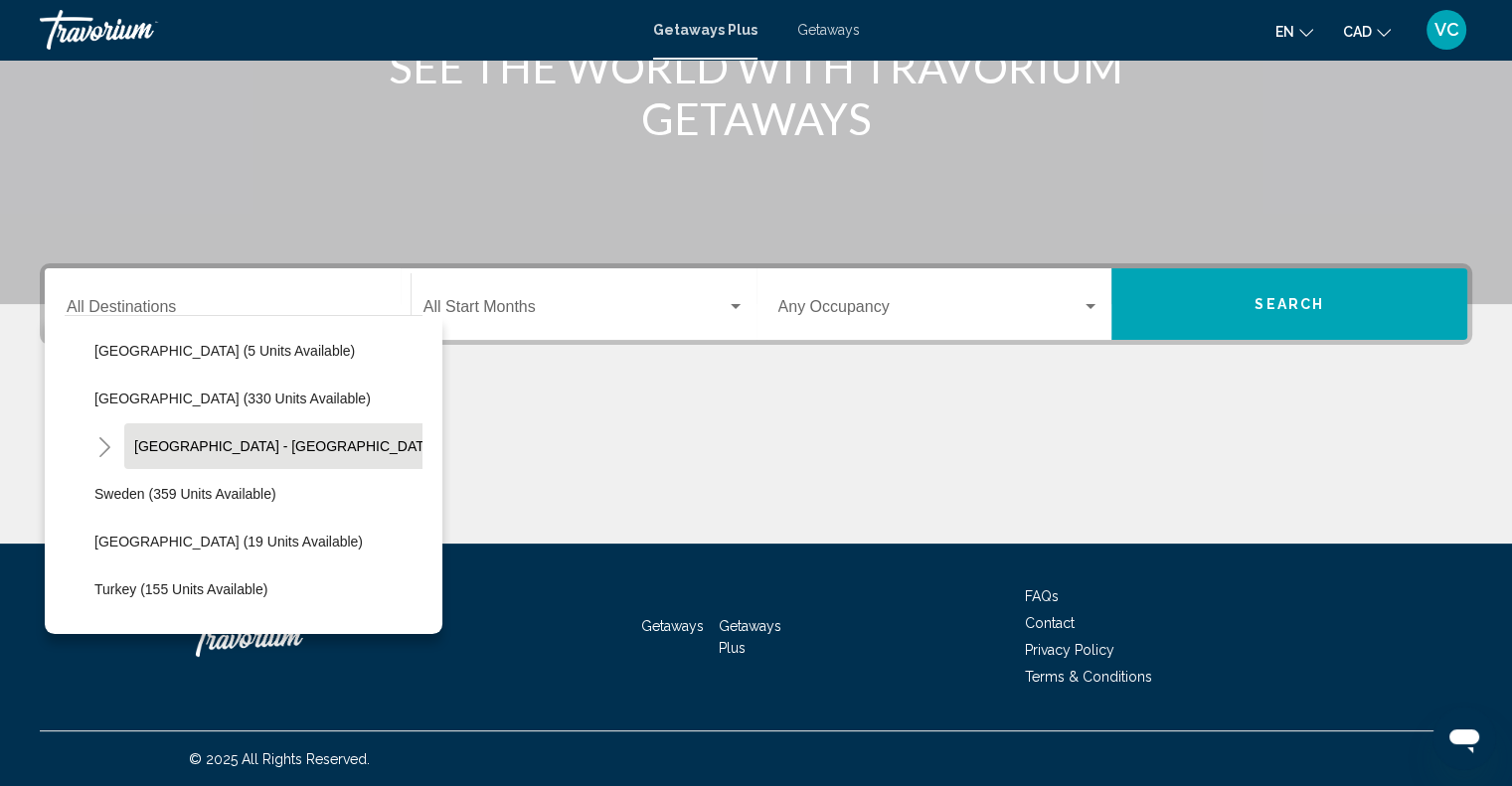scroll, scrollTop: 696, scrollLeft: 0, axis: vertical 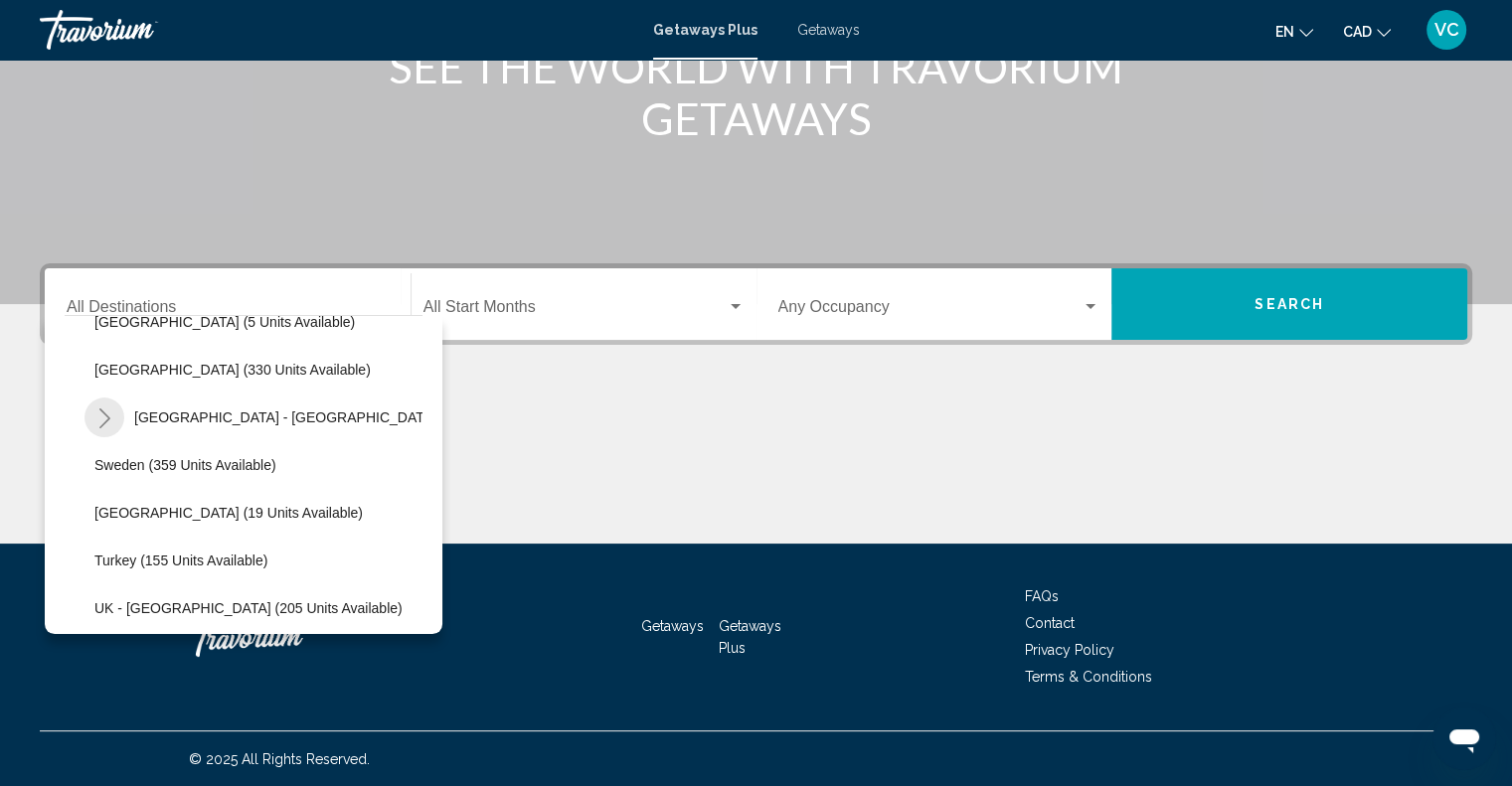click 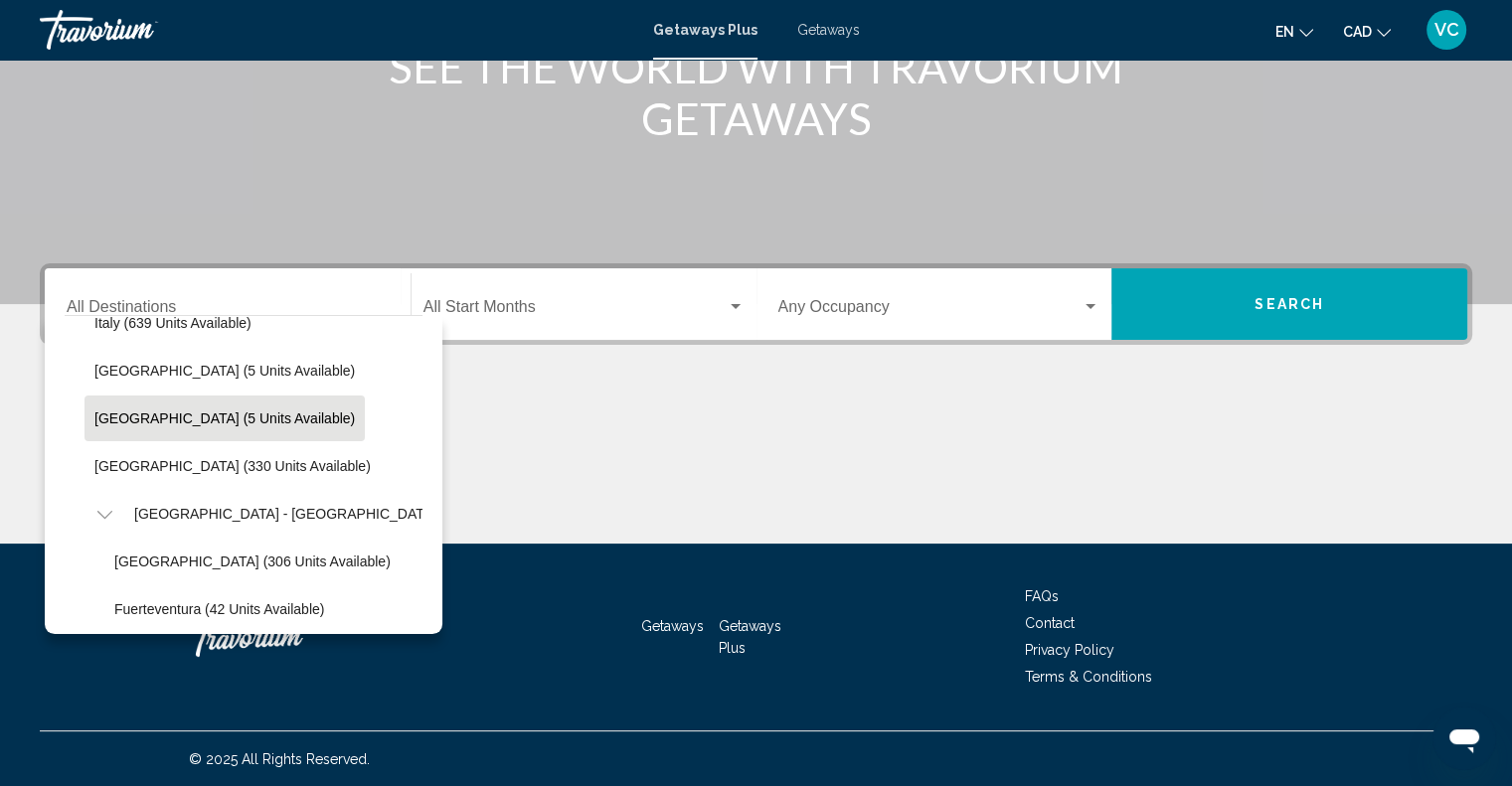 scroll, scrollTop: 596, scrollLeft: 0, axis: vertical 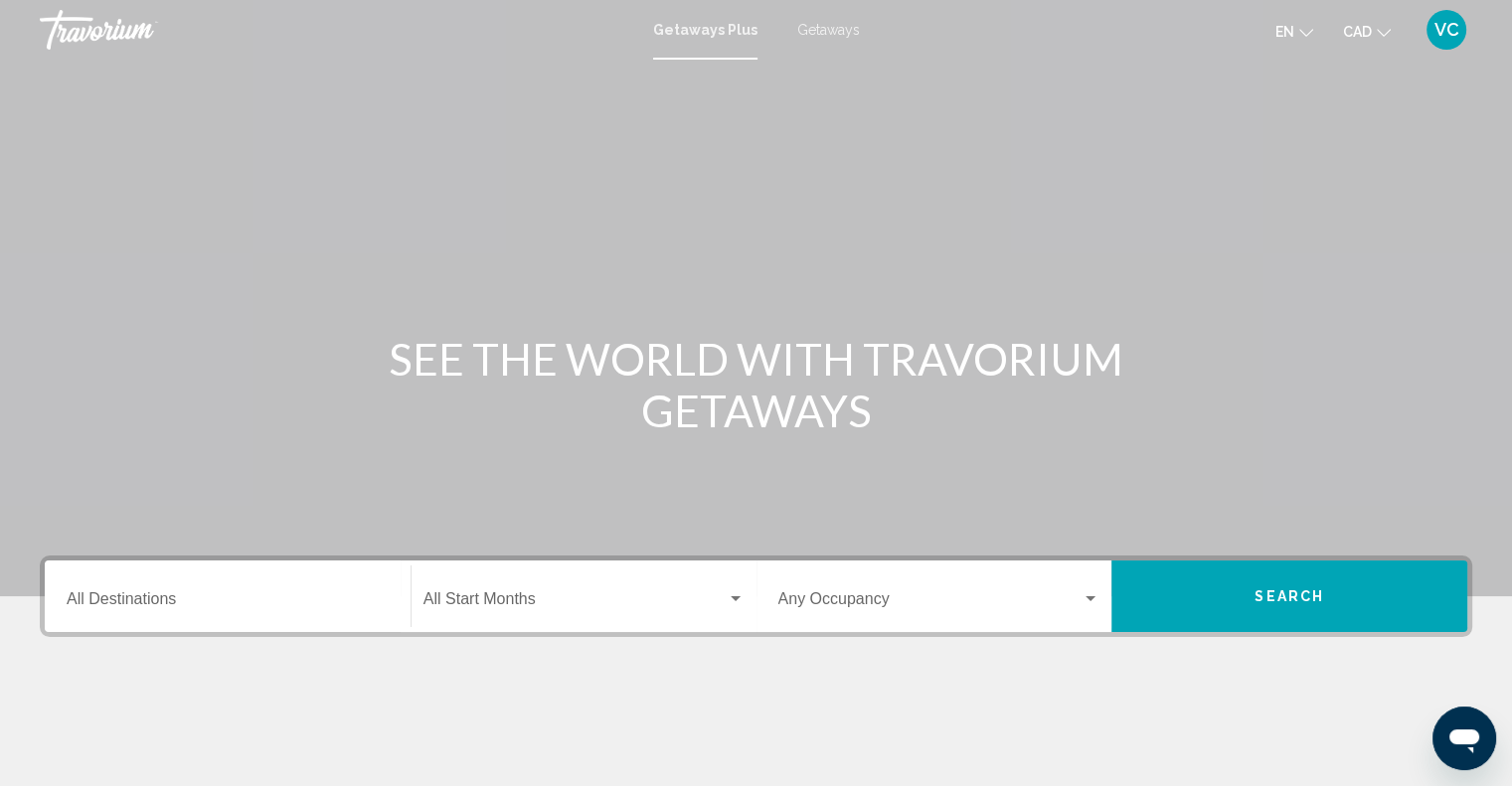 click on "Getaways" at bounding box center [828, 30] 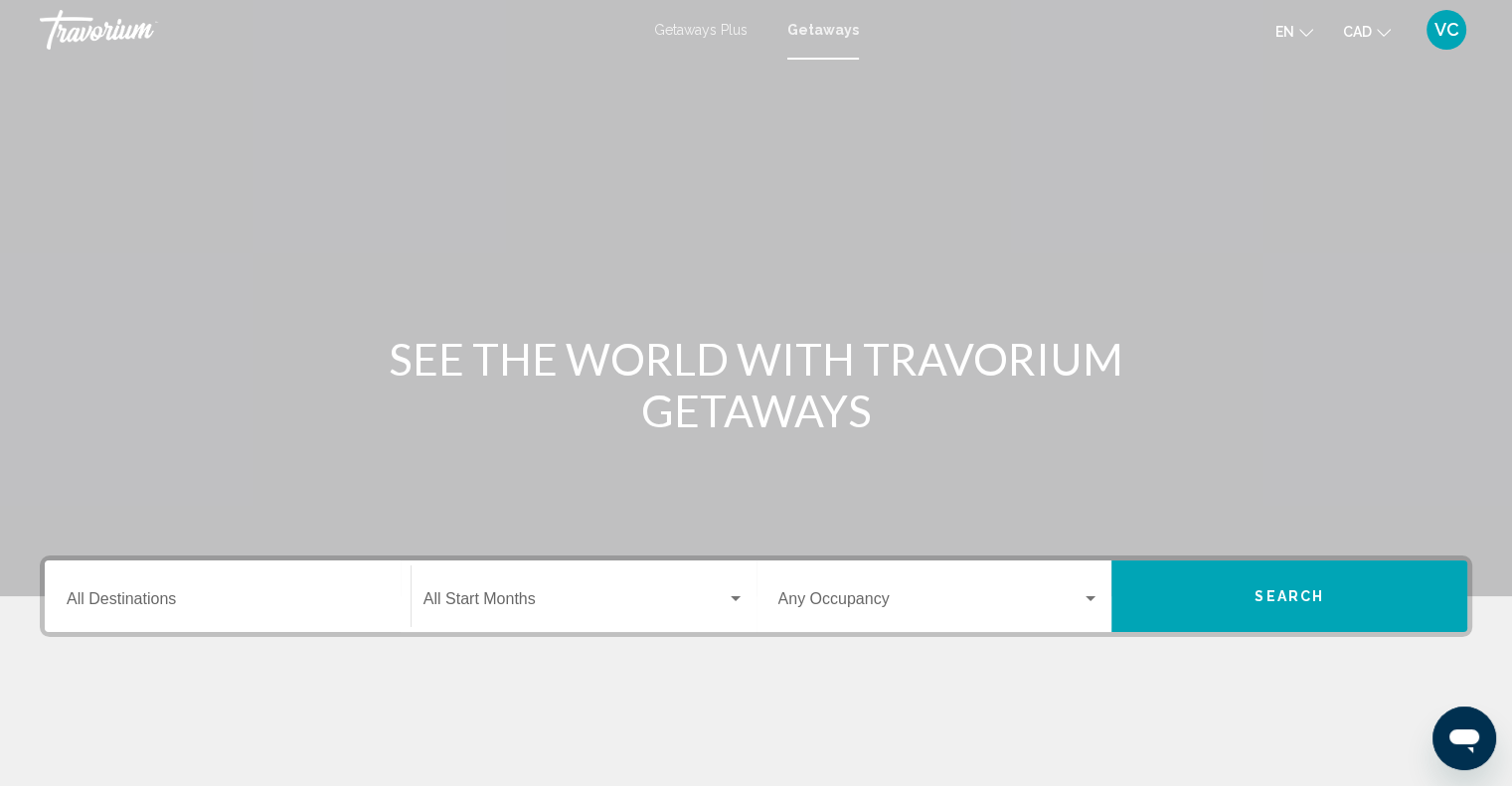 click on "Destination All Destinations" at bounding box center [228, 596] 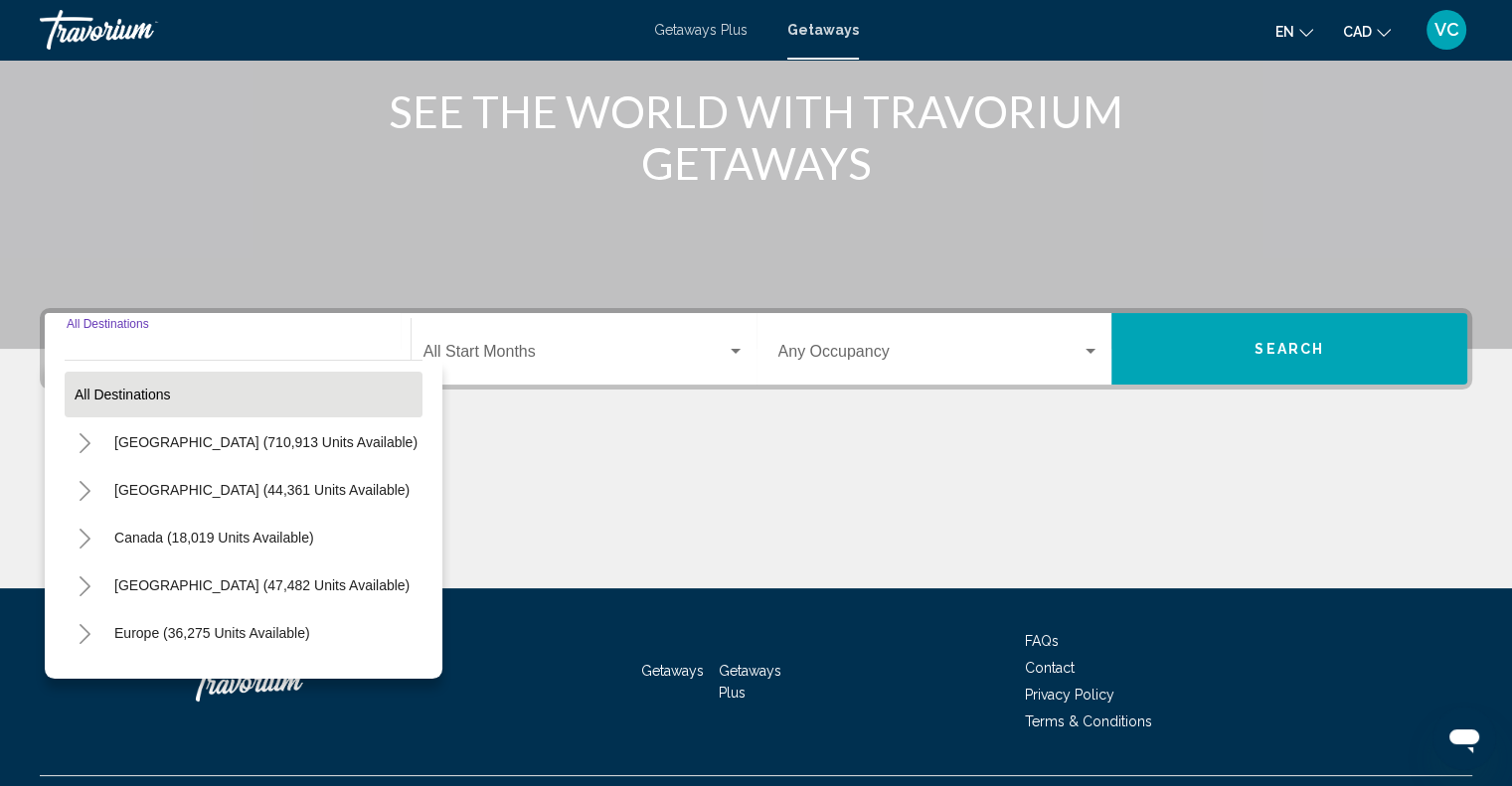 scroll, scrollTop: 292, scrollLeft: 0, axis: vertical 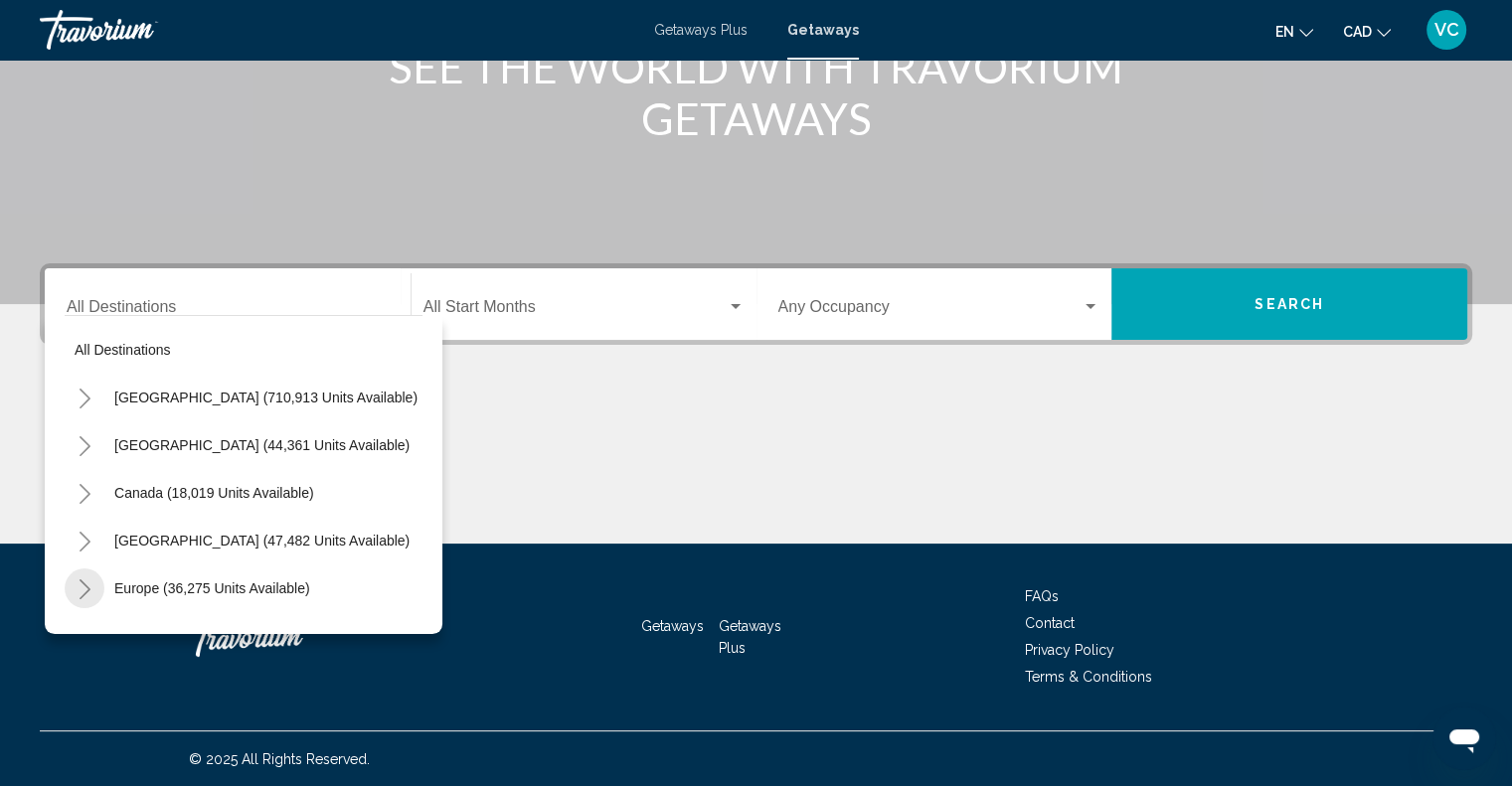 click 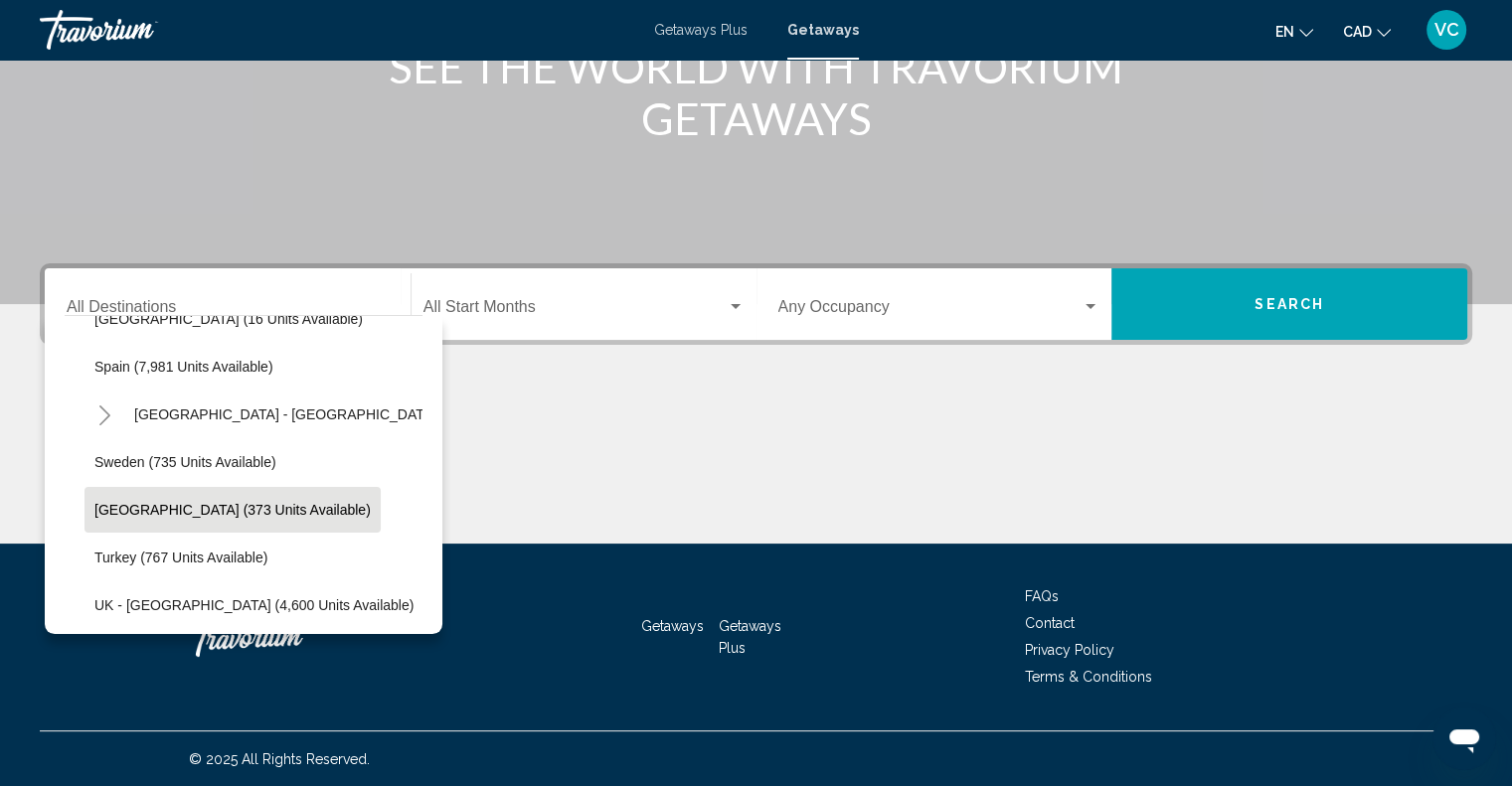scroll, scrollTop: 994, scrollLeft: 0, axis: vertical 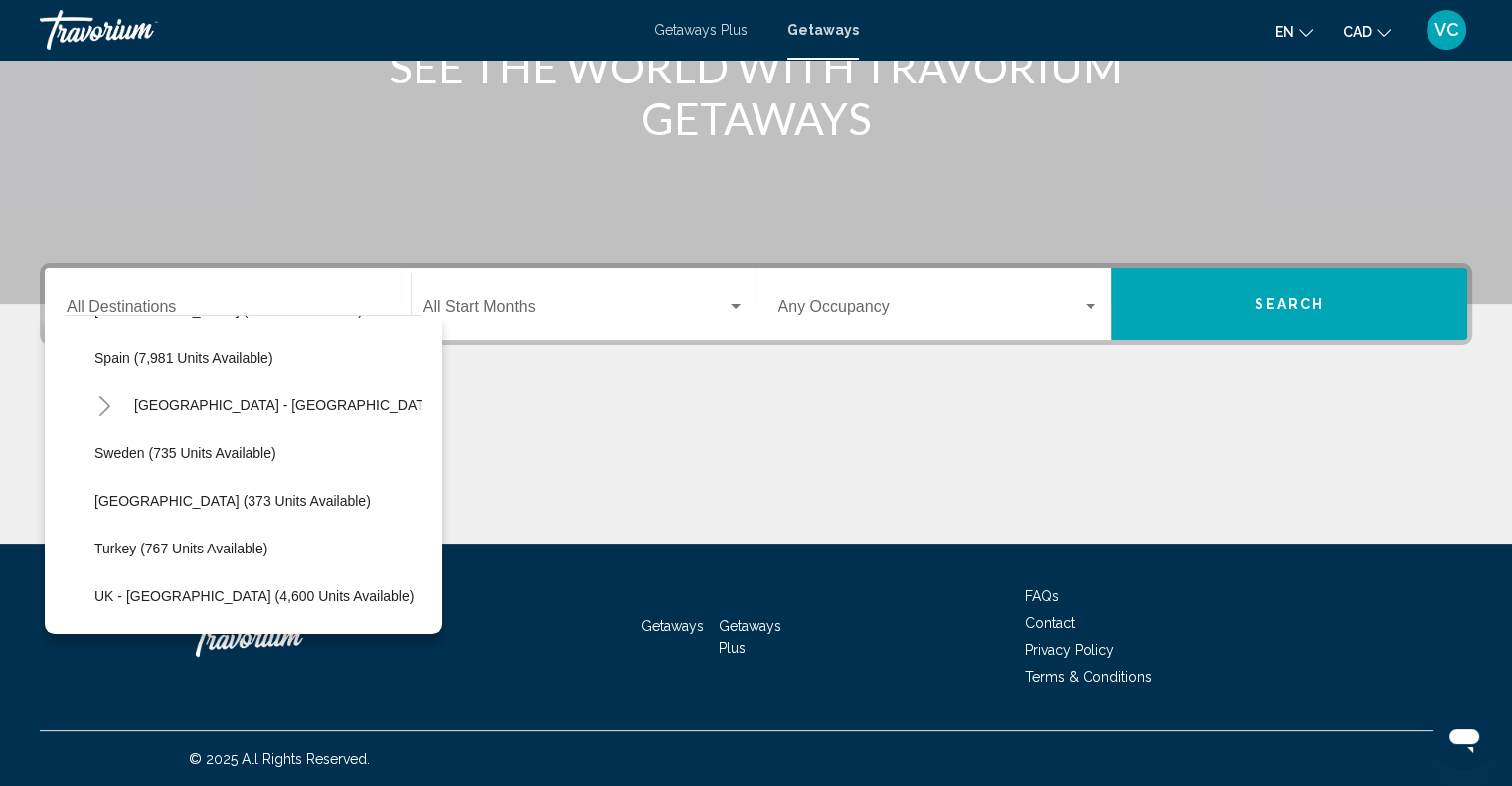 click 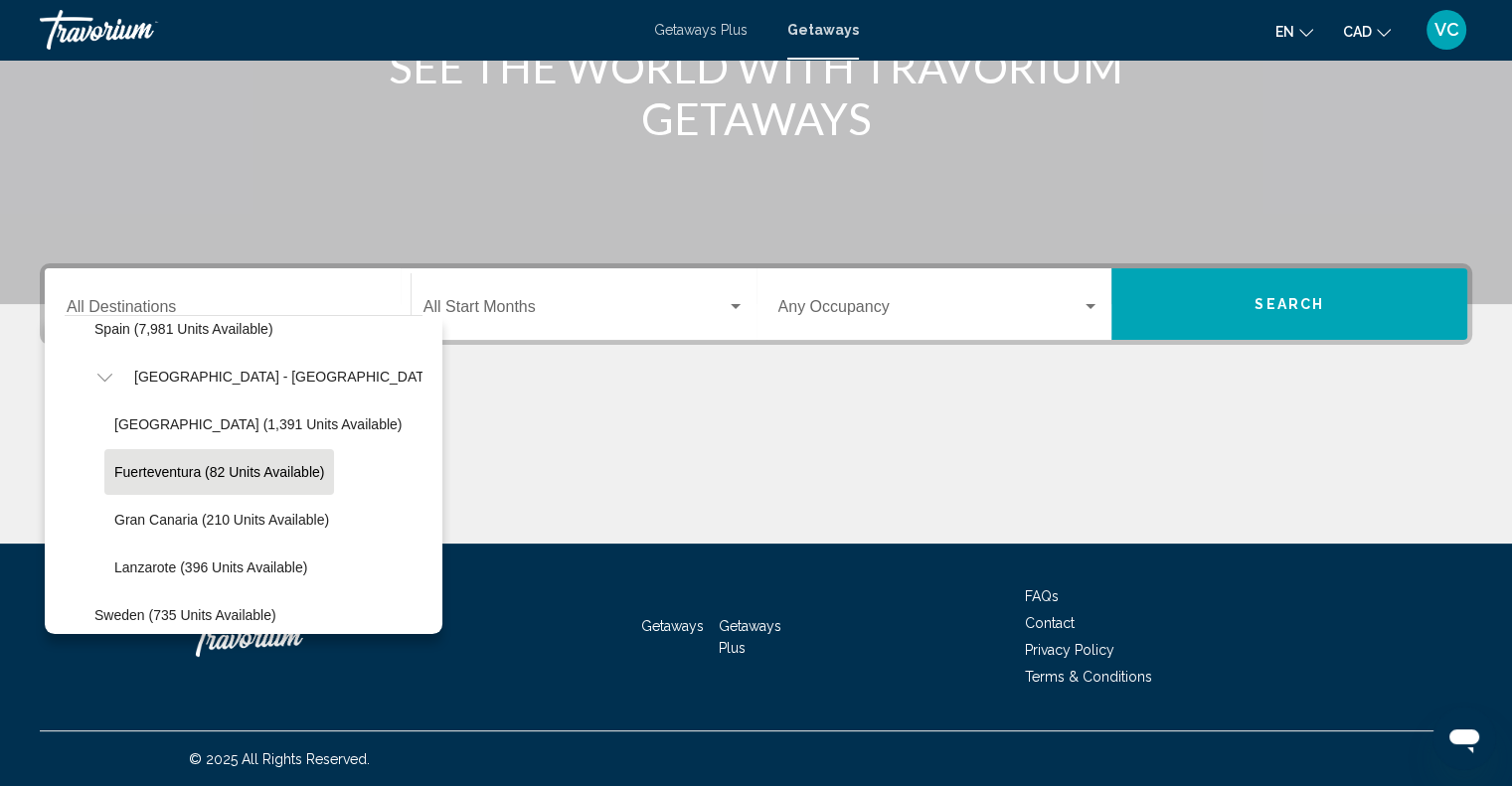 scroll, scrollTop: 994, scrollLeft: 0, axis: vertical 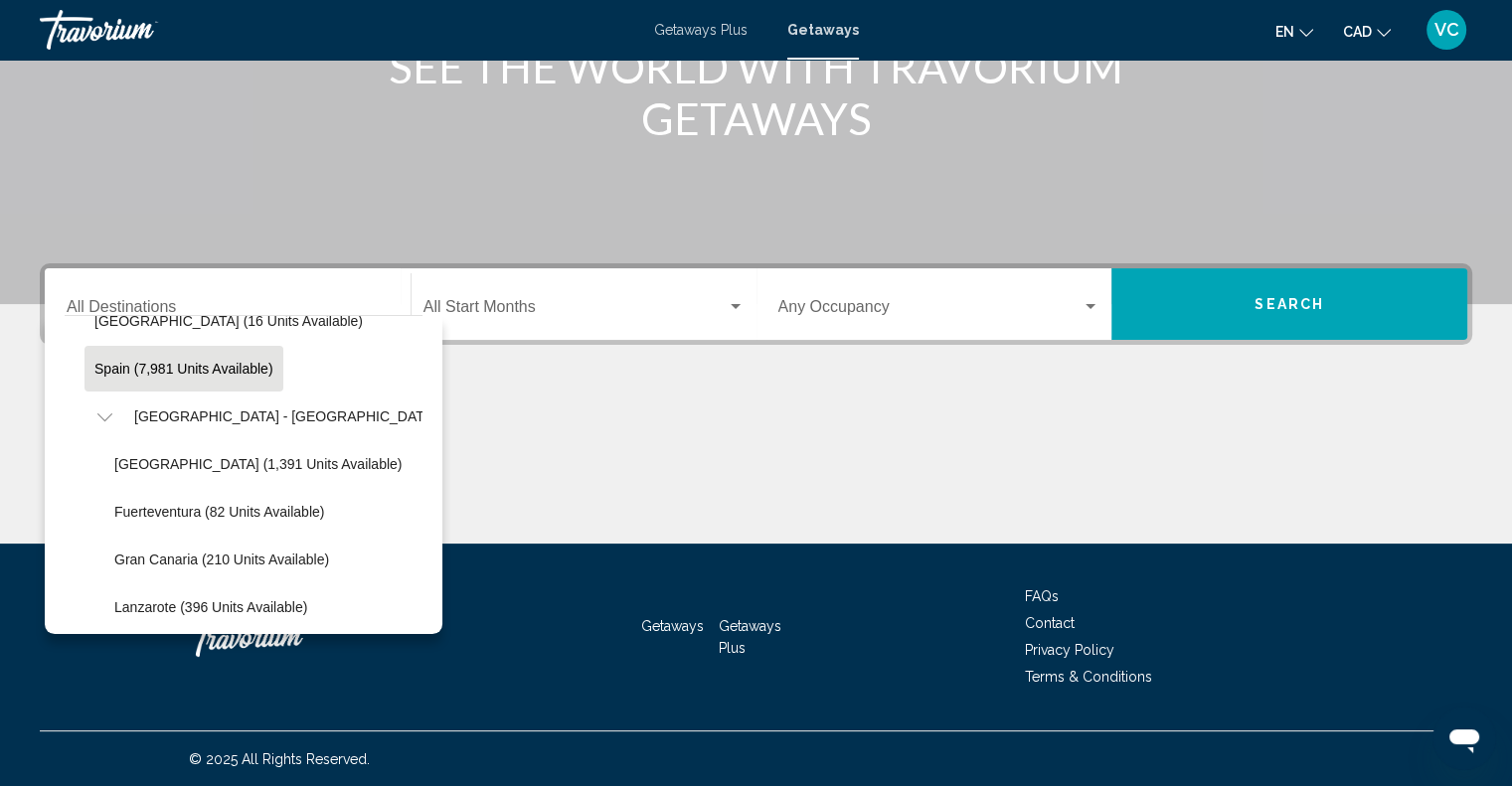 click on "Spain (7,981 units available)" 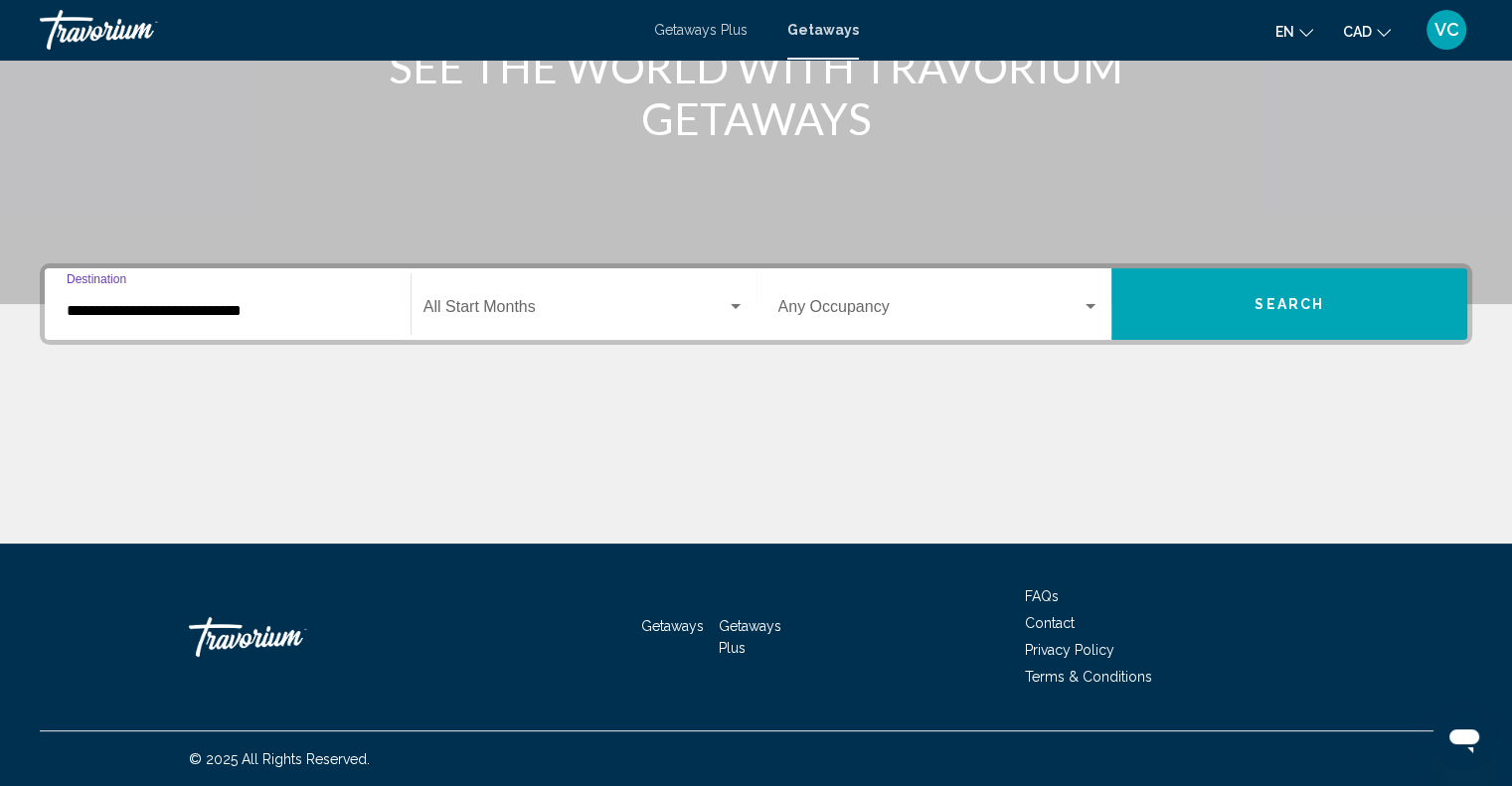 click on "Search" at bounding box center [1289, 304] 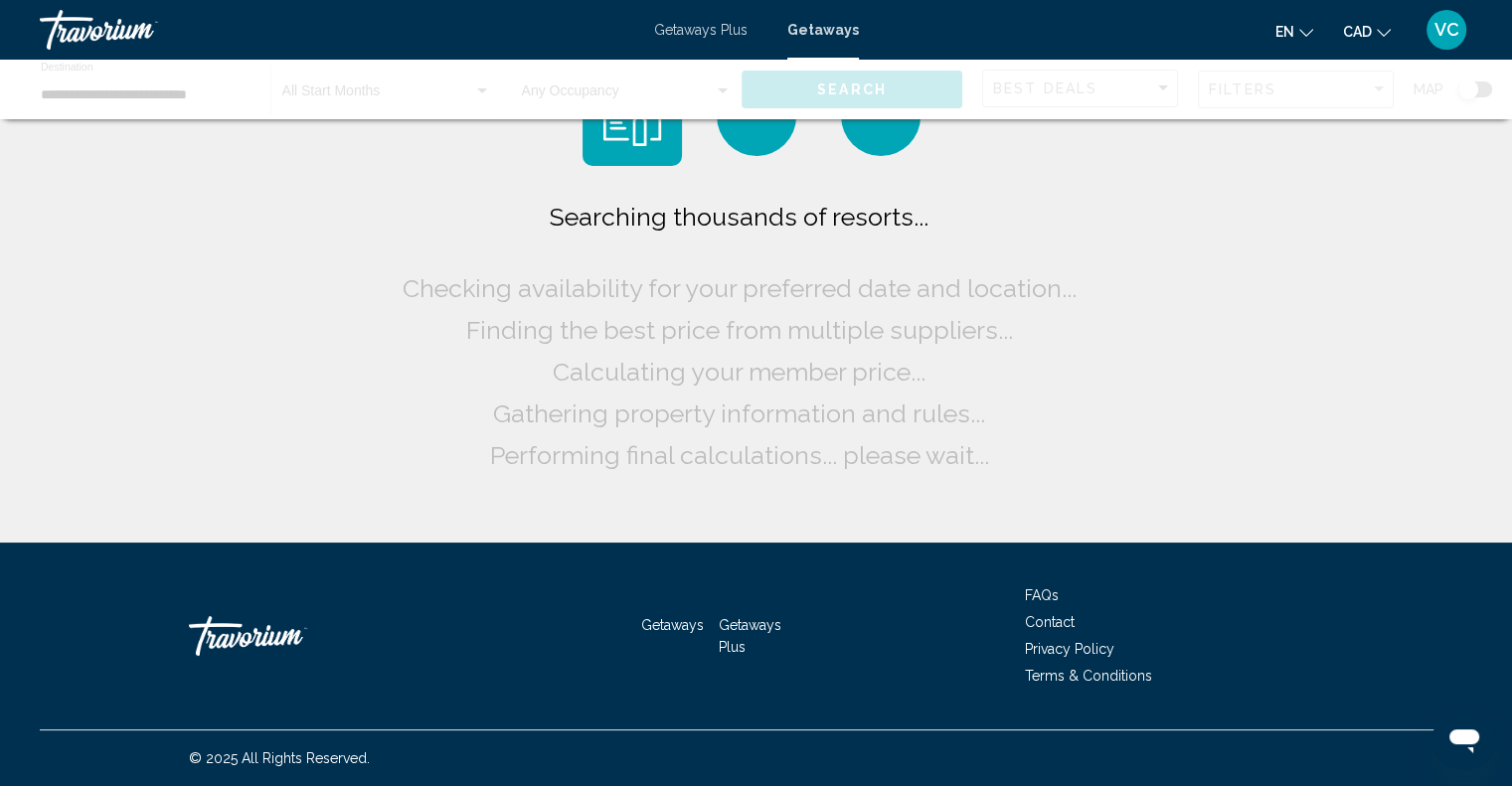 scroll, scrollTop: 0, scrollLeft: 0, axis: both 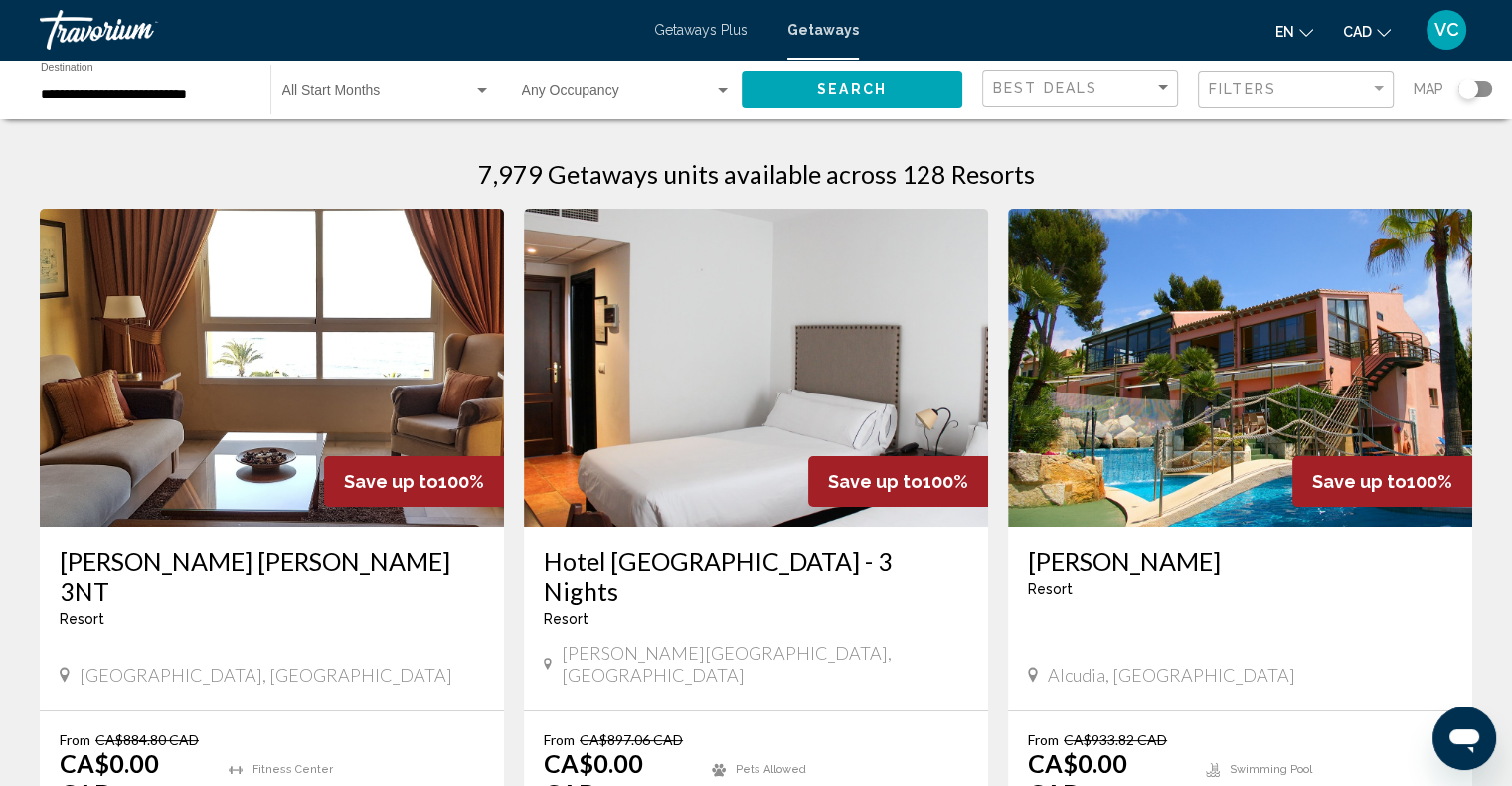 click 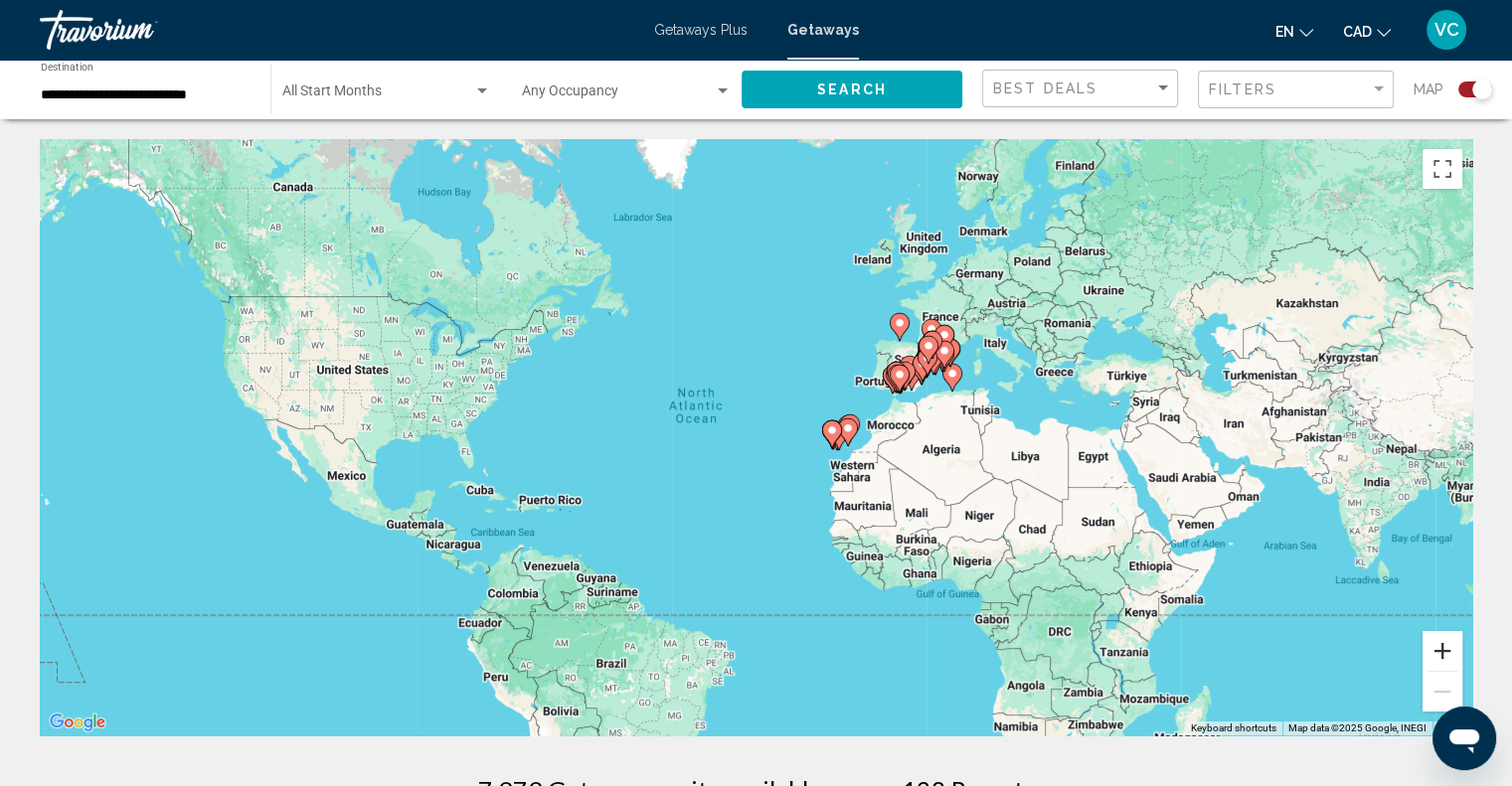 click at bounding box center (1442, 651) 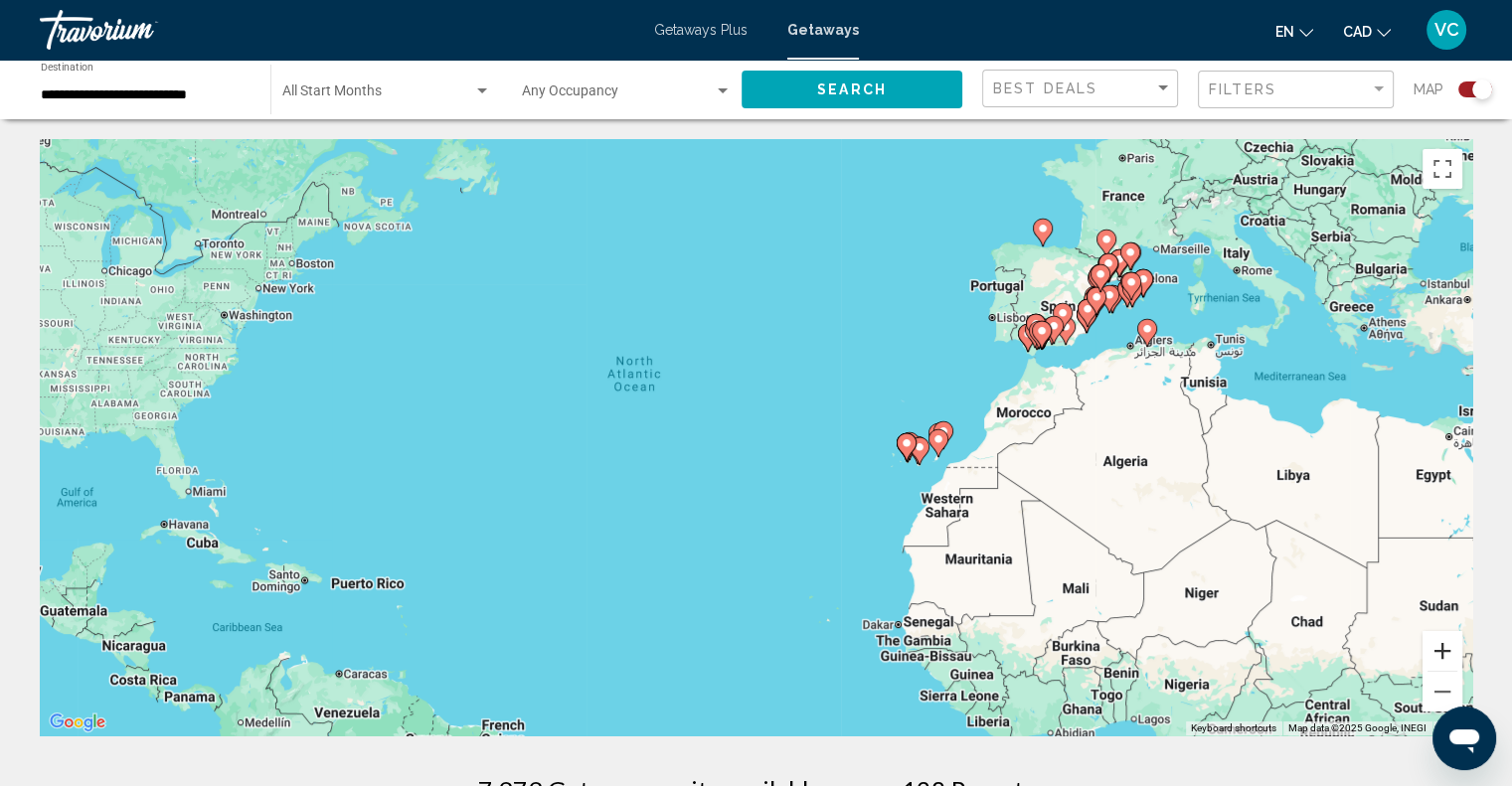 click at bounding box center [1442, 651] 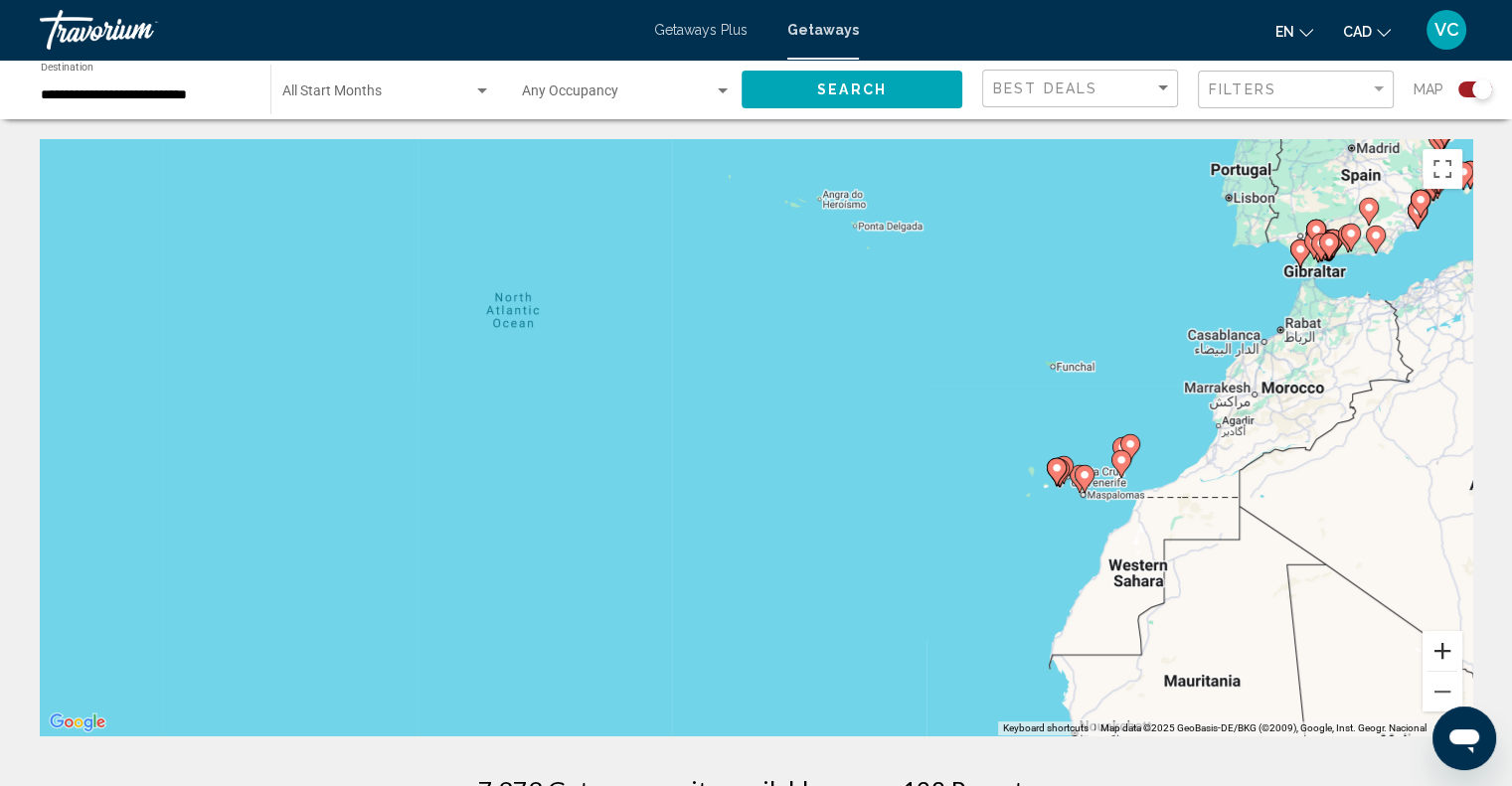 click at bounding box center (1442, 651) 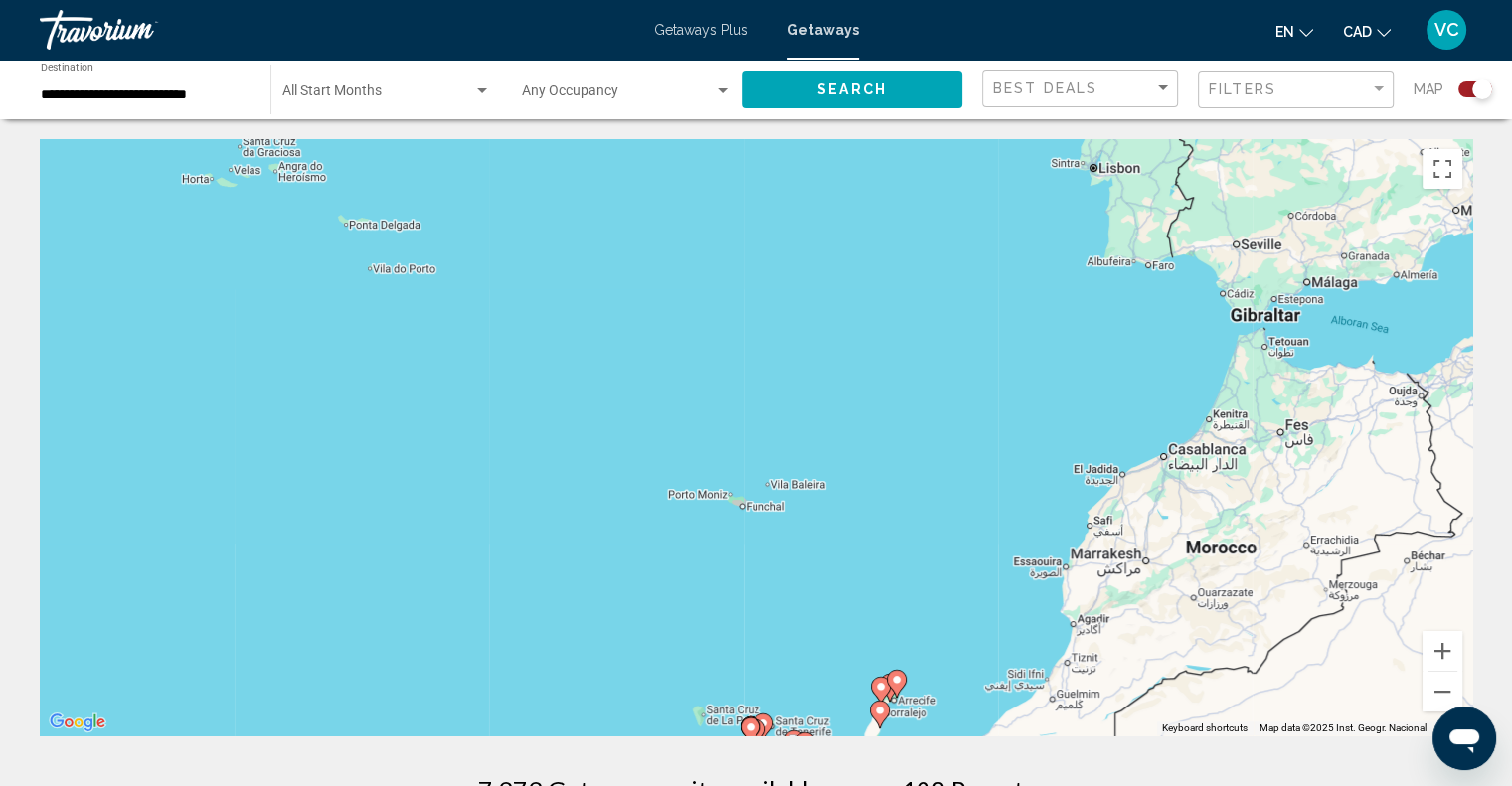 drag, startPoint x: 1382, startPoint y: 395, endPoint x: 775, endPoint y: 603, distance: 641.64866 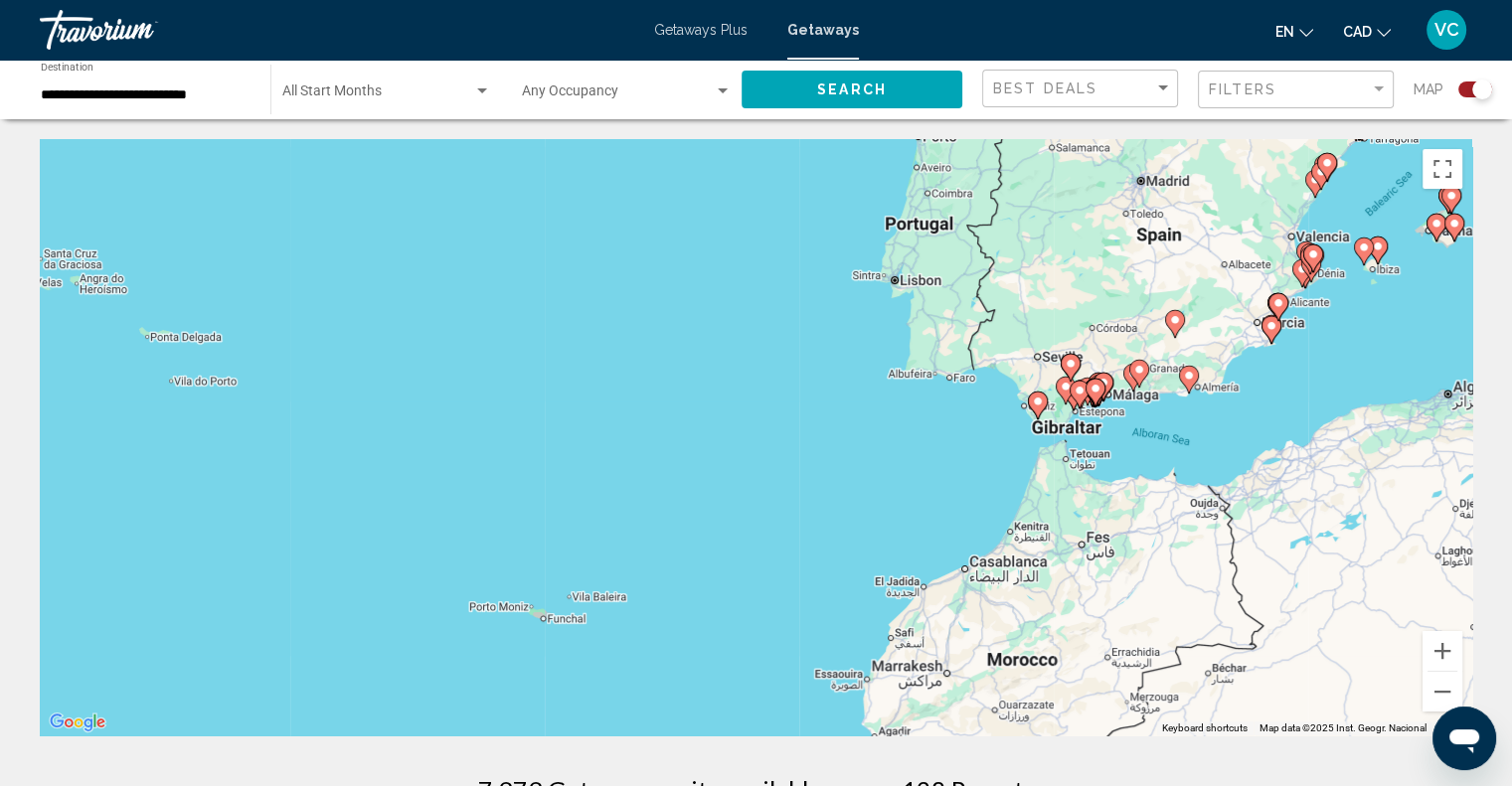 drag, startPoint x: 1151, startPoint y: 408, endPoint x: 950, endPoint y: 521, distance: 230.58621 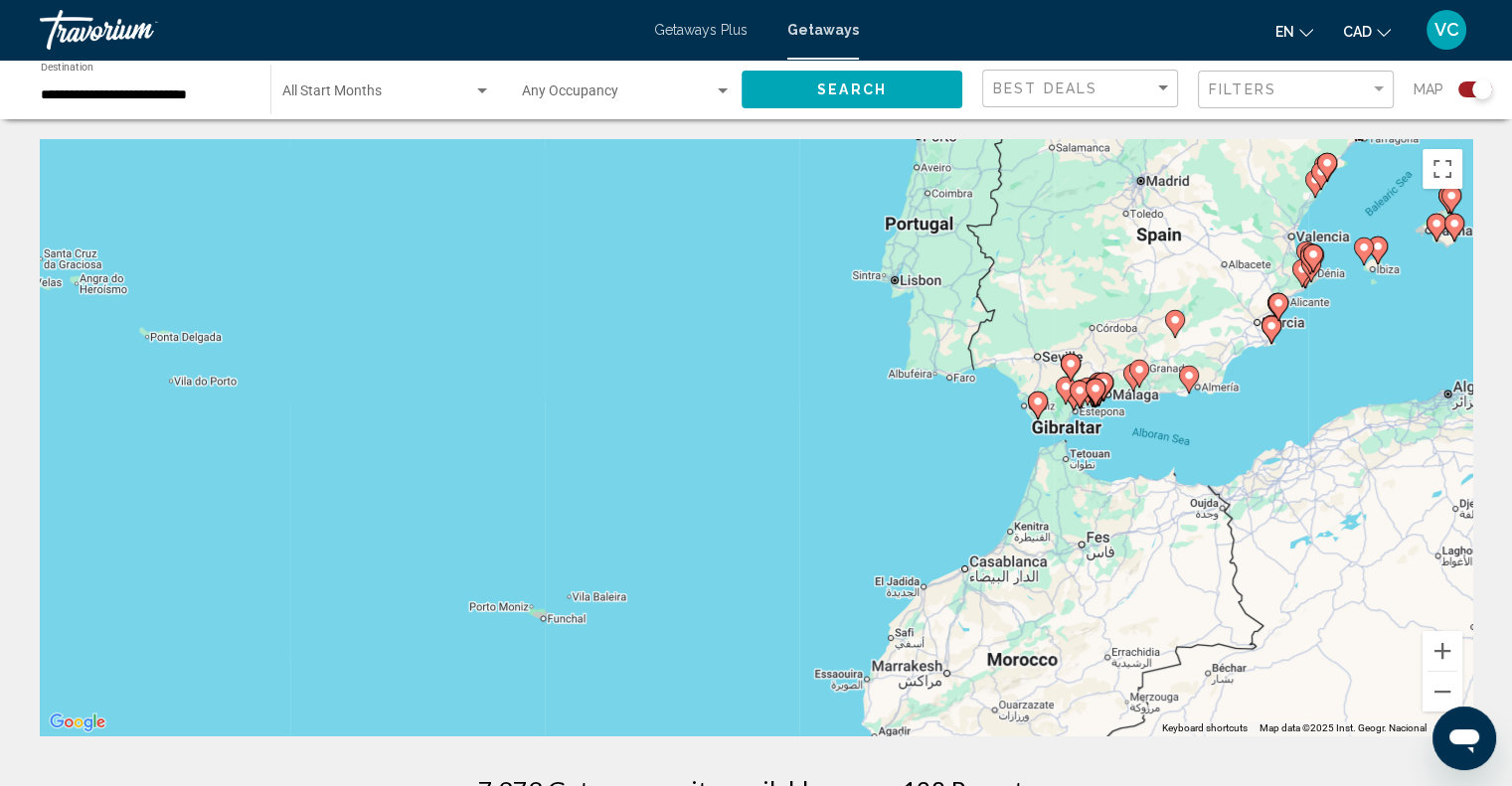 click 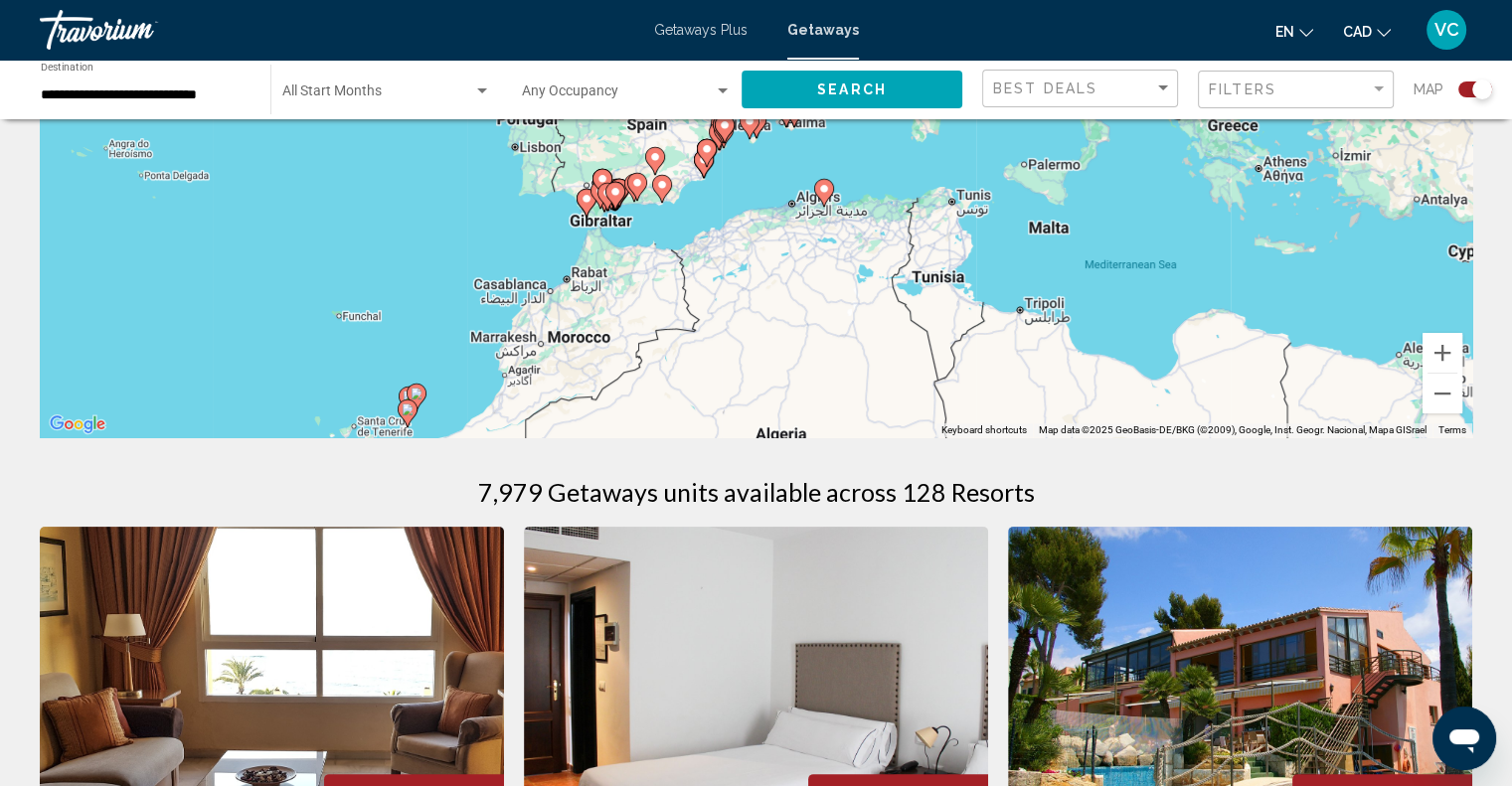 scroll, scrollTop: 99, scrollLeft: 0, axis: vertical 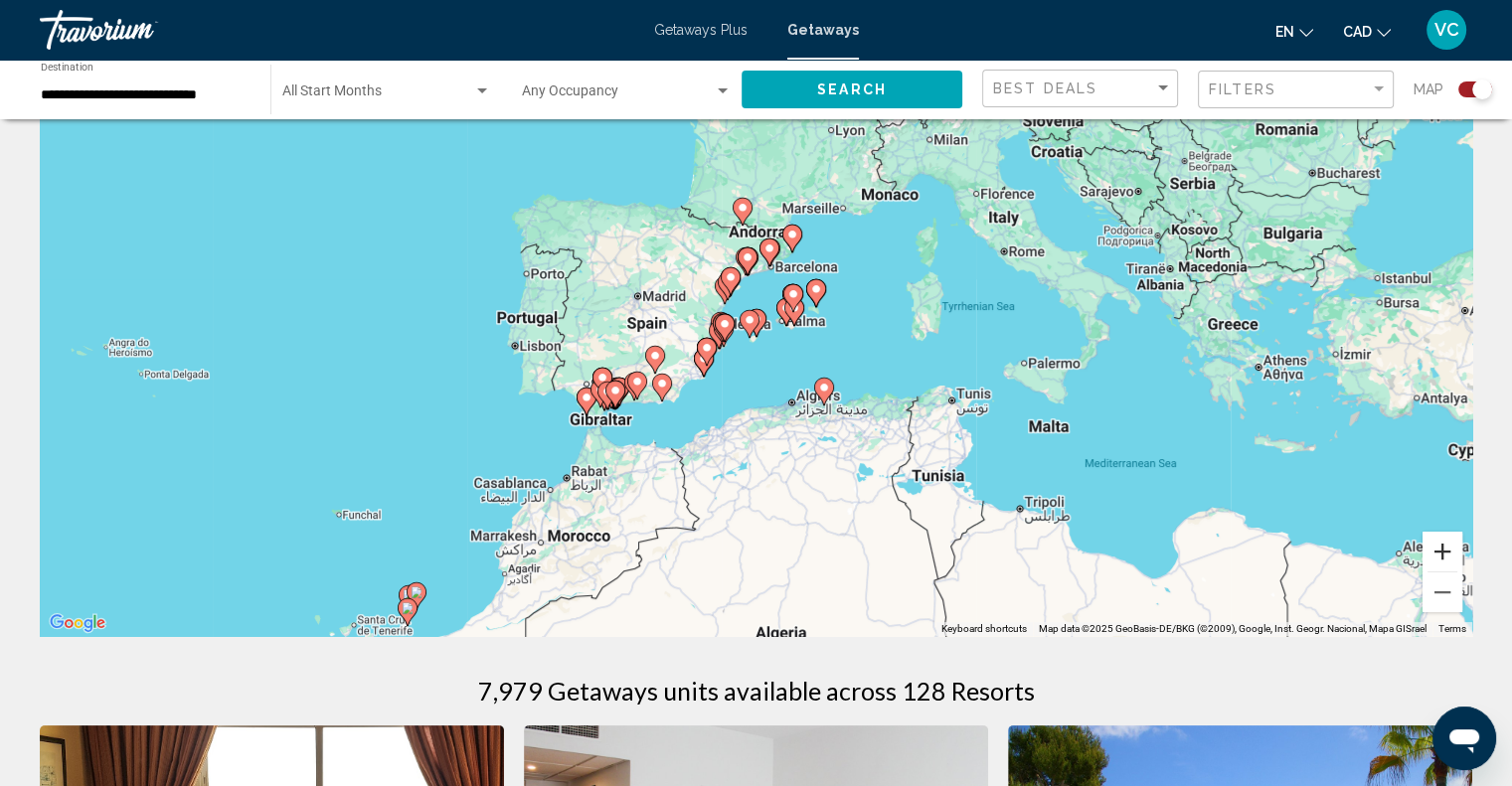 click at bounding box center (1442, 551) 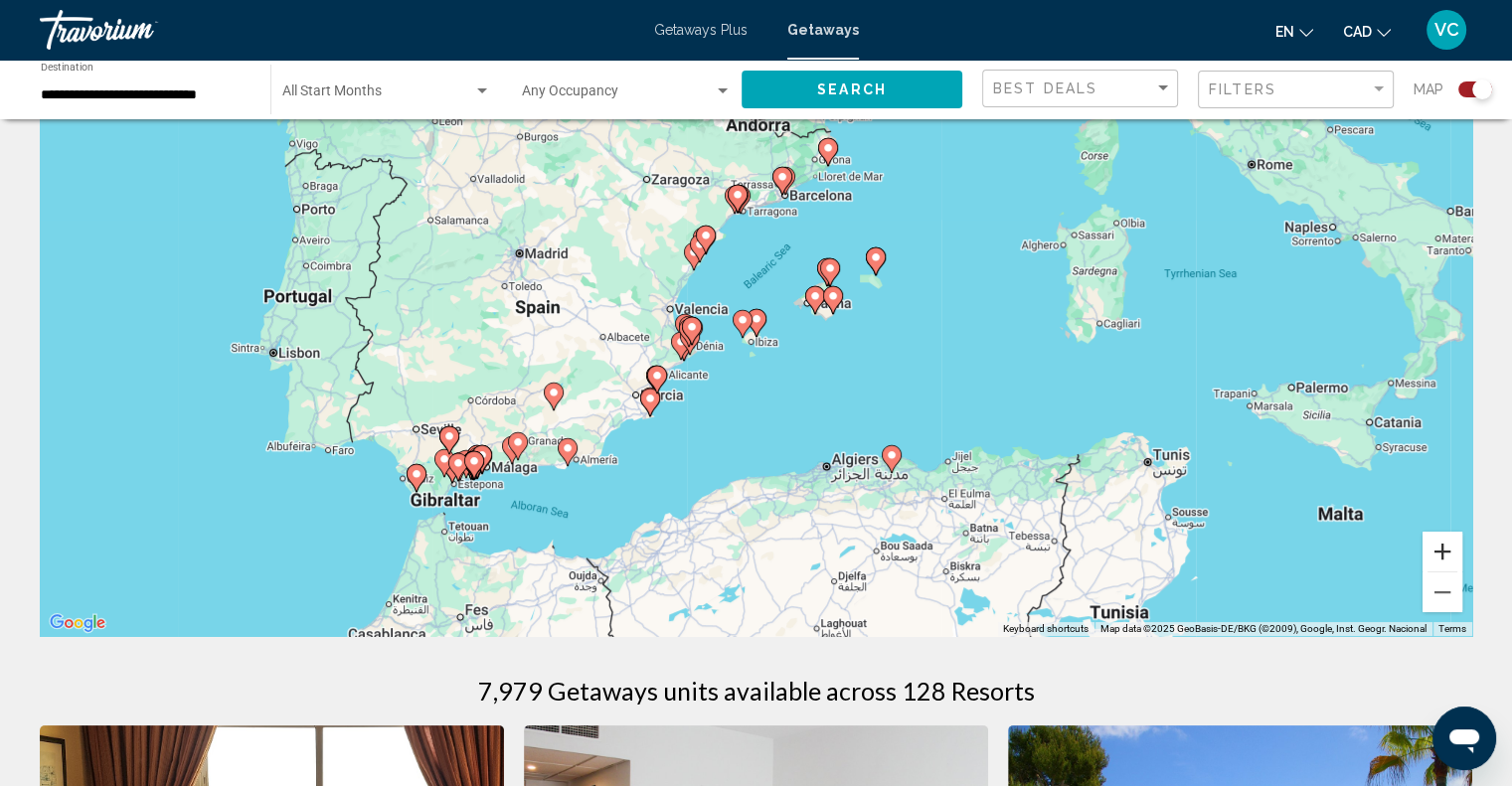 click at bounding box center (1442, 551) 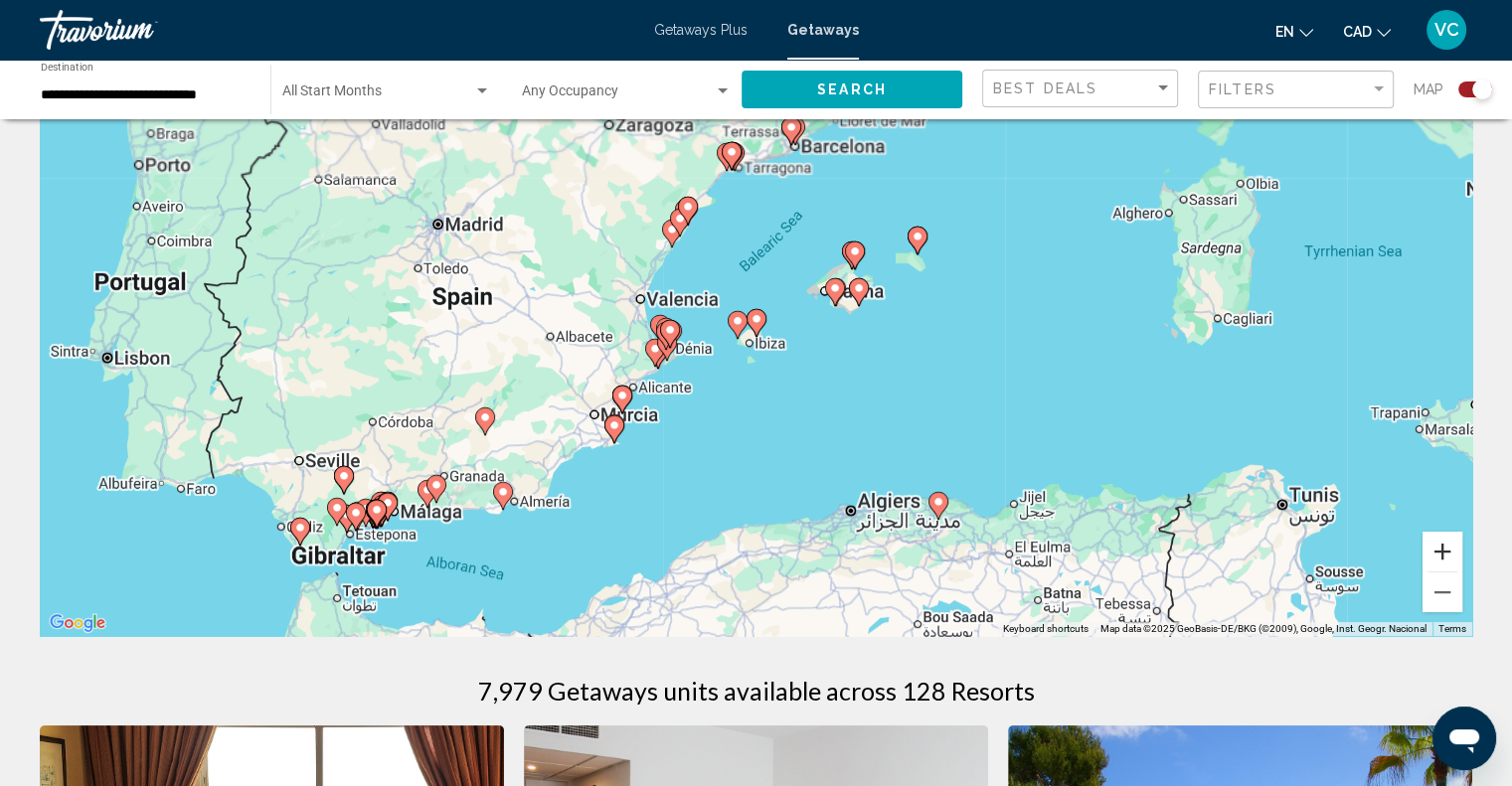 click at bounding box center [1442, 551] 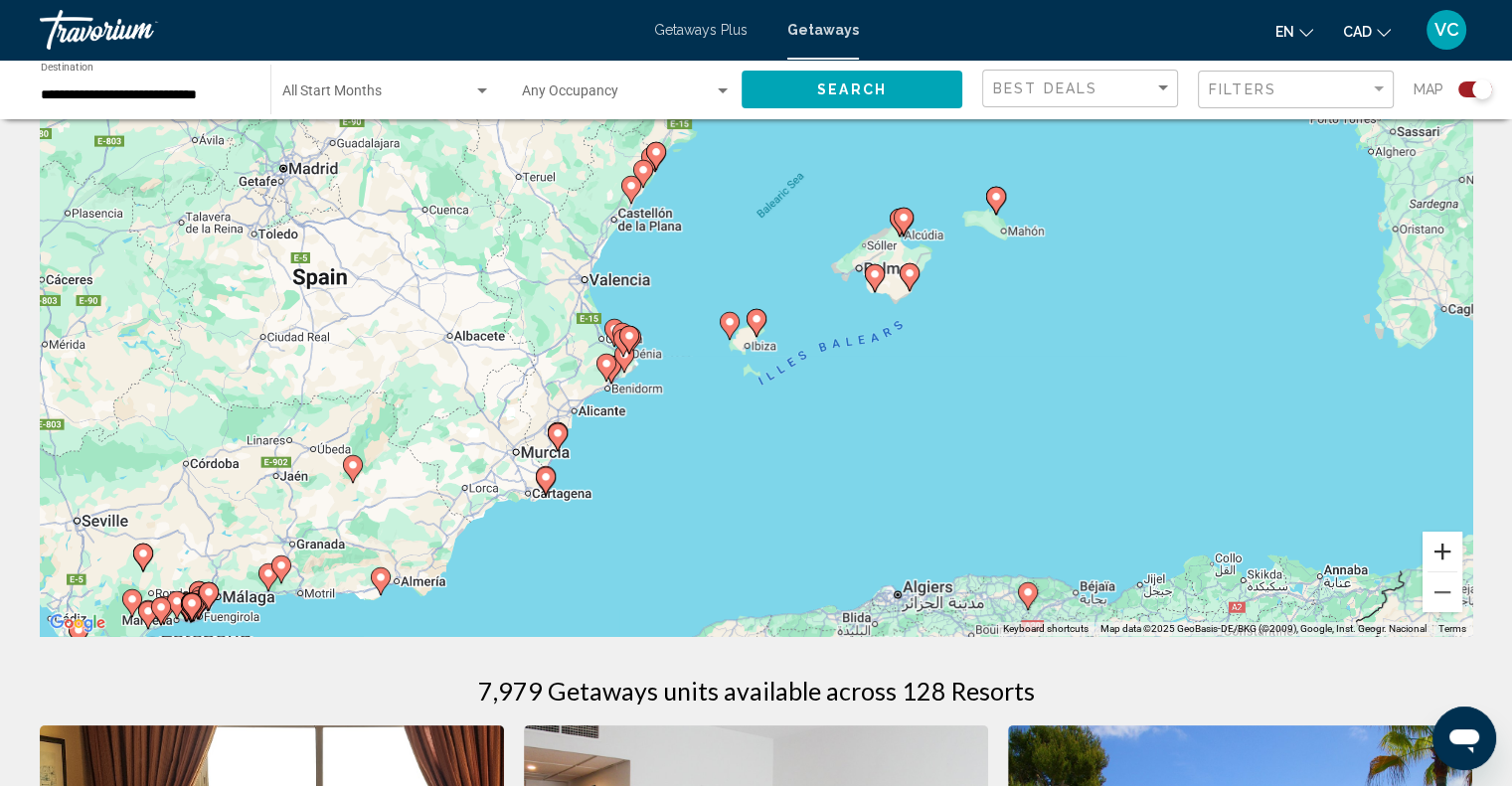 click at bounding box center (1442, 551) 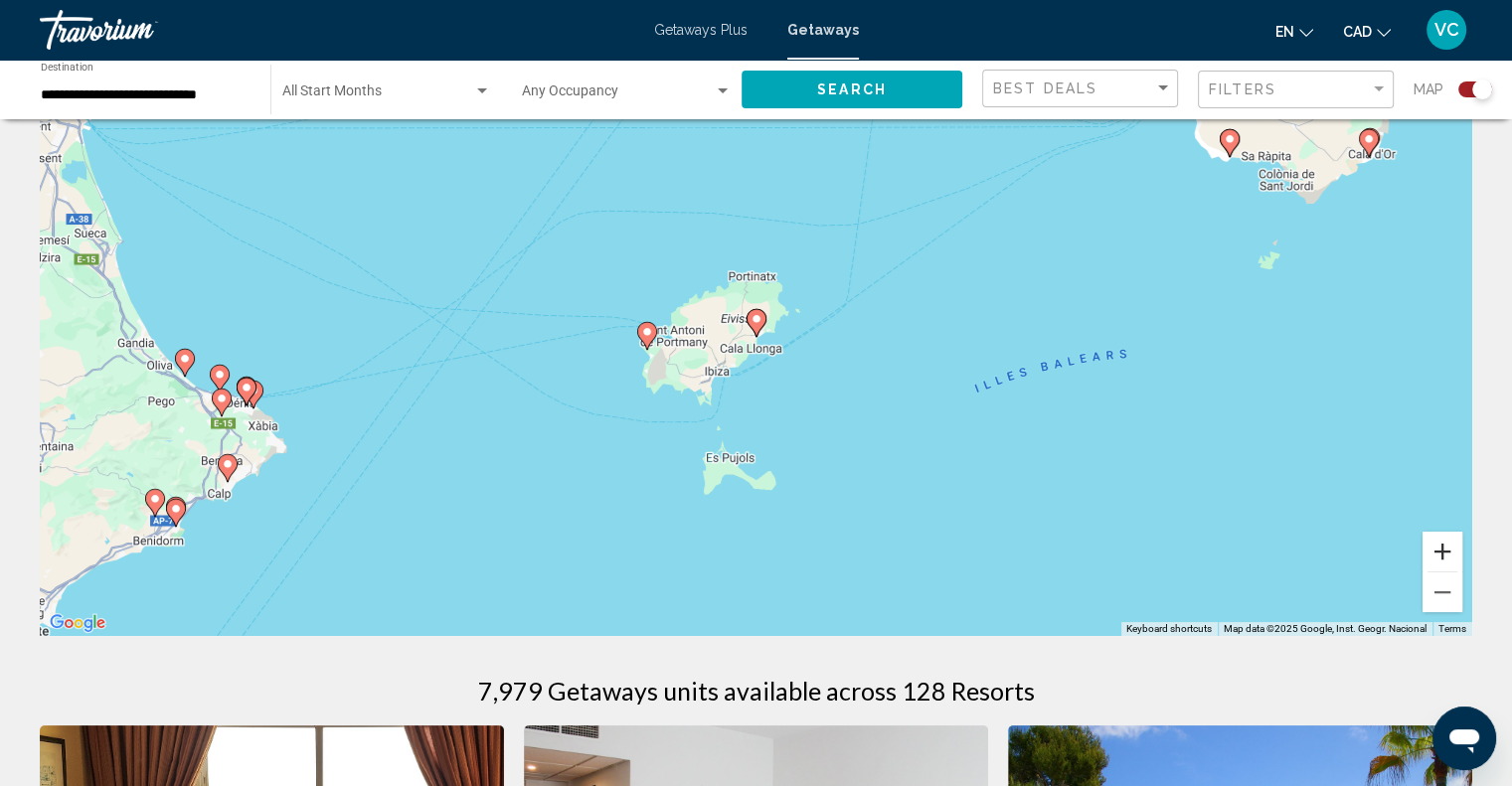 click at bounding box center [1442, 551] 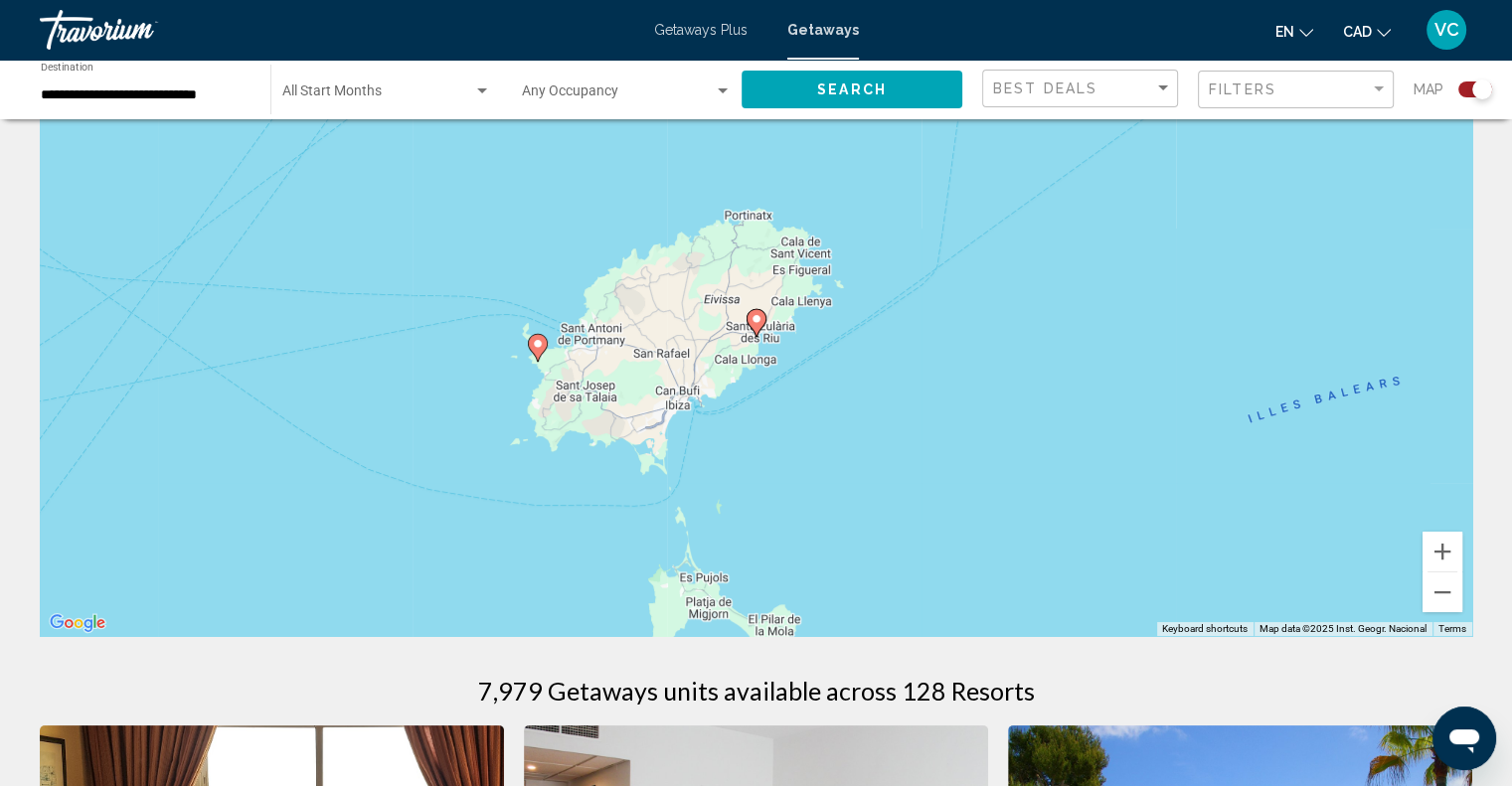 click 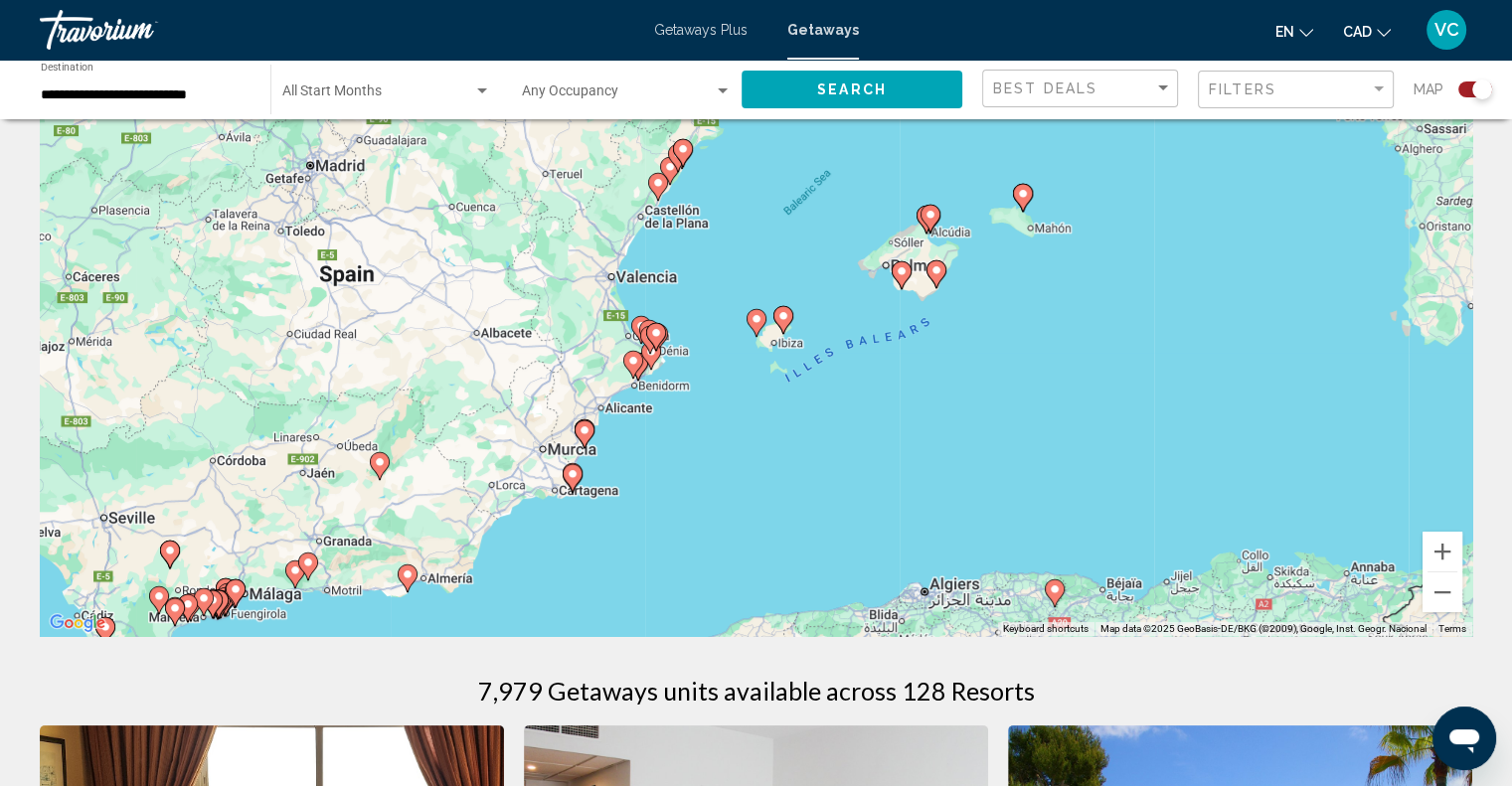 click 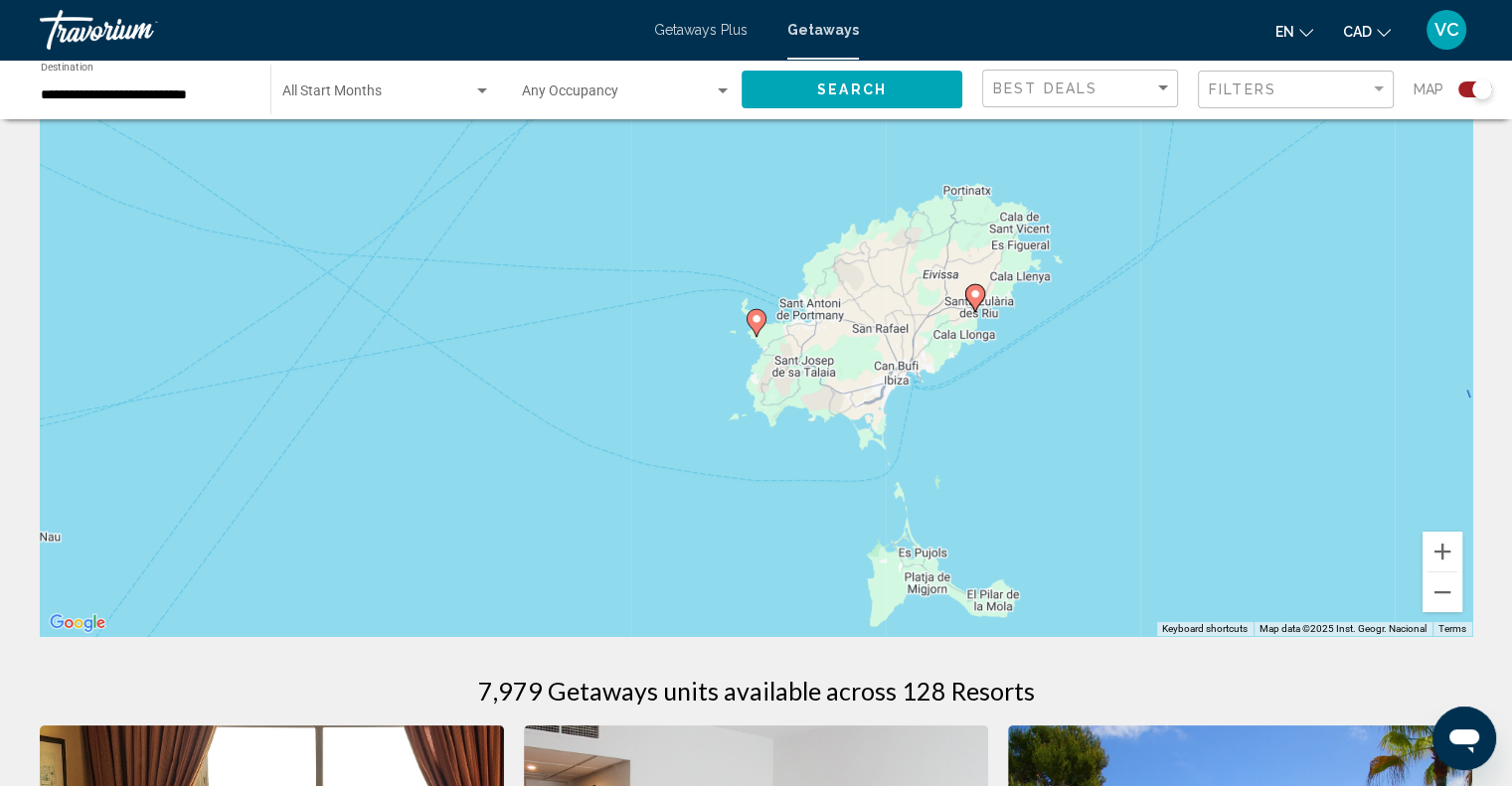 click 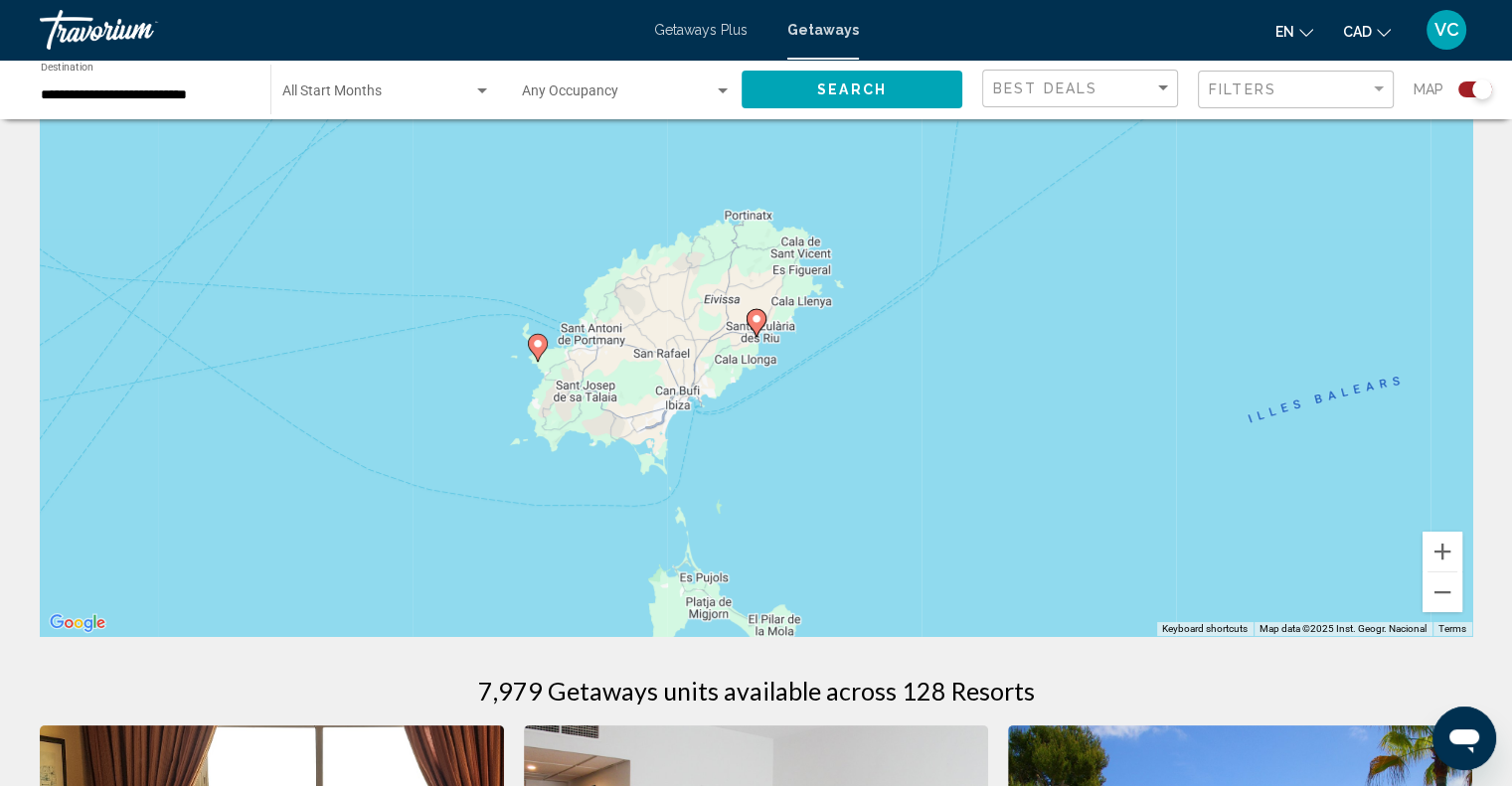 click 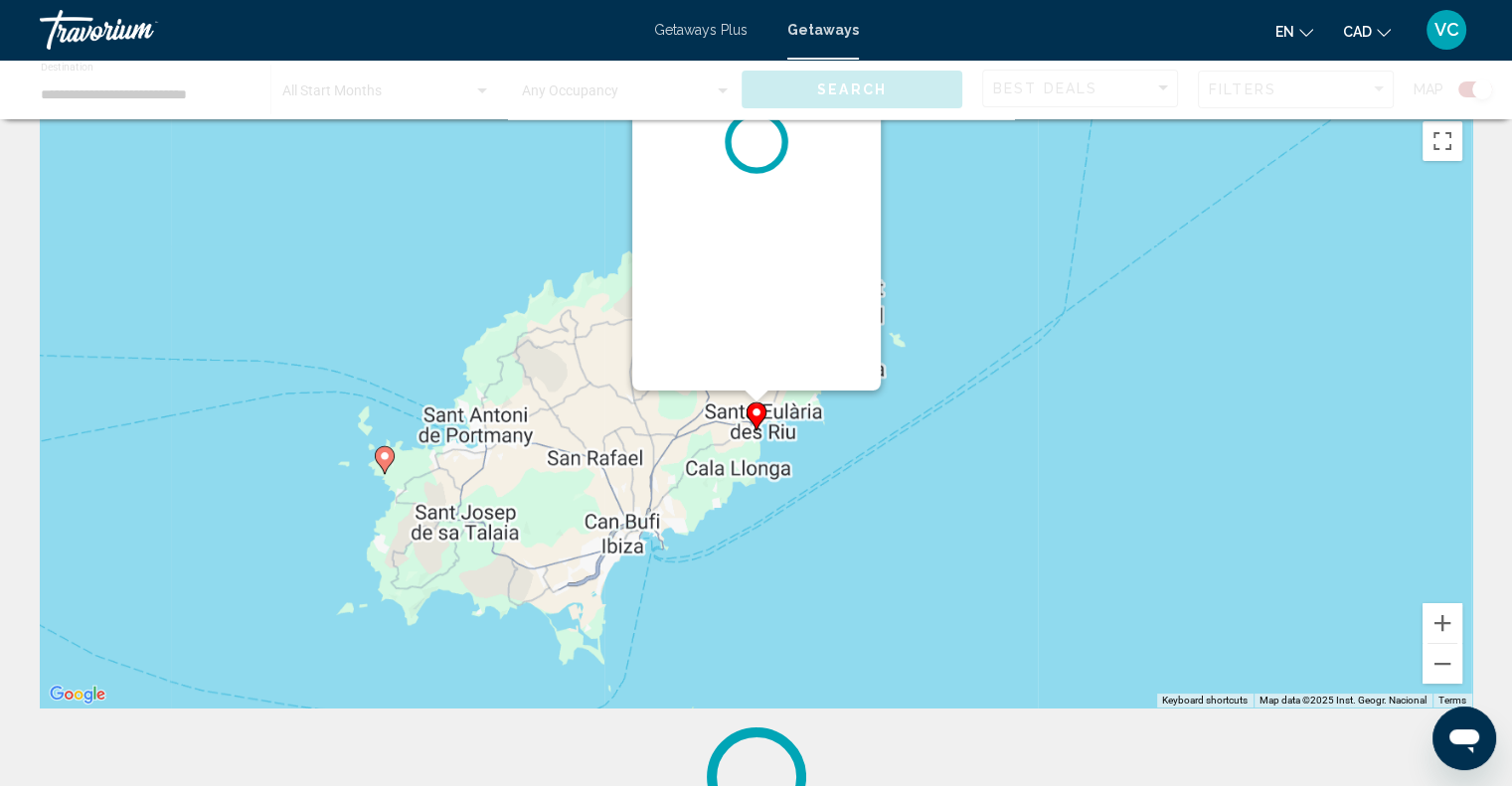 scroll, scrollTop: 0, scrollLeft: 0, axis: both 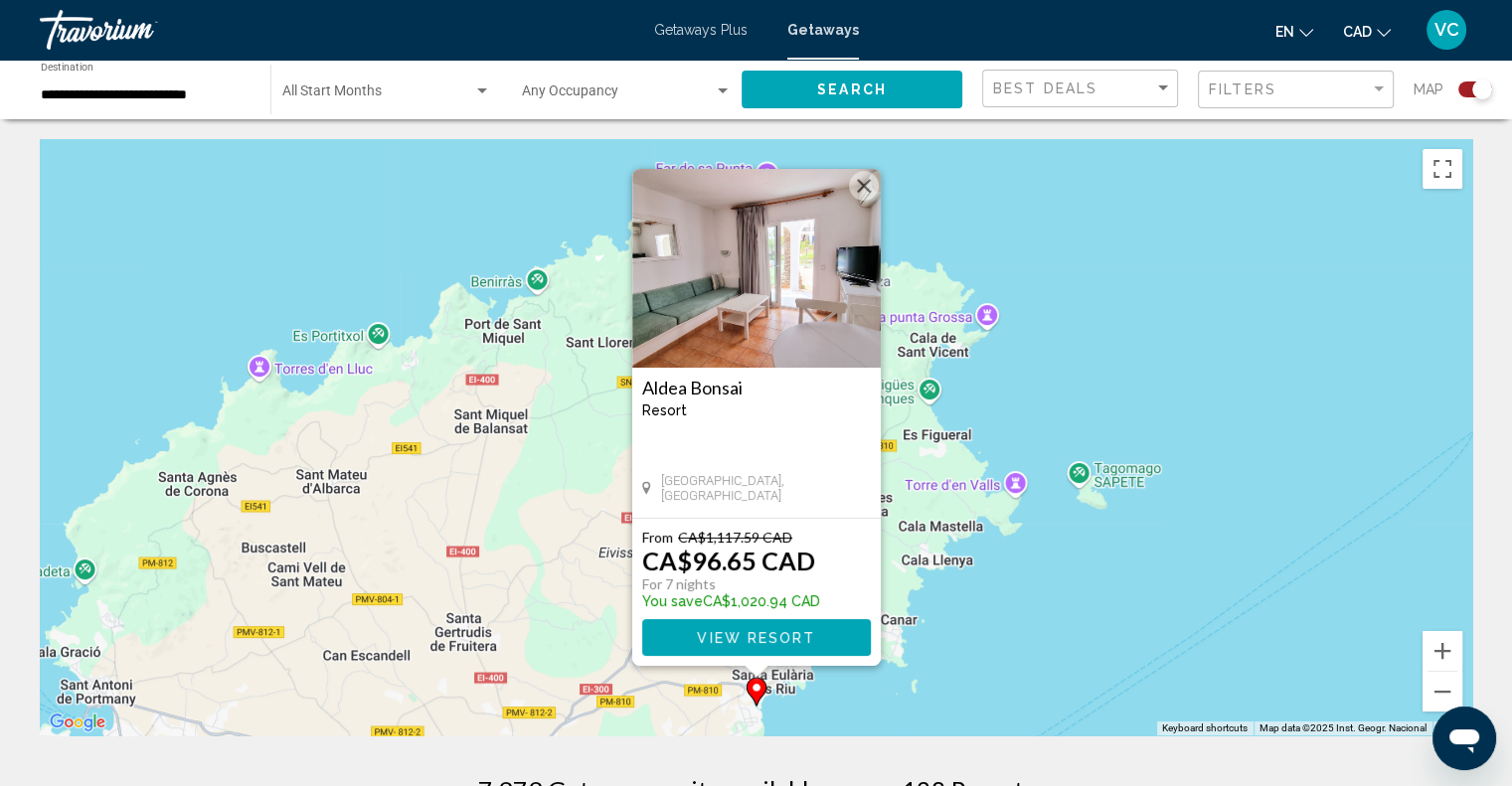 click on "View Resort" at bounding box center [756, 638] 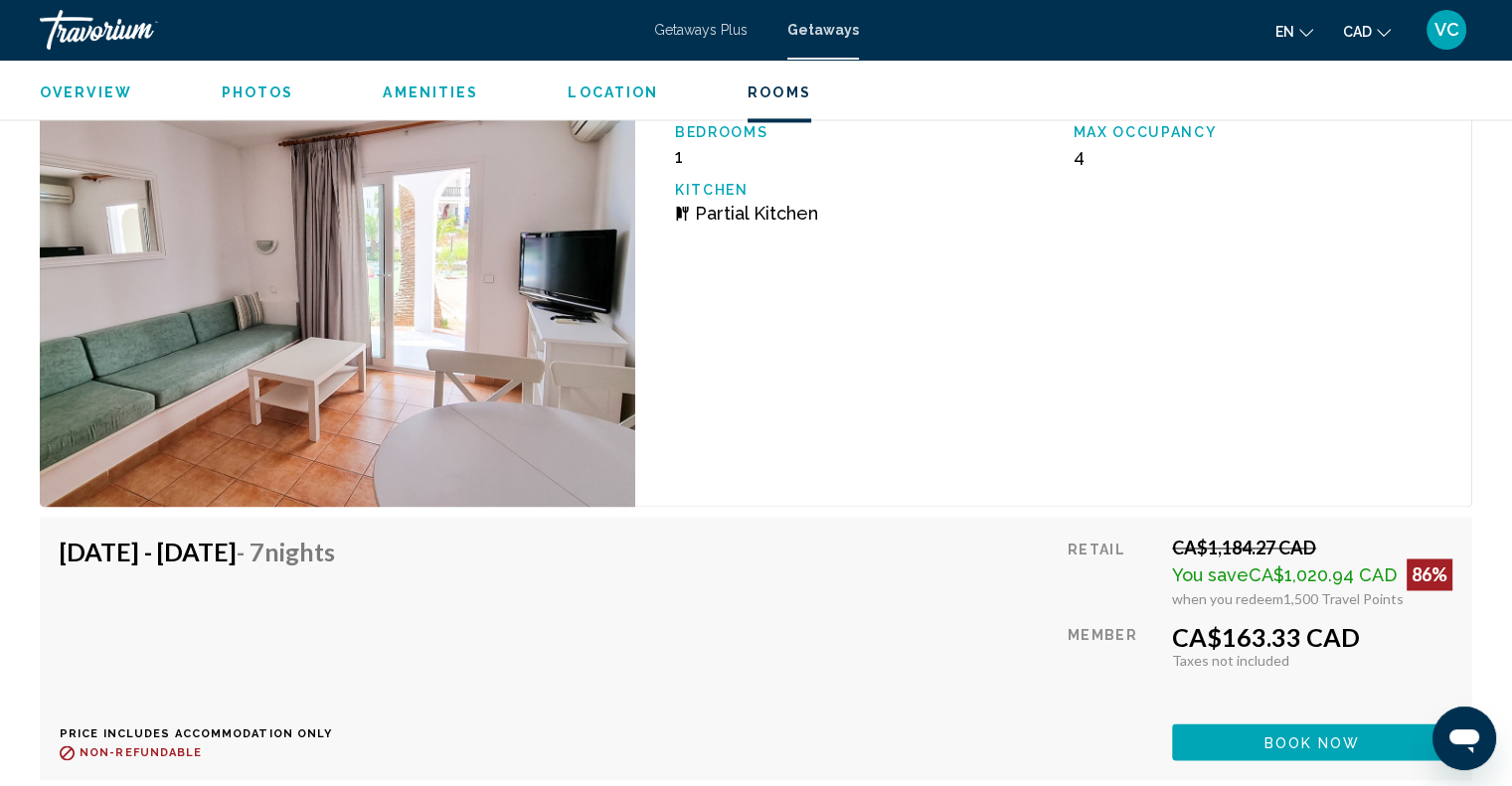 scroll, scrollTop: 3003, scrollLeft: 0, axis: vertical 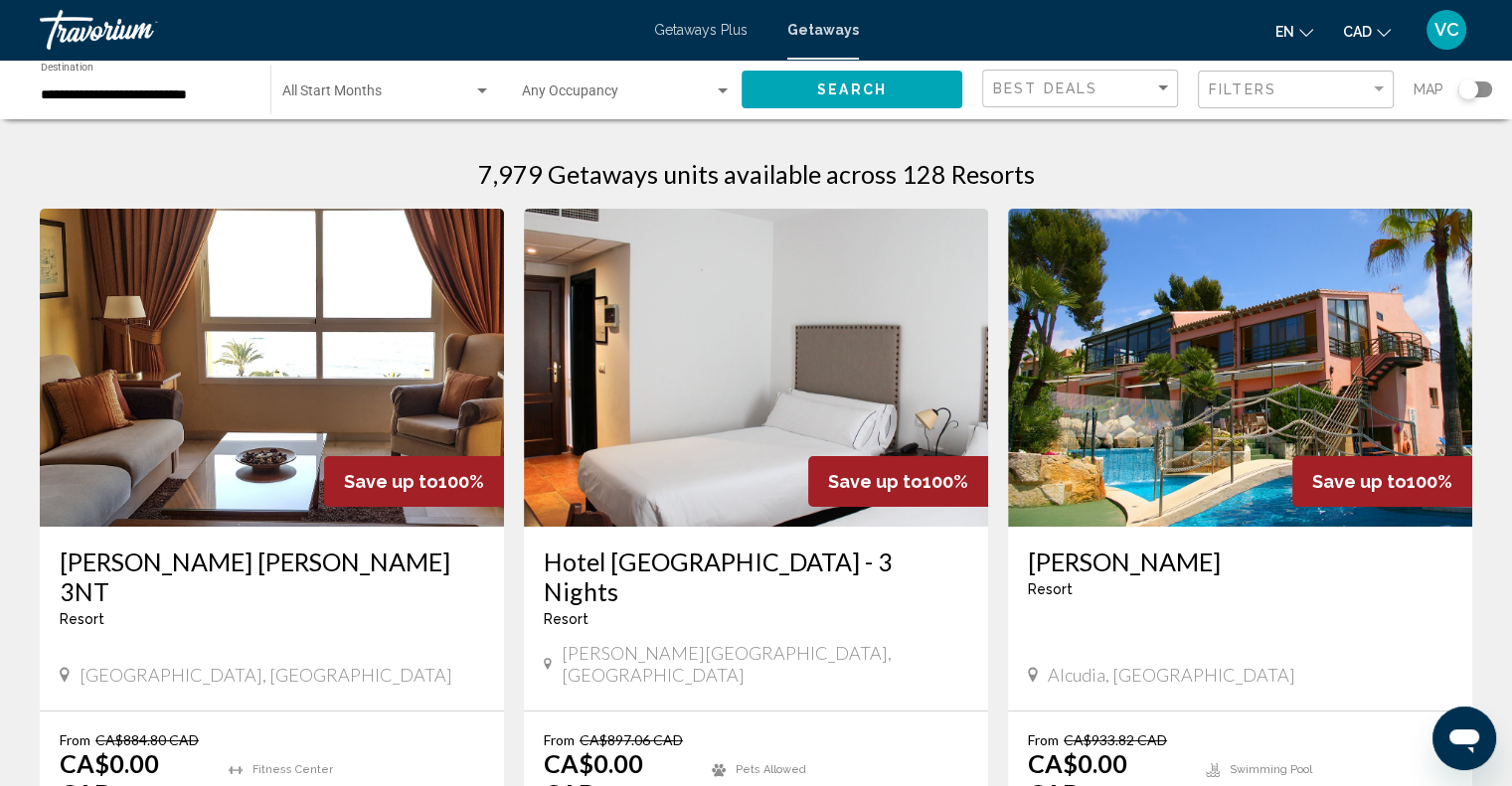 click 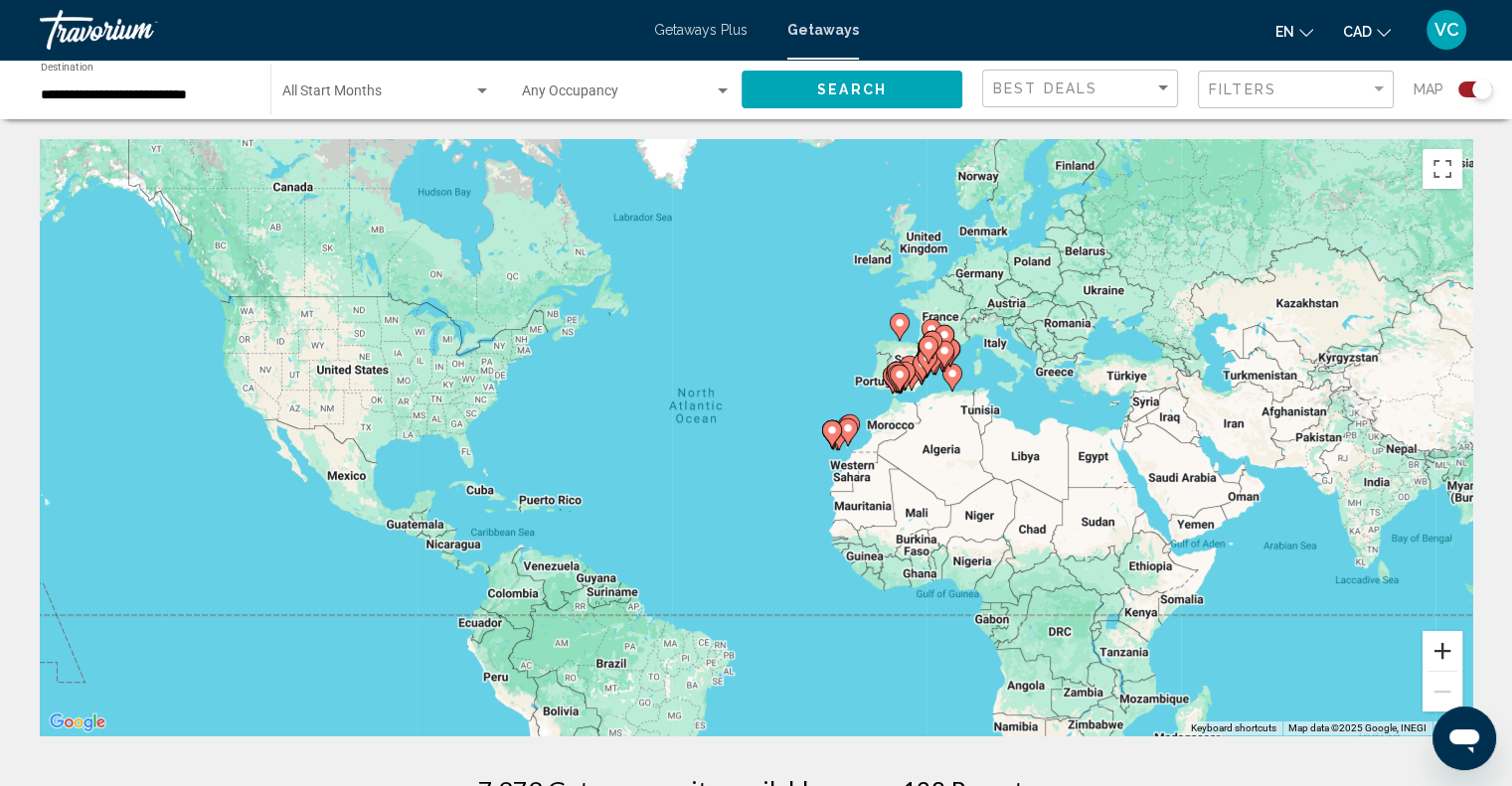 click at bounding box center (1442, 651) 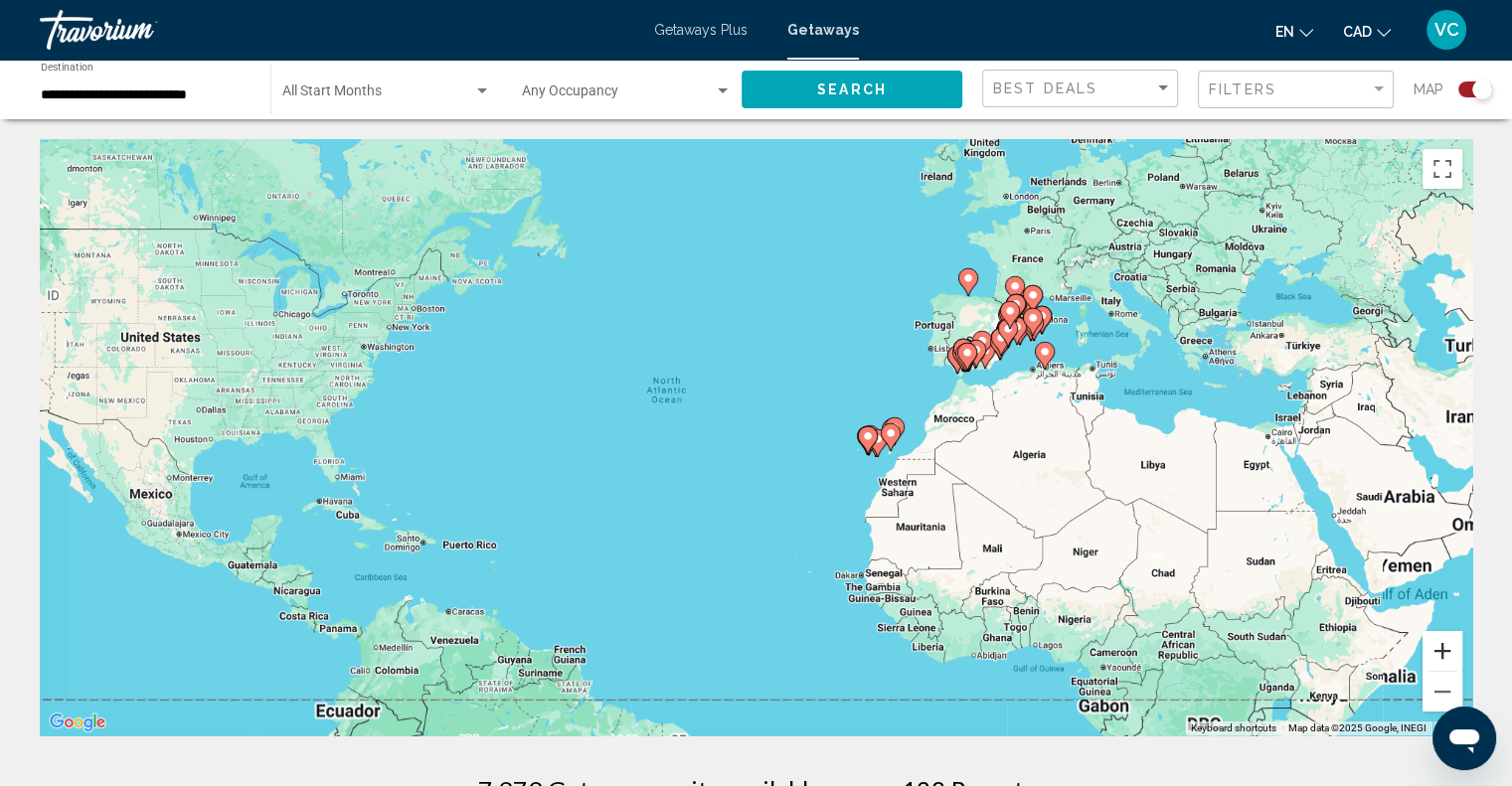 click at bounding box center [1442, 651] 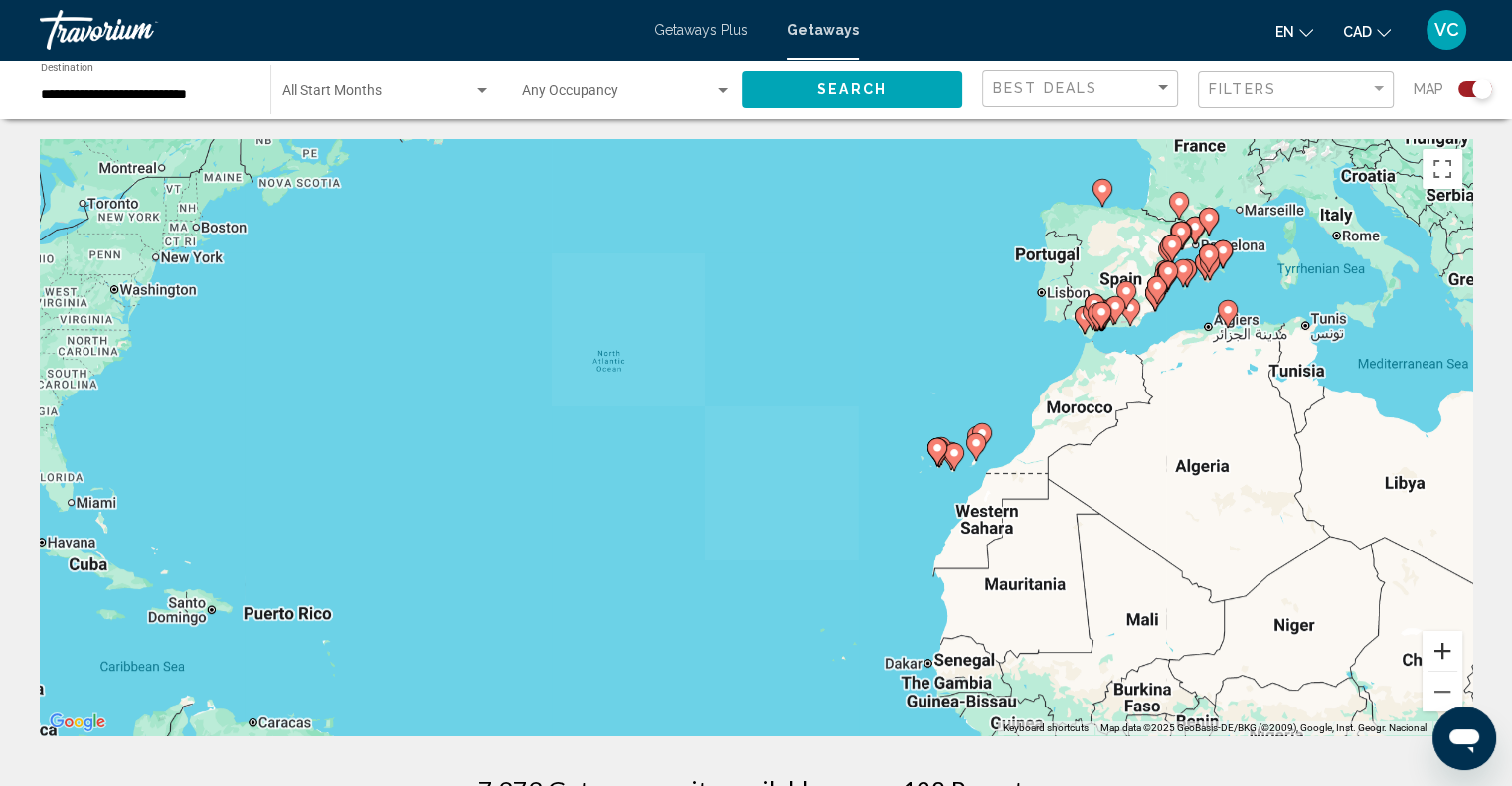 click at bounding box center [1442, 651] 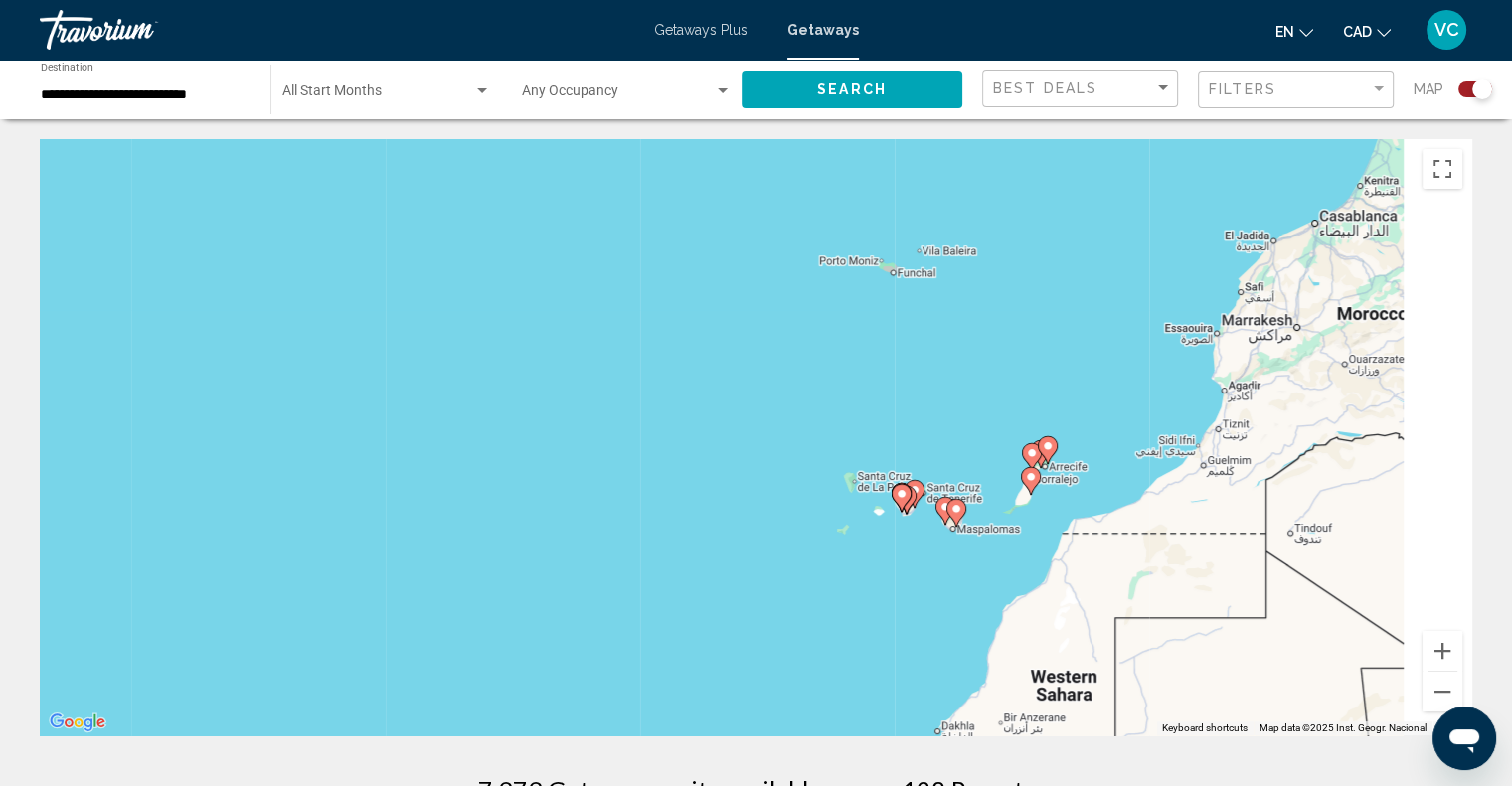 drag, startPoint x: 1320, startPoint y: 479, endPoint x: 711, endPoint y: 464, distance: 609.1847 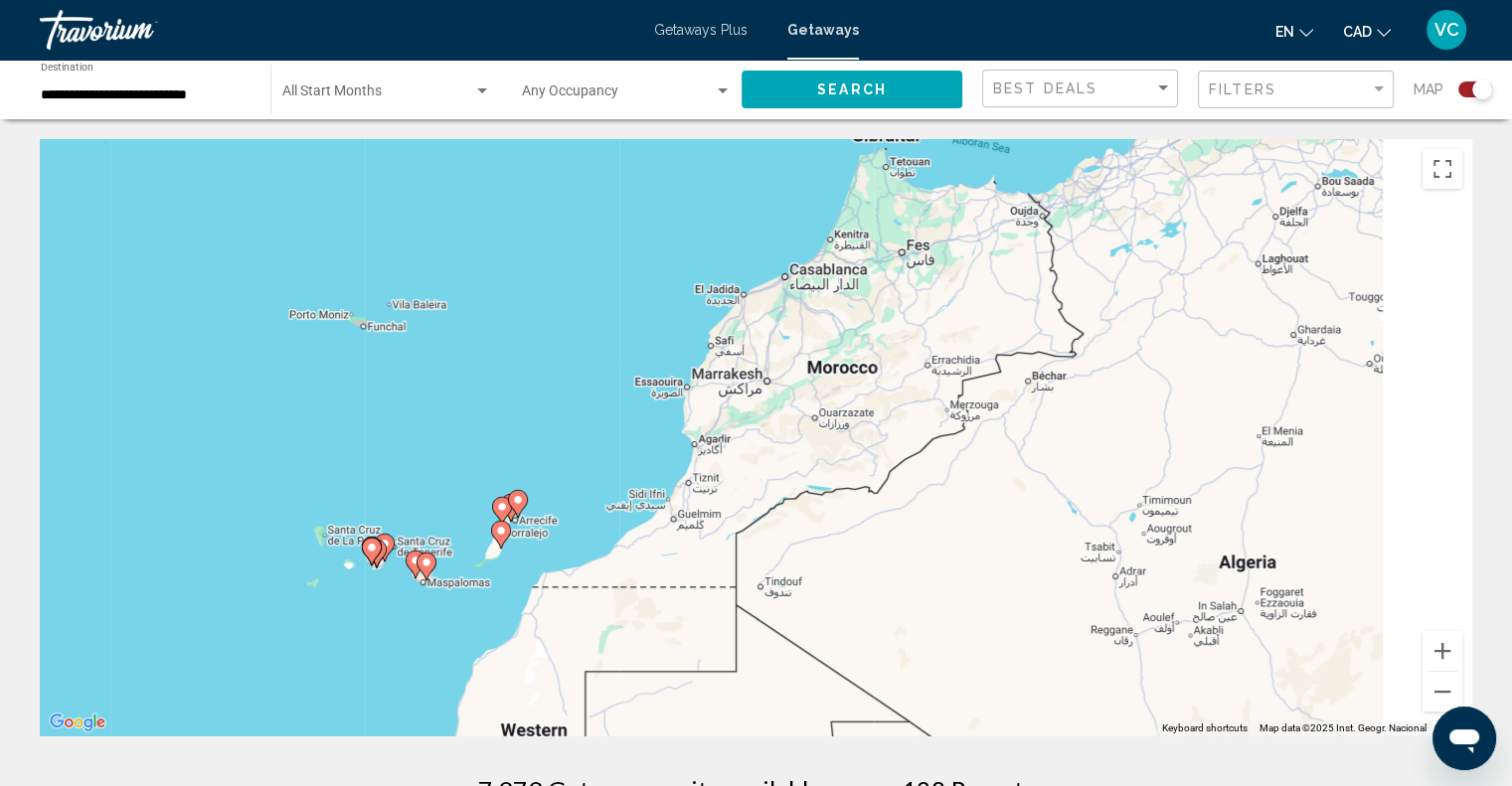 drag, startPoint x: 1052, startPoint y: 399, endPoint x: 648, endPoint y: 546, distance: 429.9128 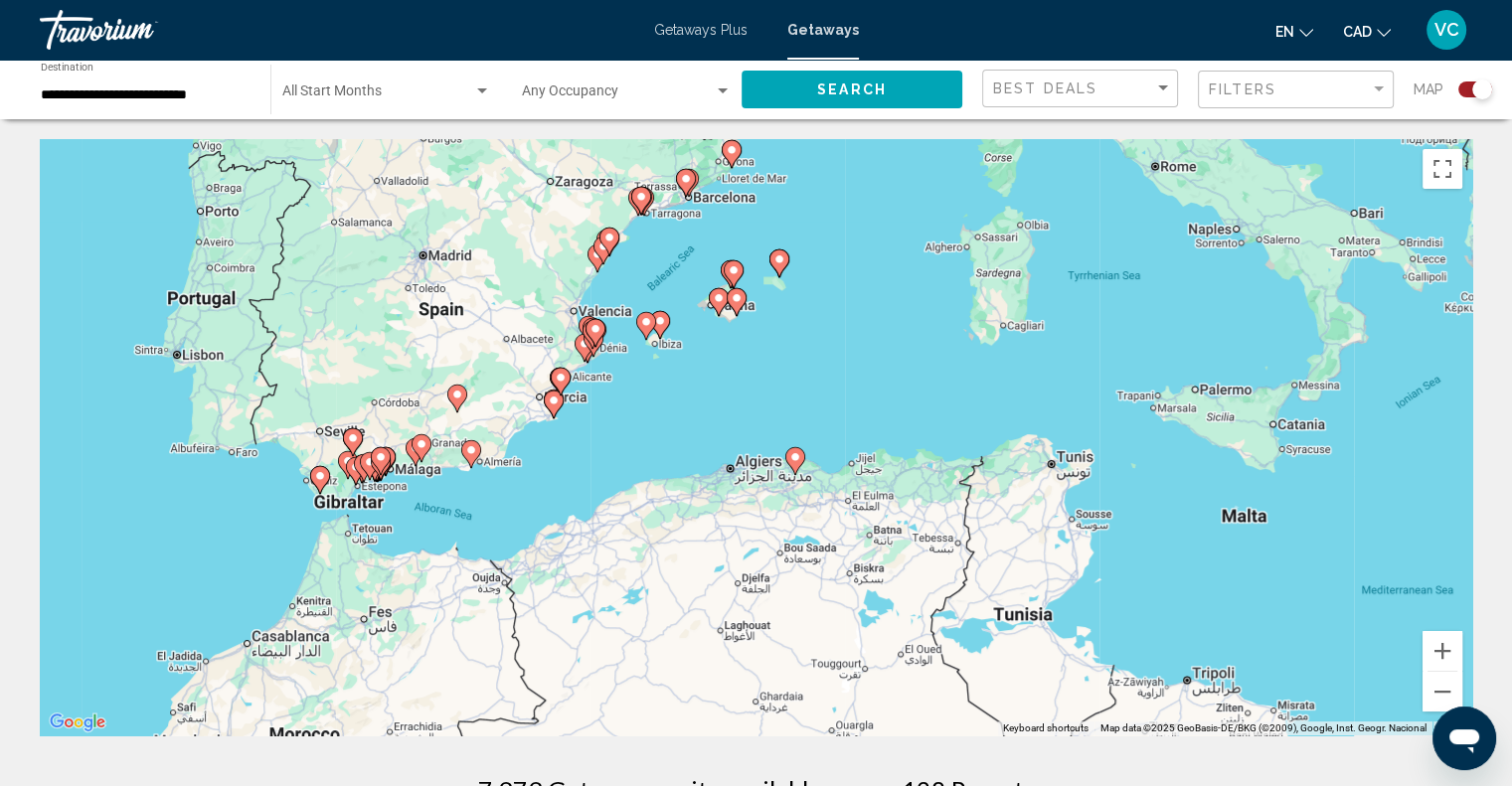 drag, startPoint x: 691, startPoint y: 441, endPoint x: 829, endPoint y: 498, distance: 149.30841 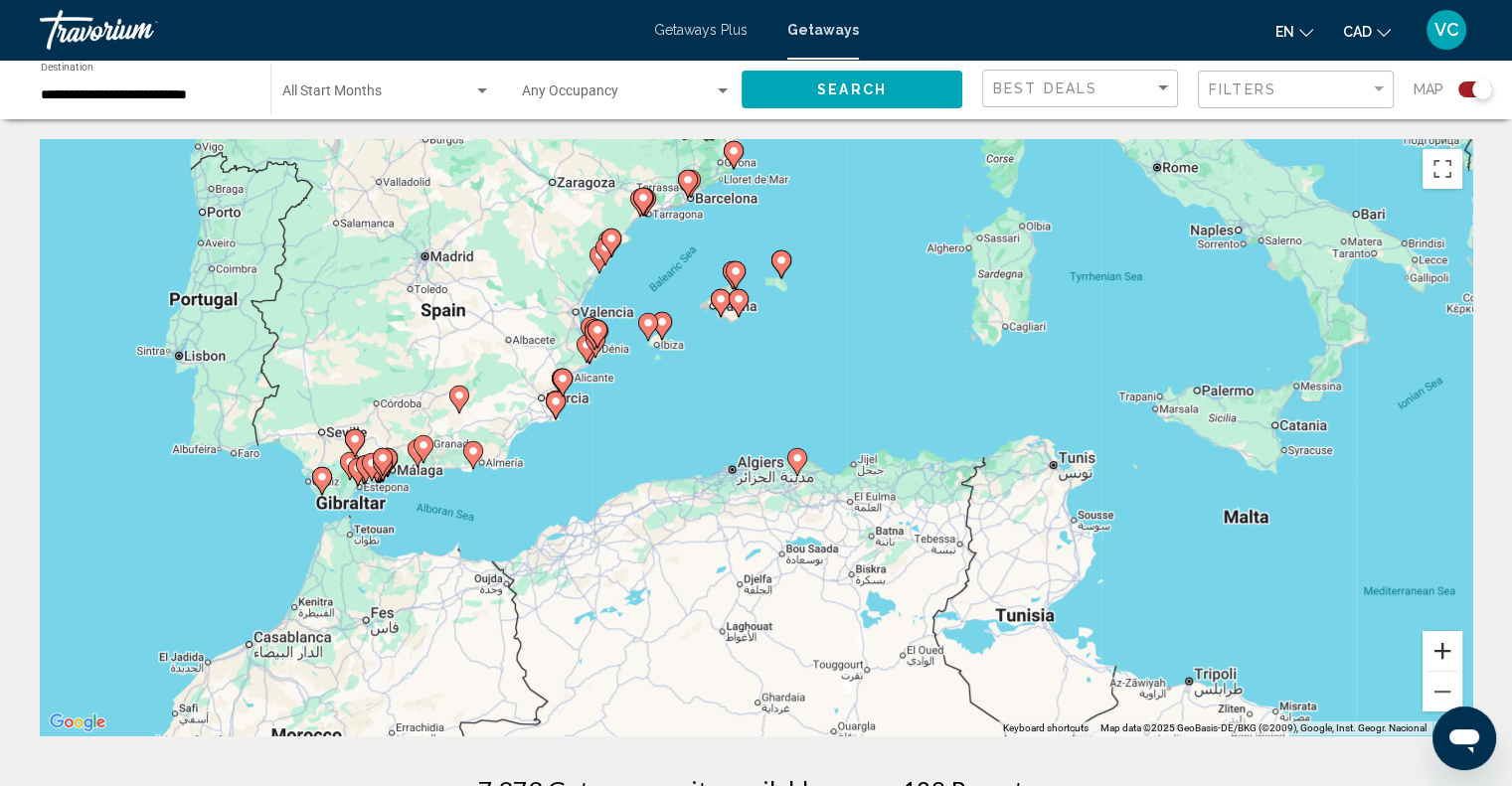 click at bounding box center (1442, 651) 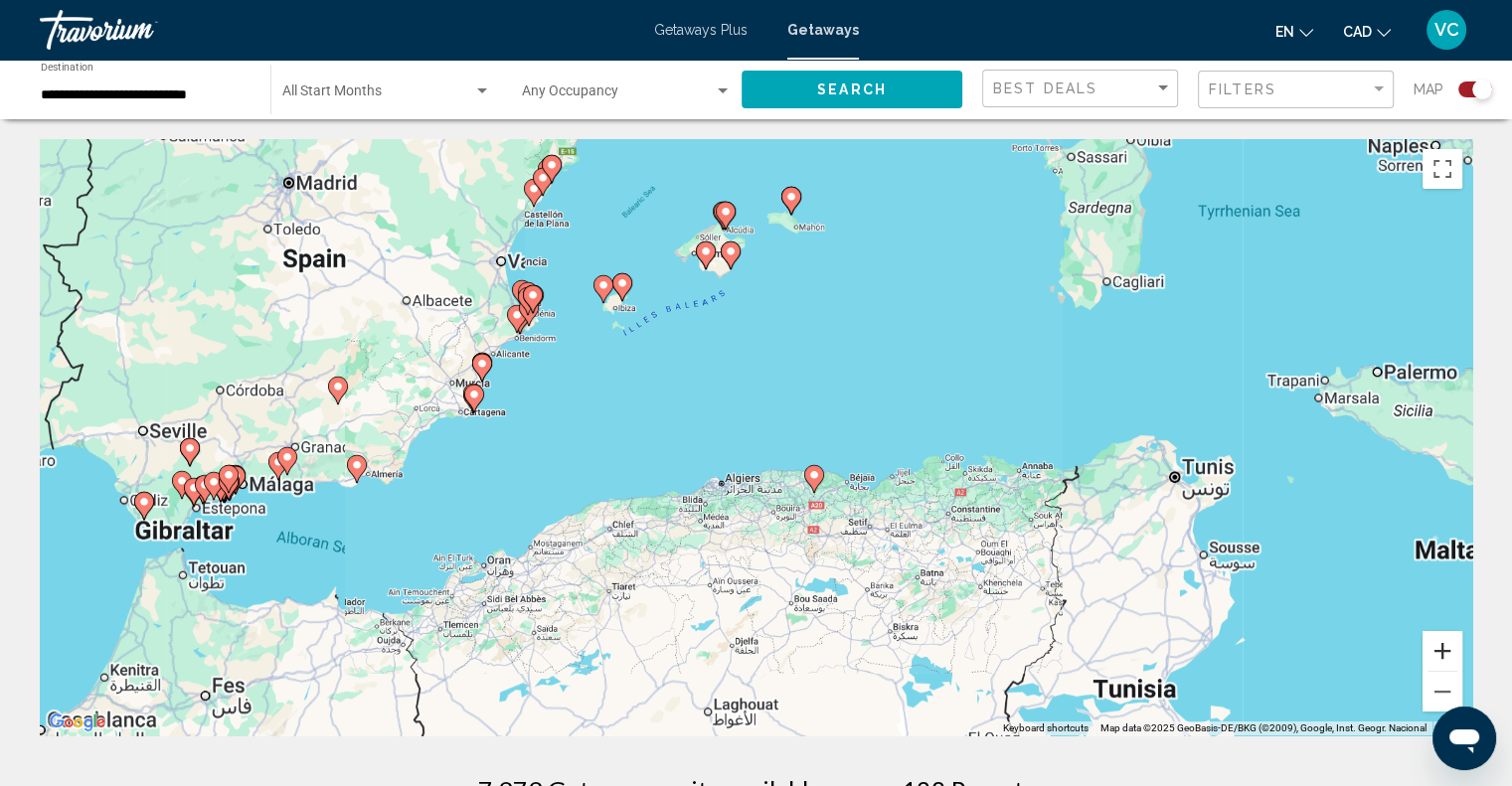 click at bounding box center (1442, 651) 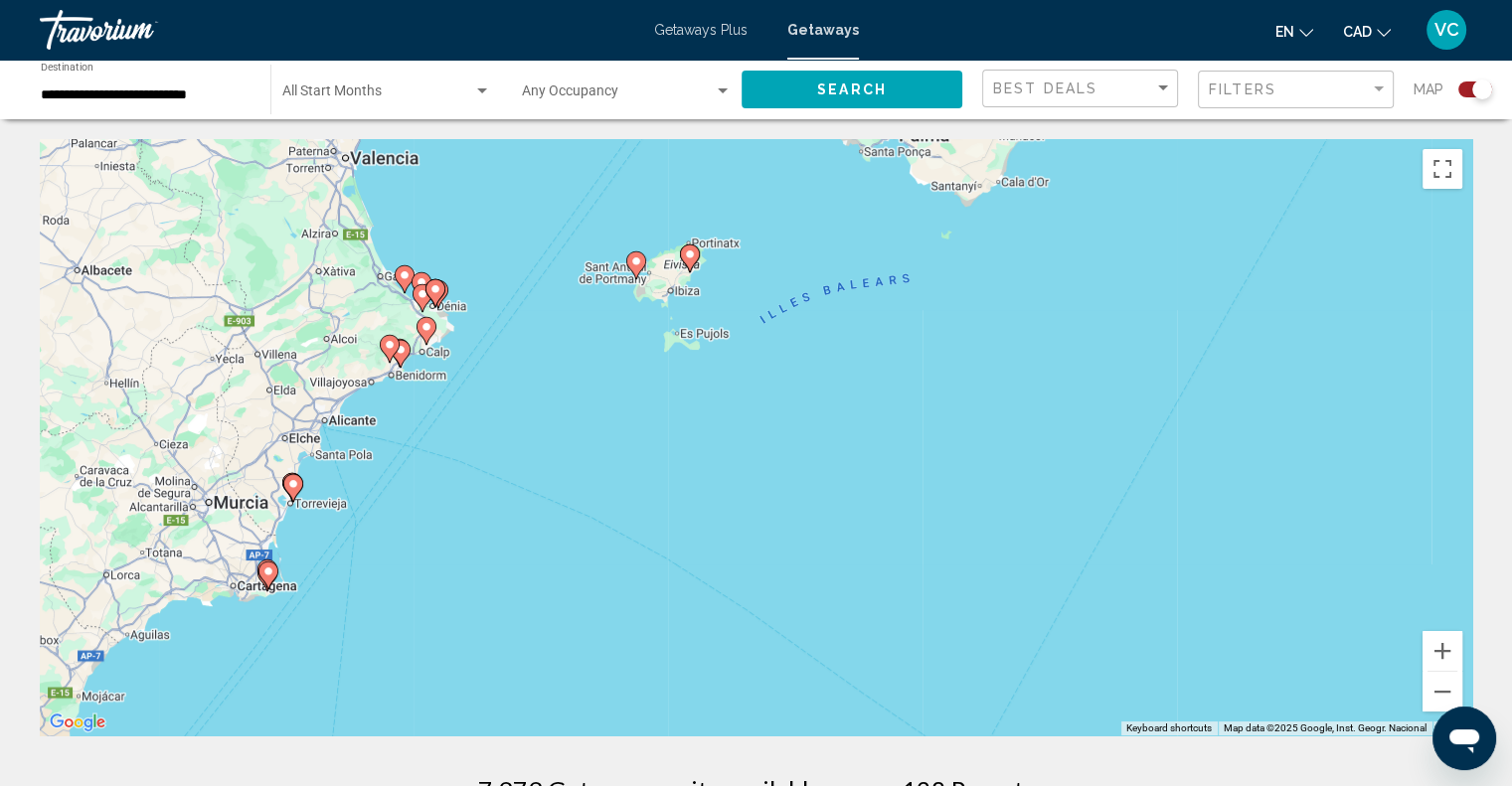 drag, startPoint x: 618, startPoint y: 394, endPoint x: 935, endPoint y: 618, distance: 388.1559 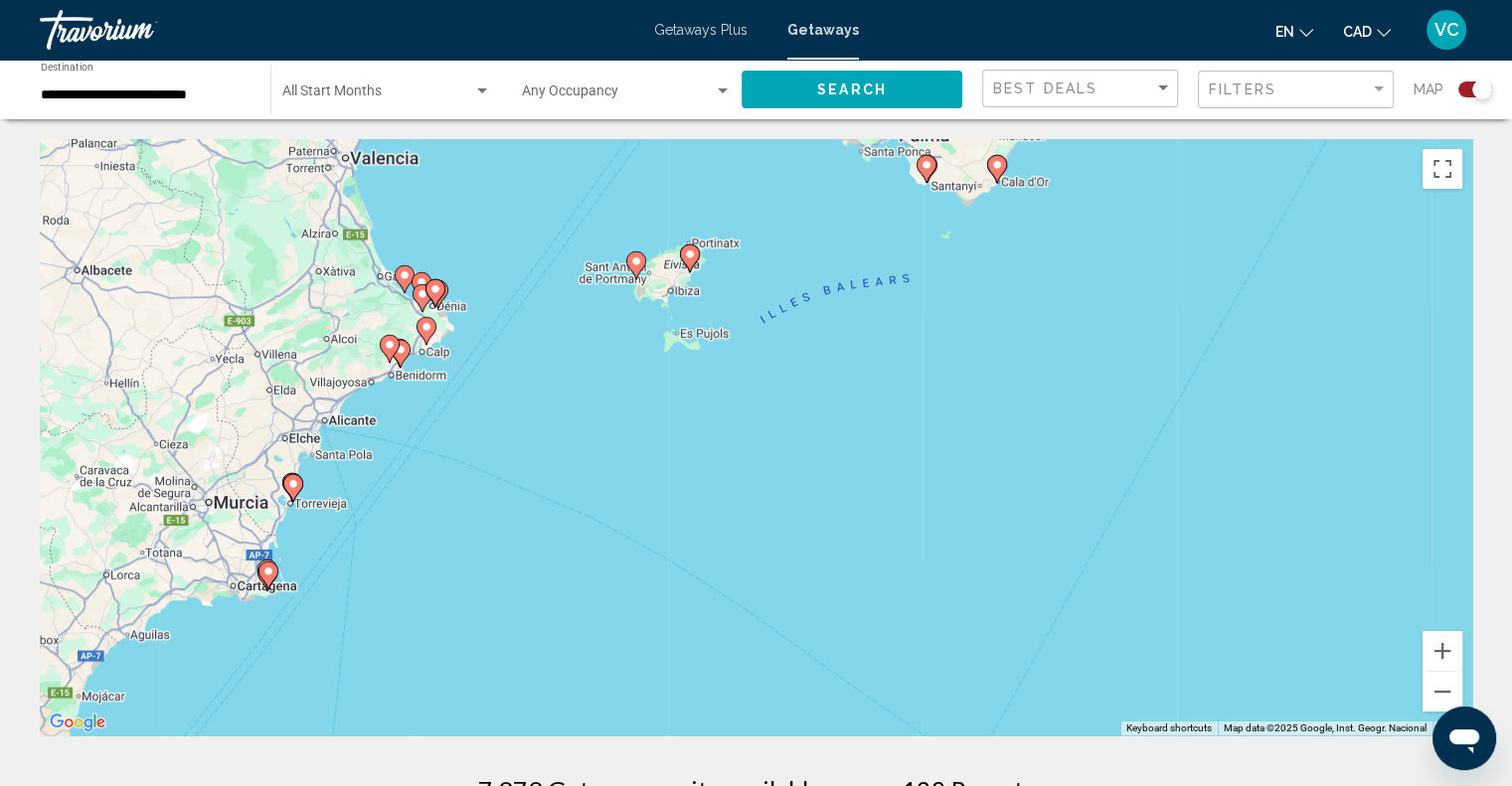 click 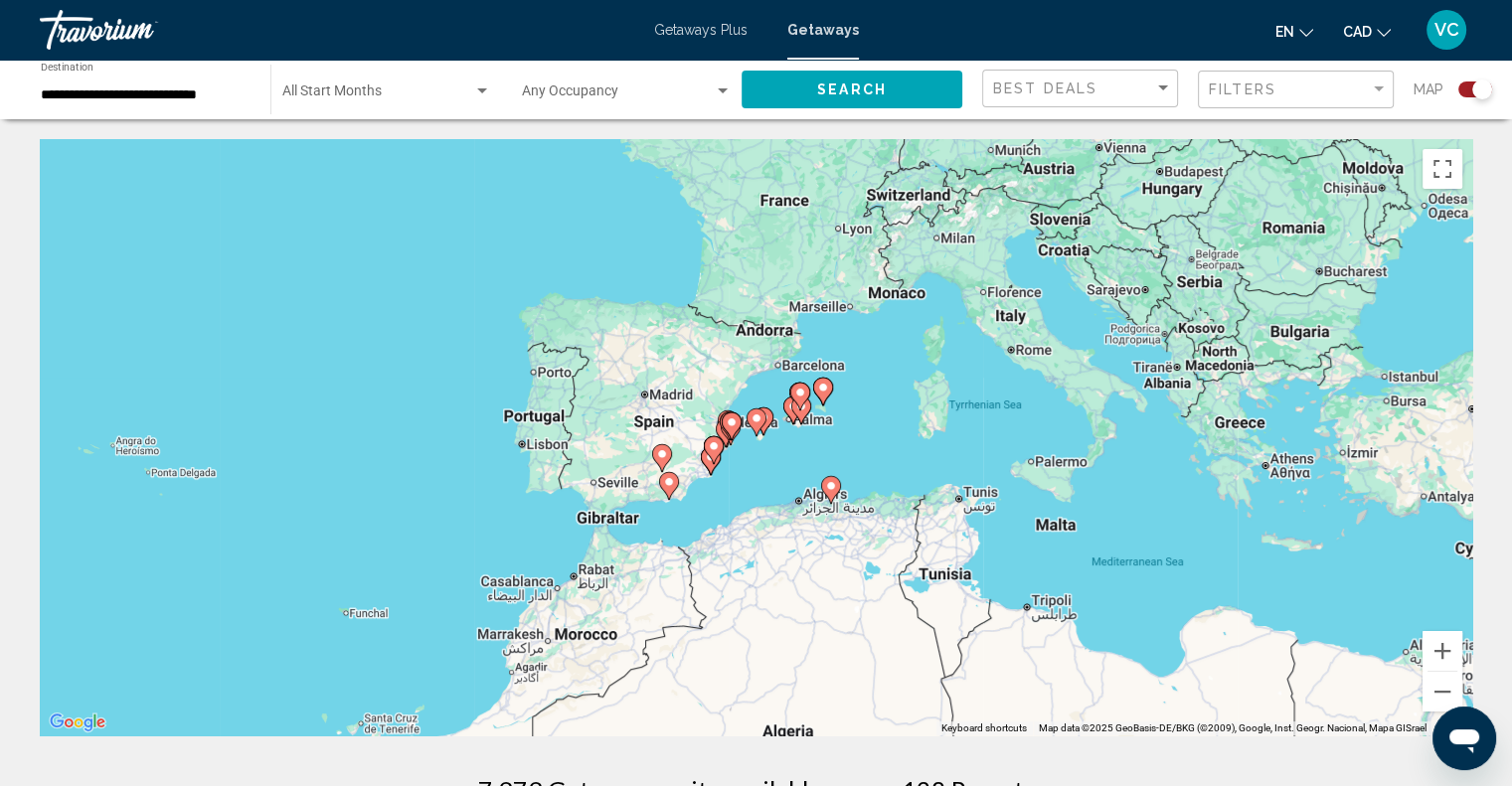 click 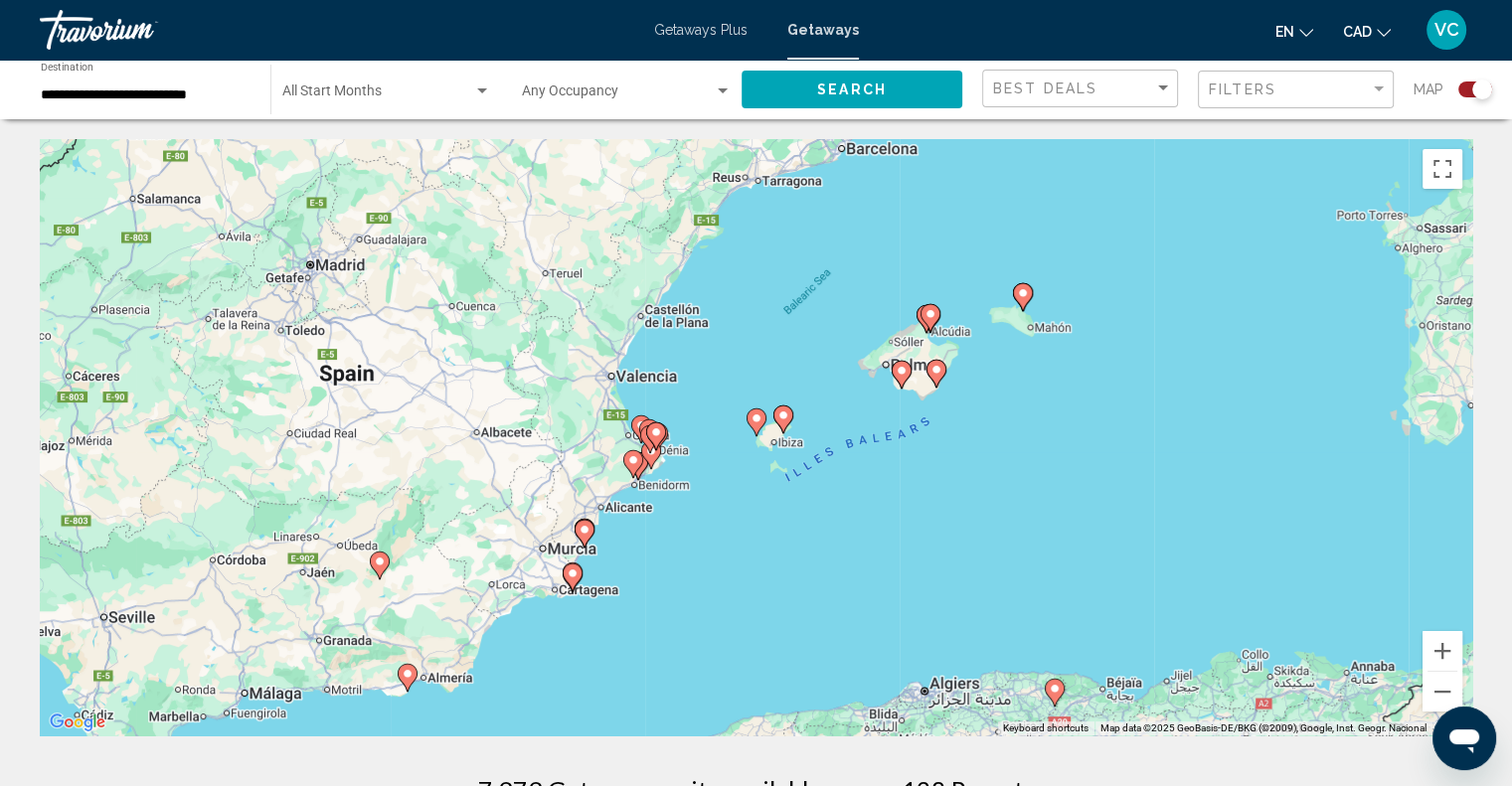 click 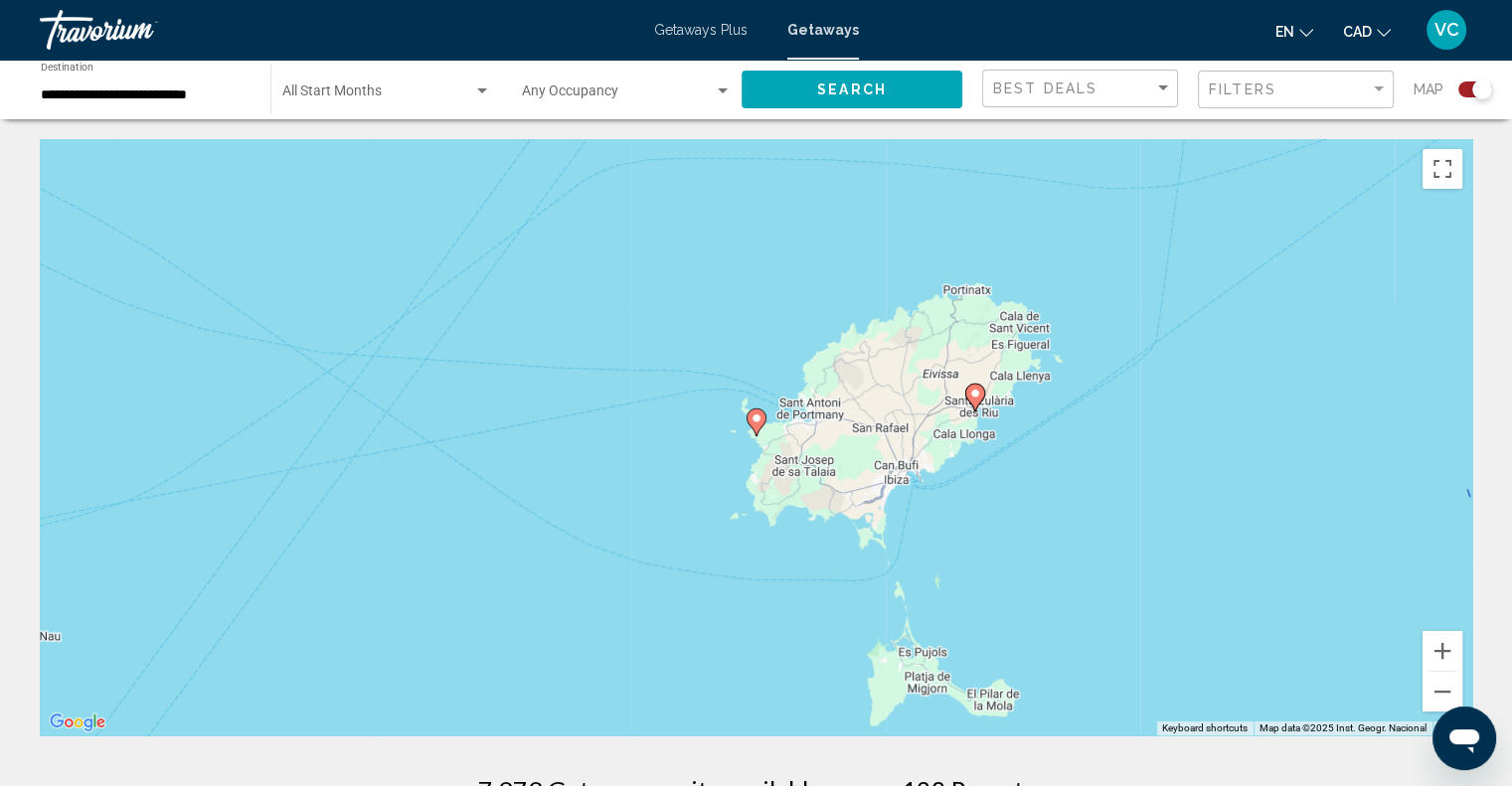 click 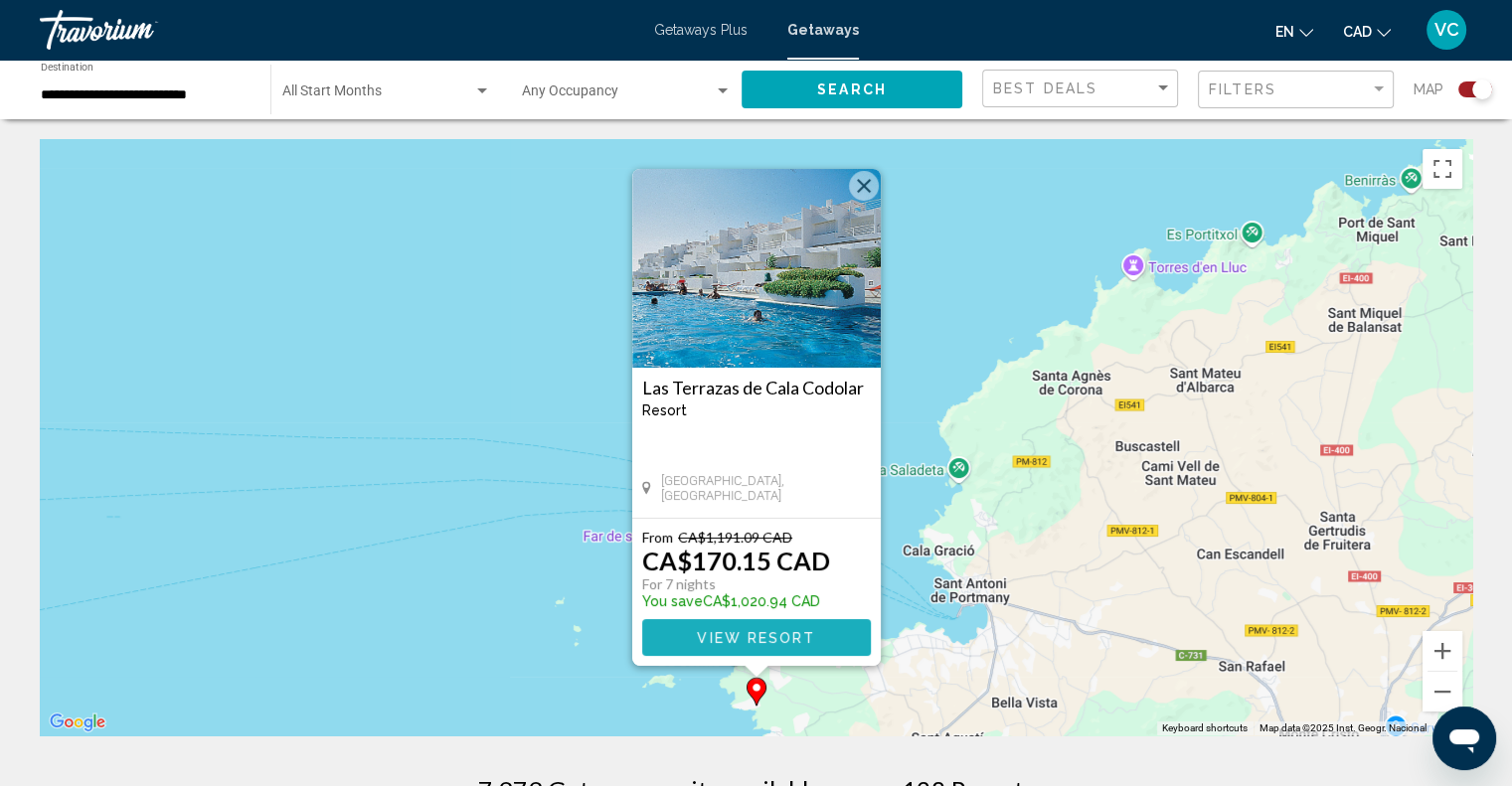 click on "View Resort" at bounding box center (756, 638) 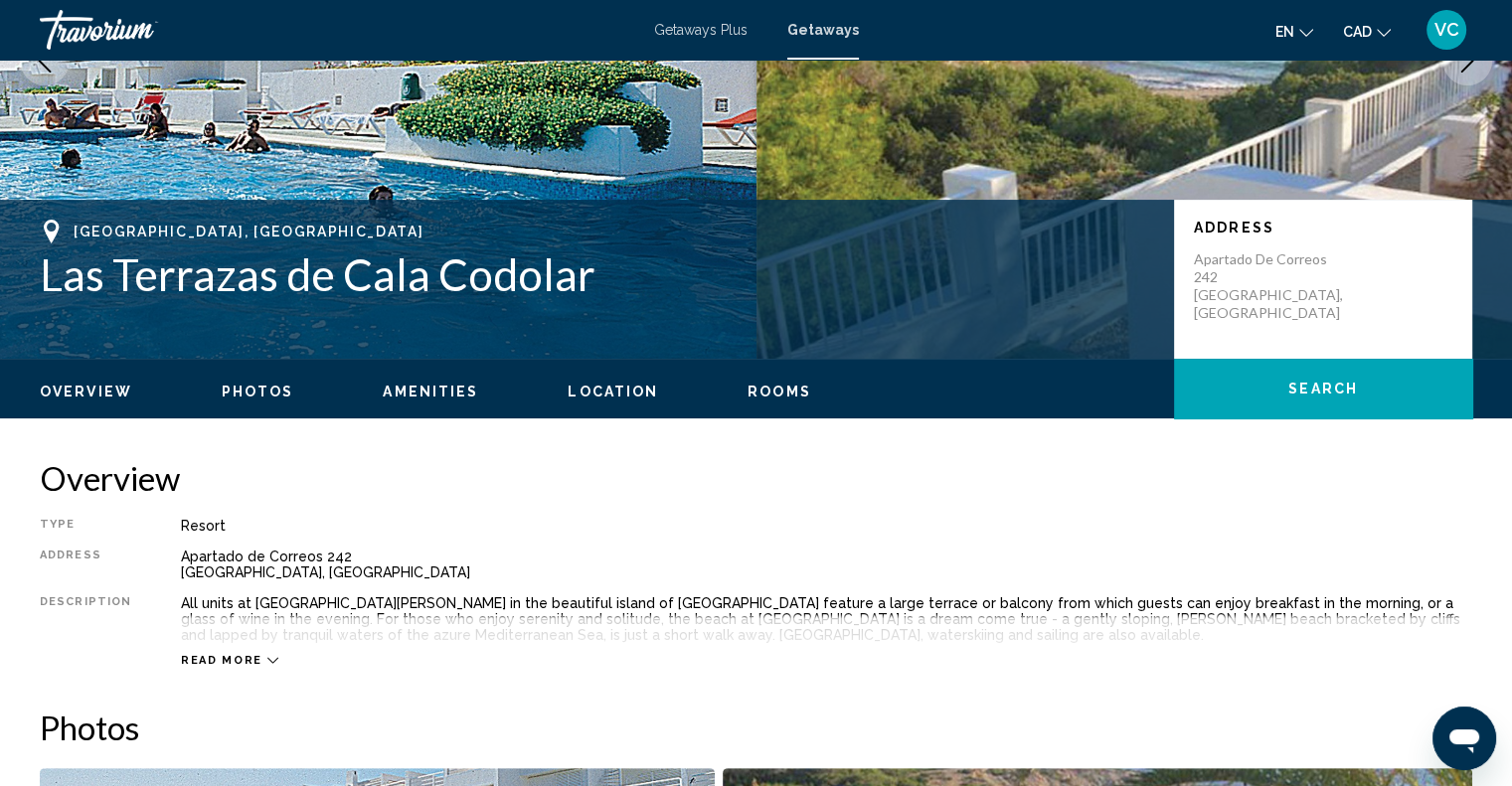 scroll, scrollTop: 298, scrollLeft: 0, axis: vertical 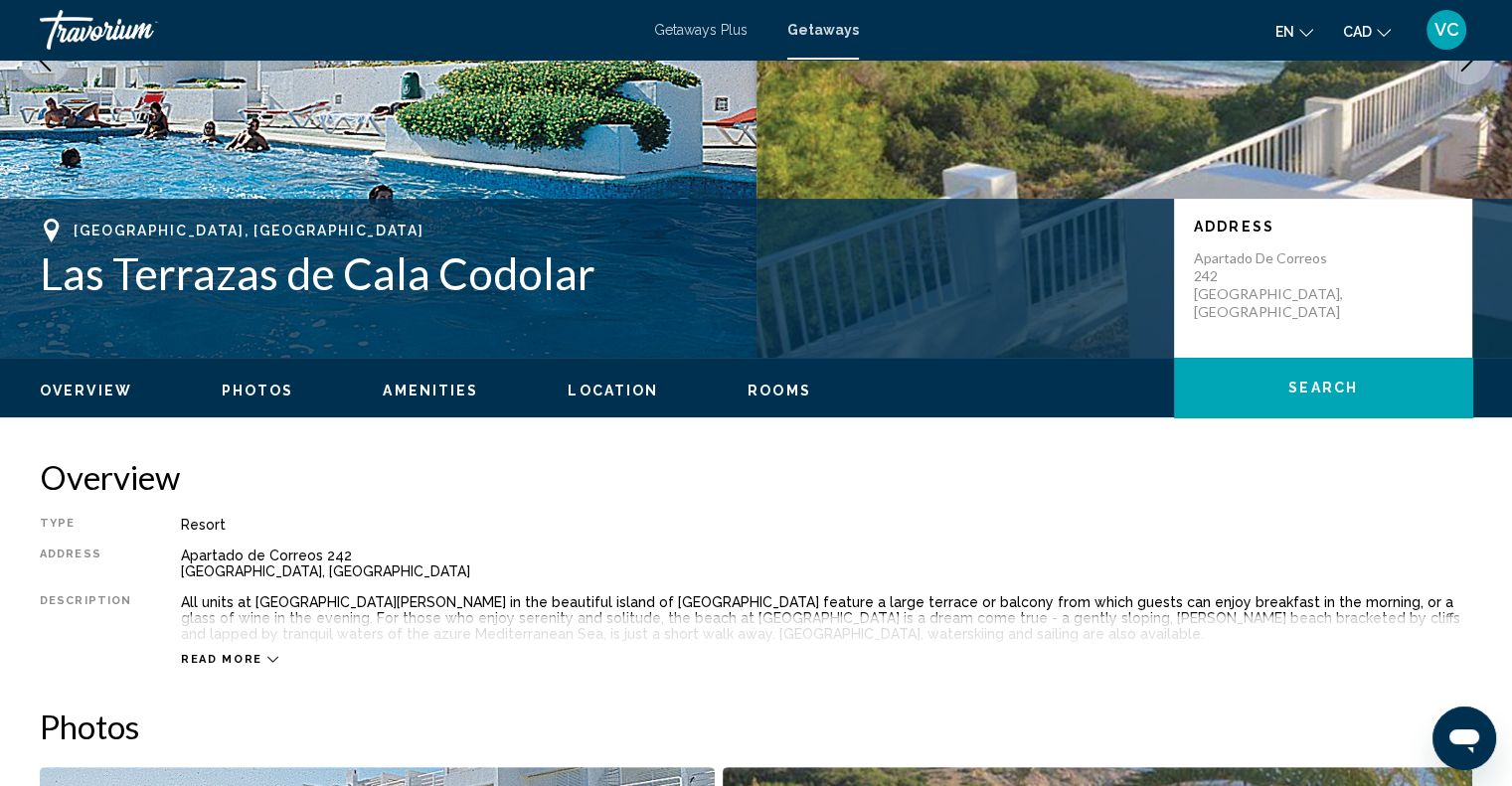 type 